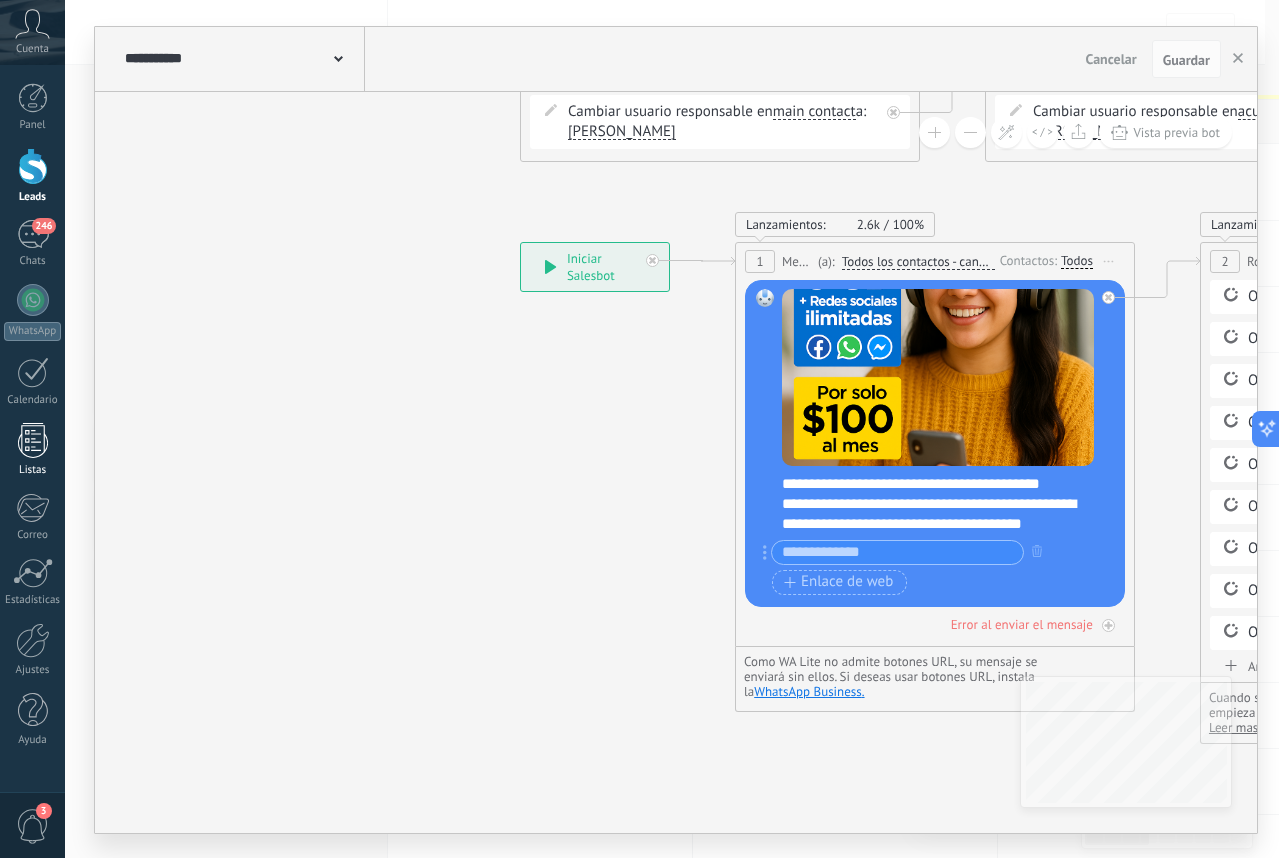 scroll, scrollTop: 0, scrollLeft: 0, axis: both 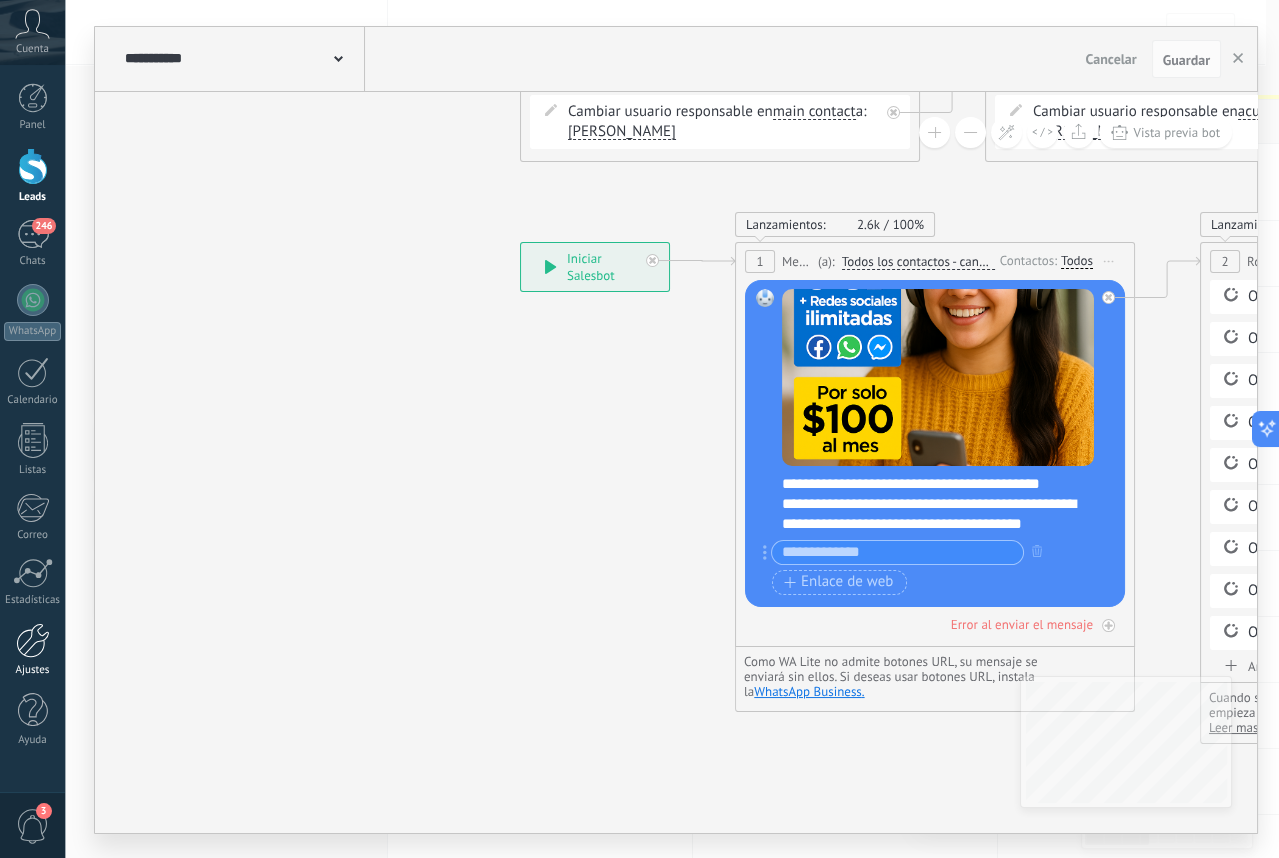 click at bounding box center (33, 640) 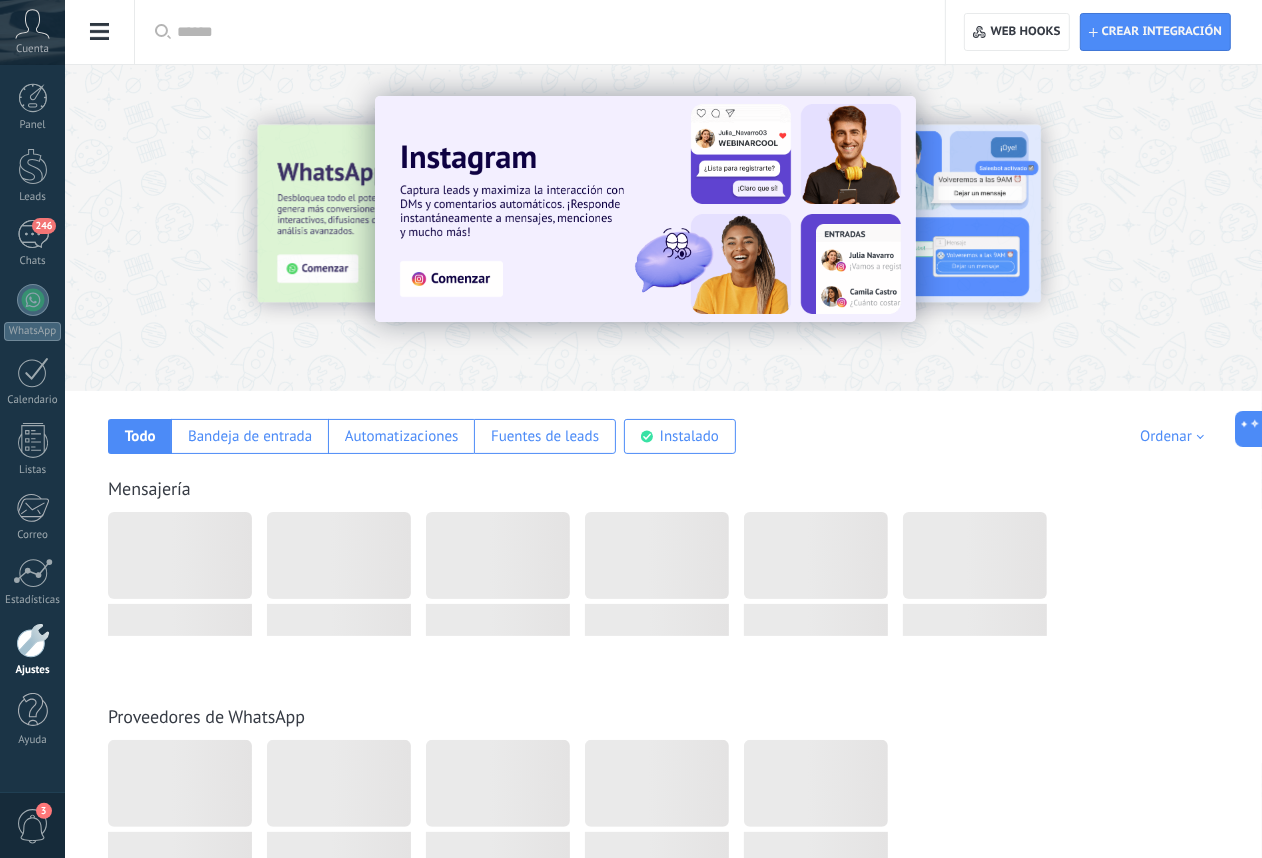 click at bounding box center [100, 32] 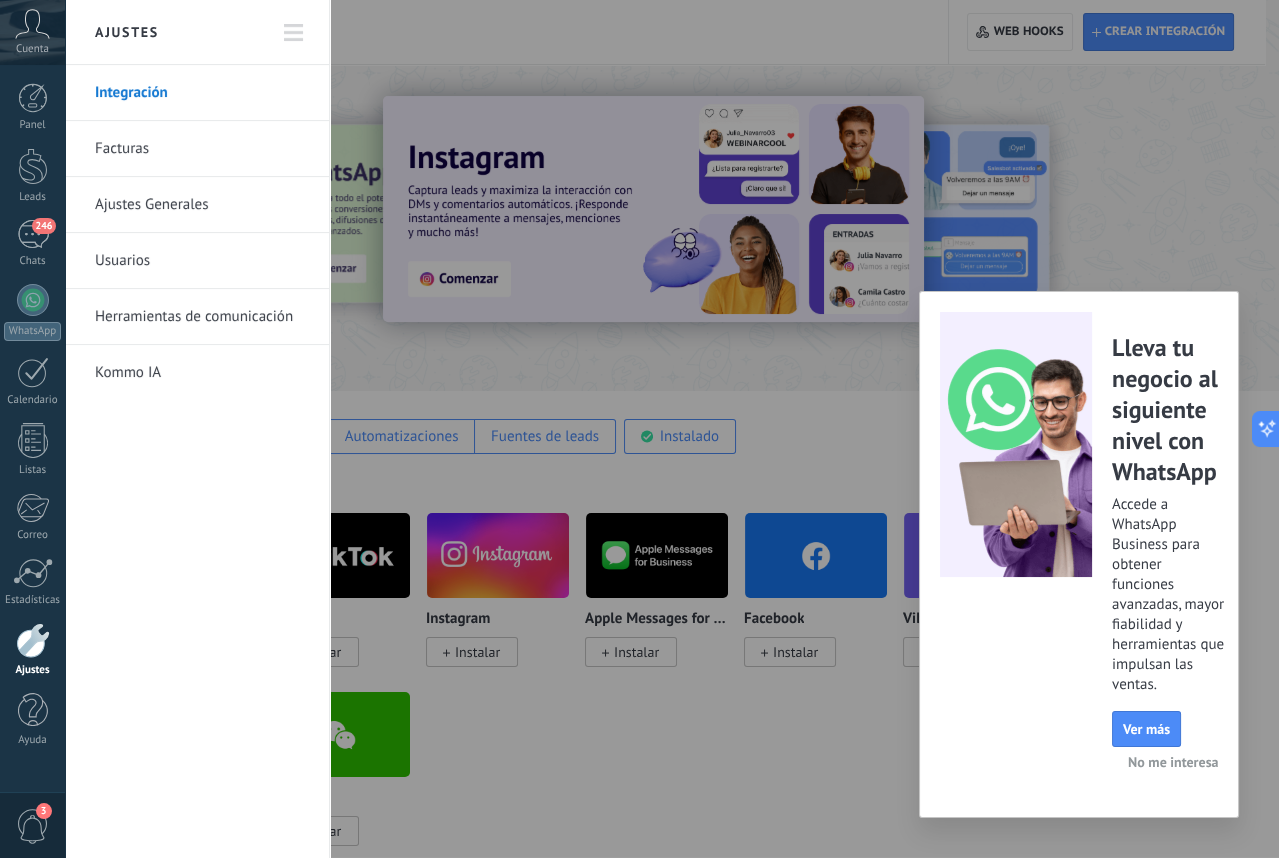 click on "Usuarios" at bounding box center (202, 261) 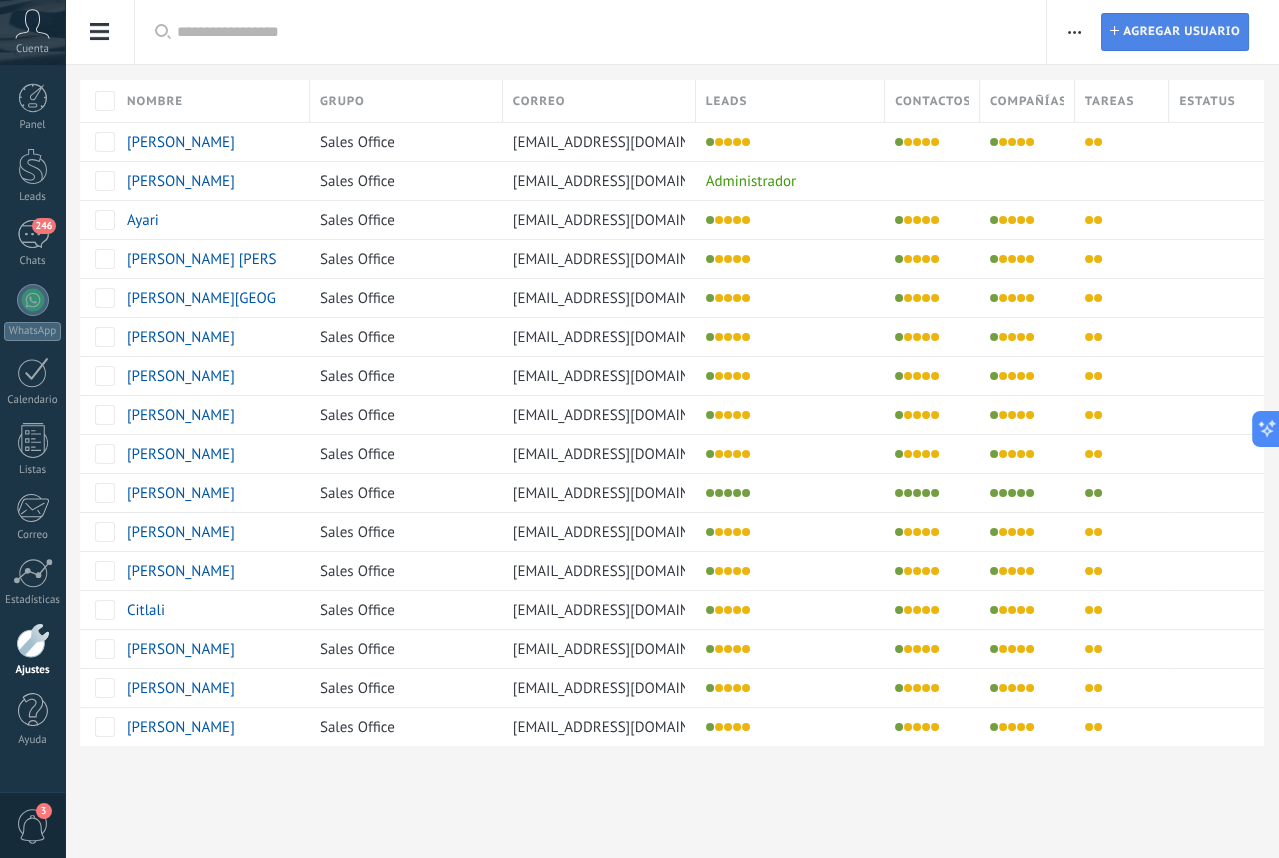 click on "Agregar usuario" at bounding box center [1181, 32] 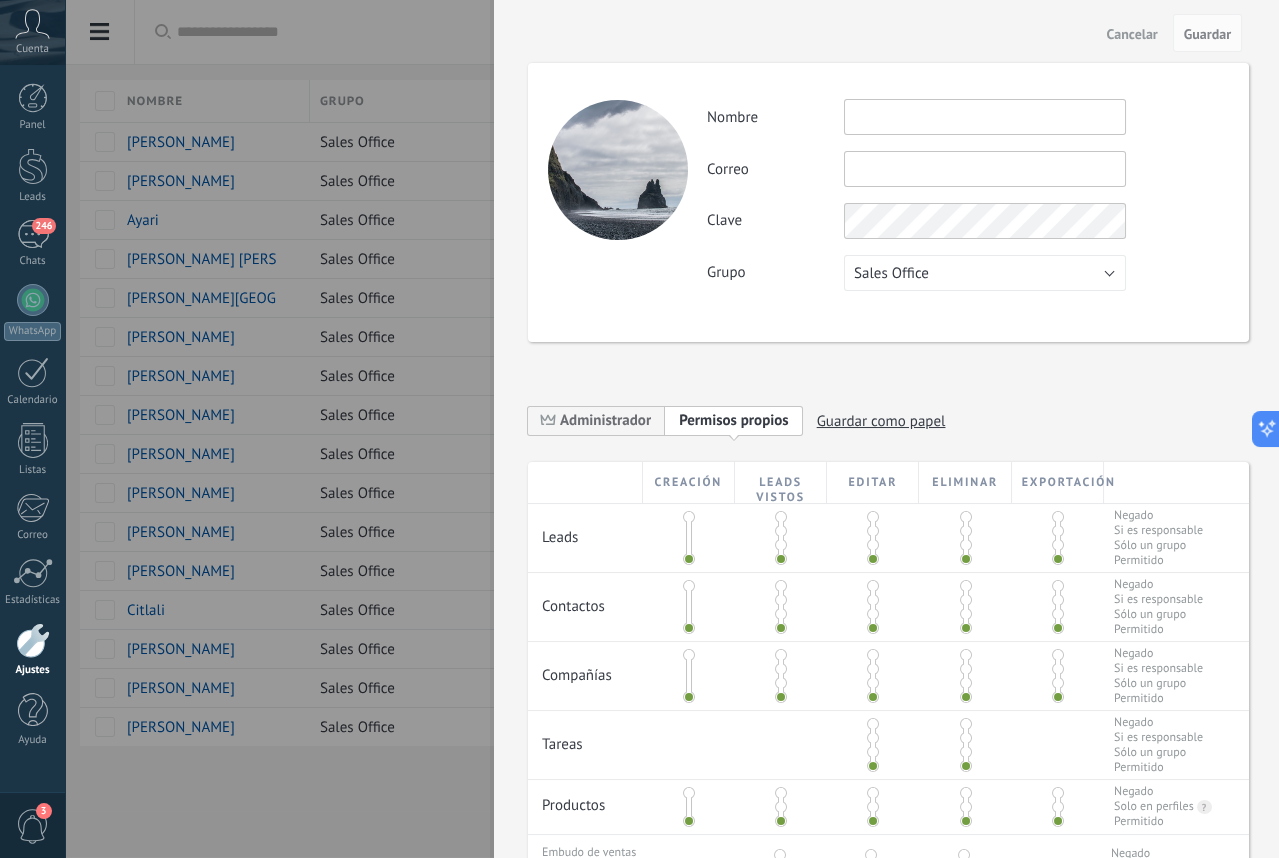click at bounding box center (639, 429) 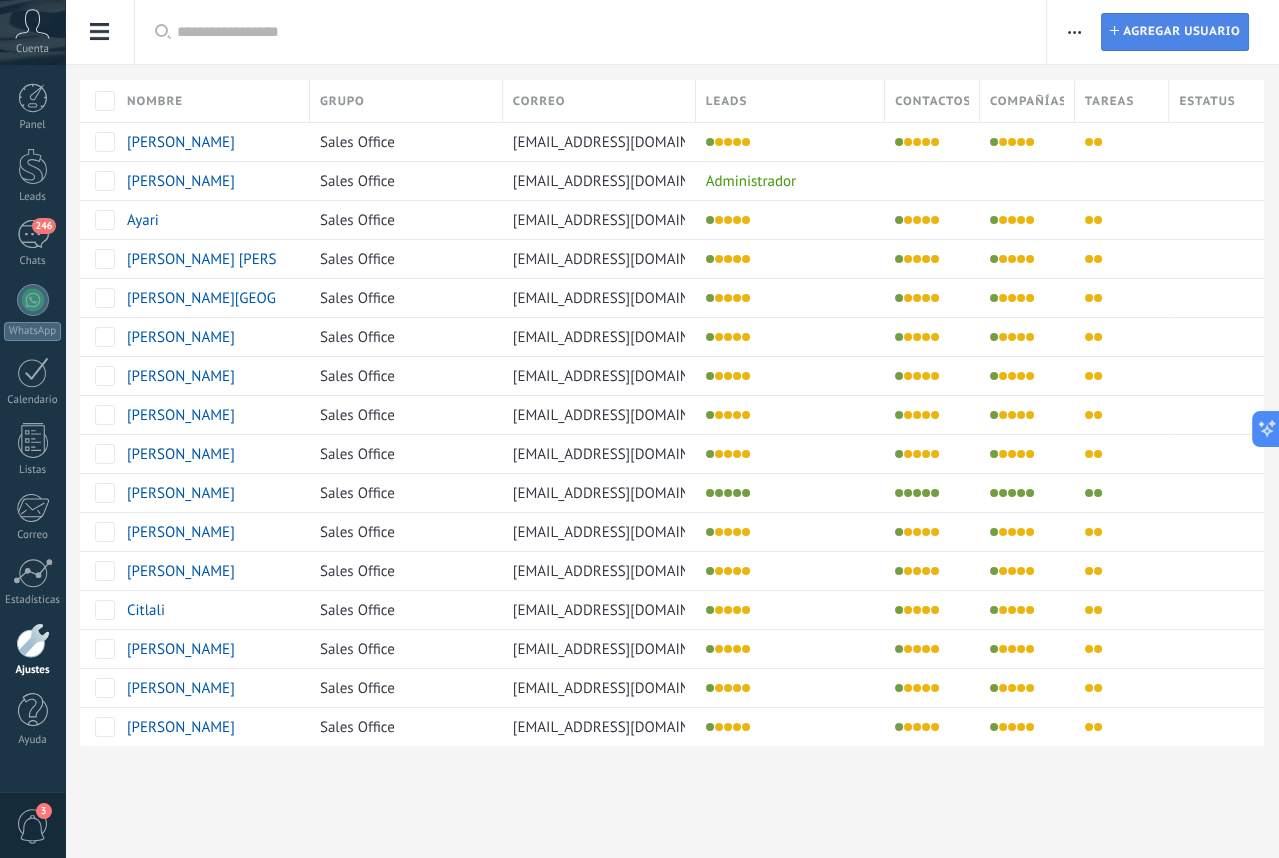 click on "Agregar usuario" at bounding box center (1181, 32) 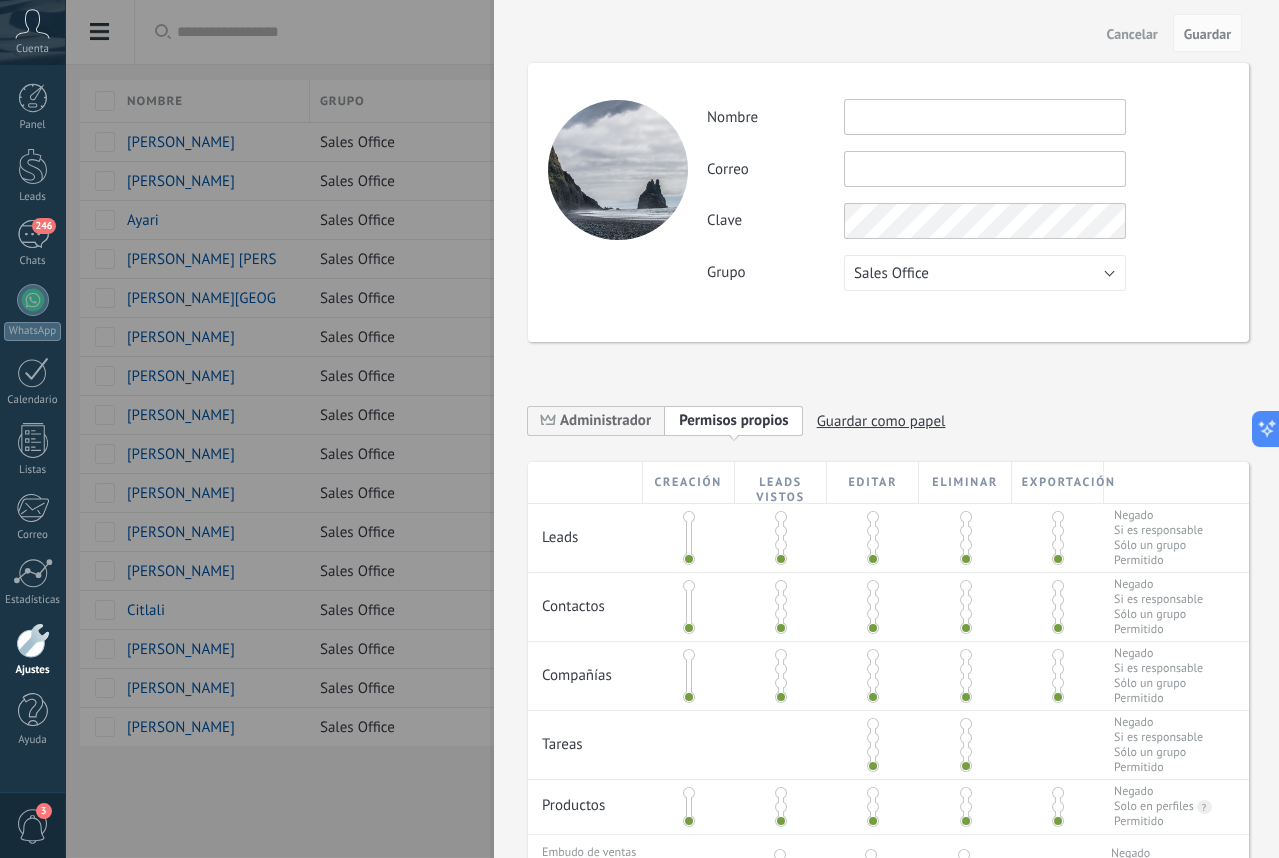 click at bounding box center [985, 117] 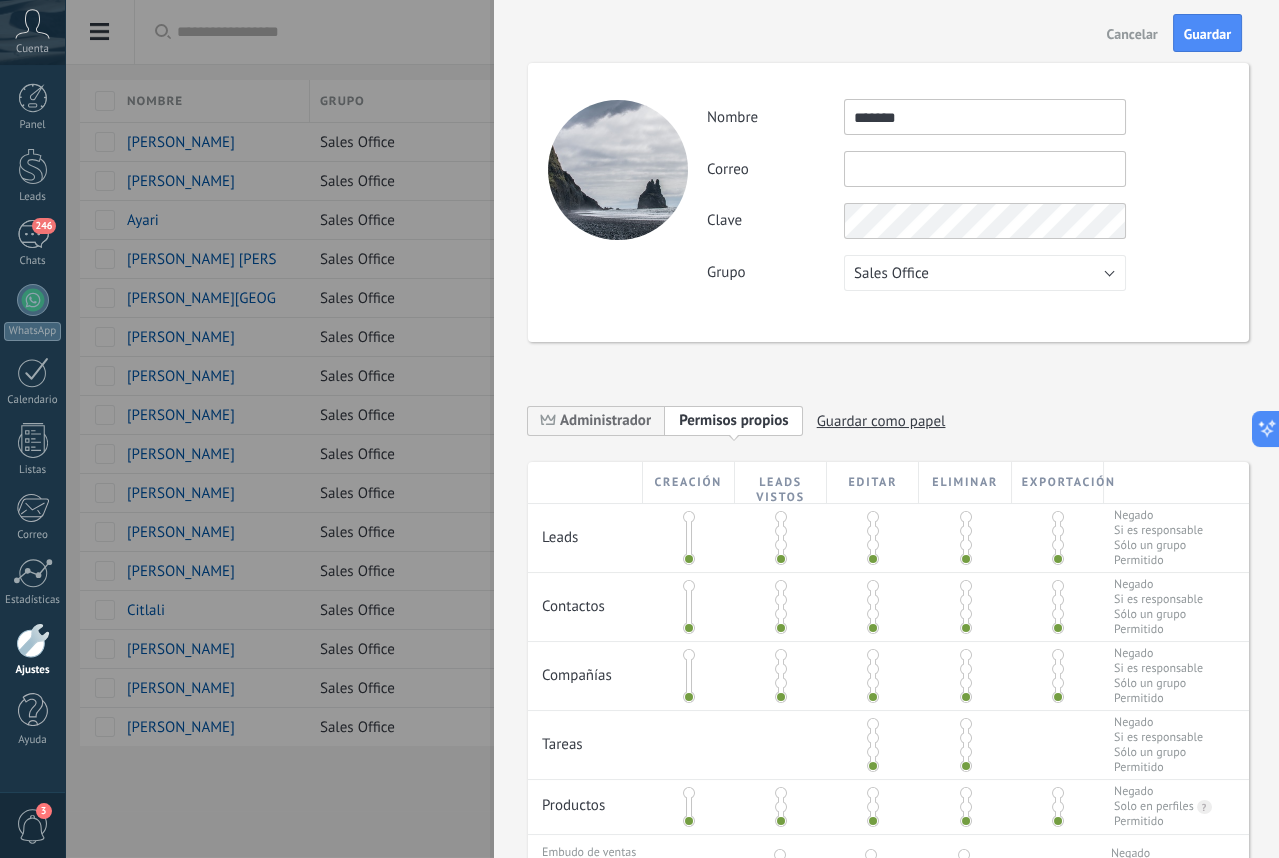 type on "*******" 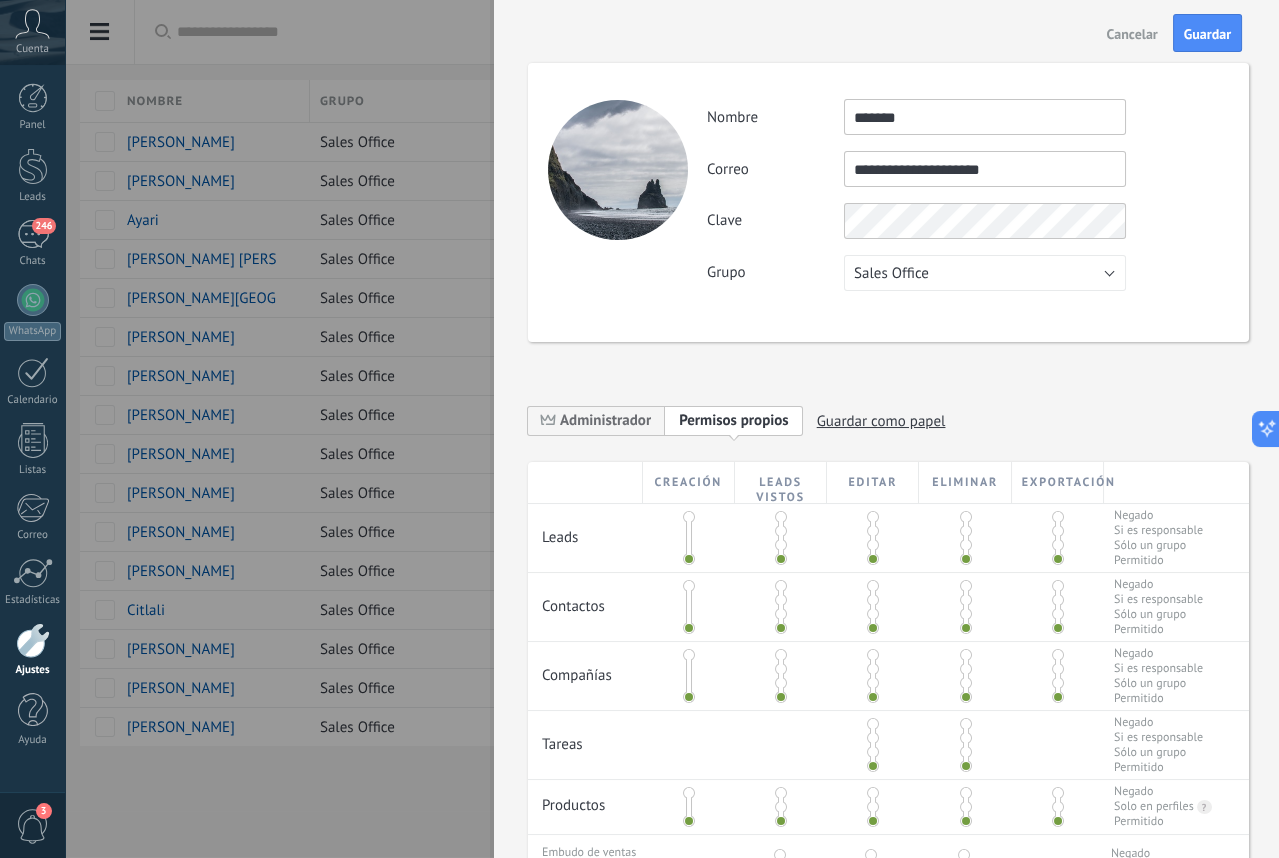type on "**********" 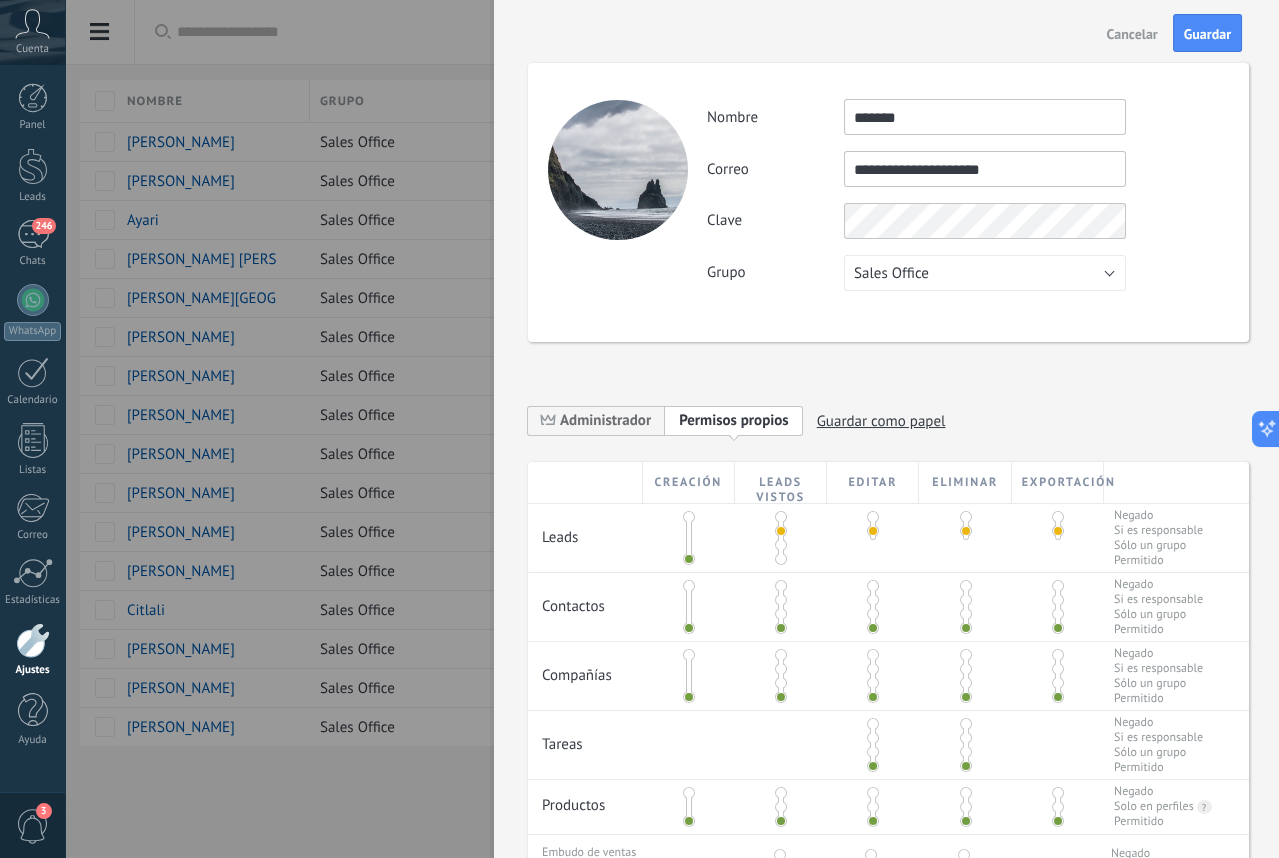 click at bounding box center (781, 600) 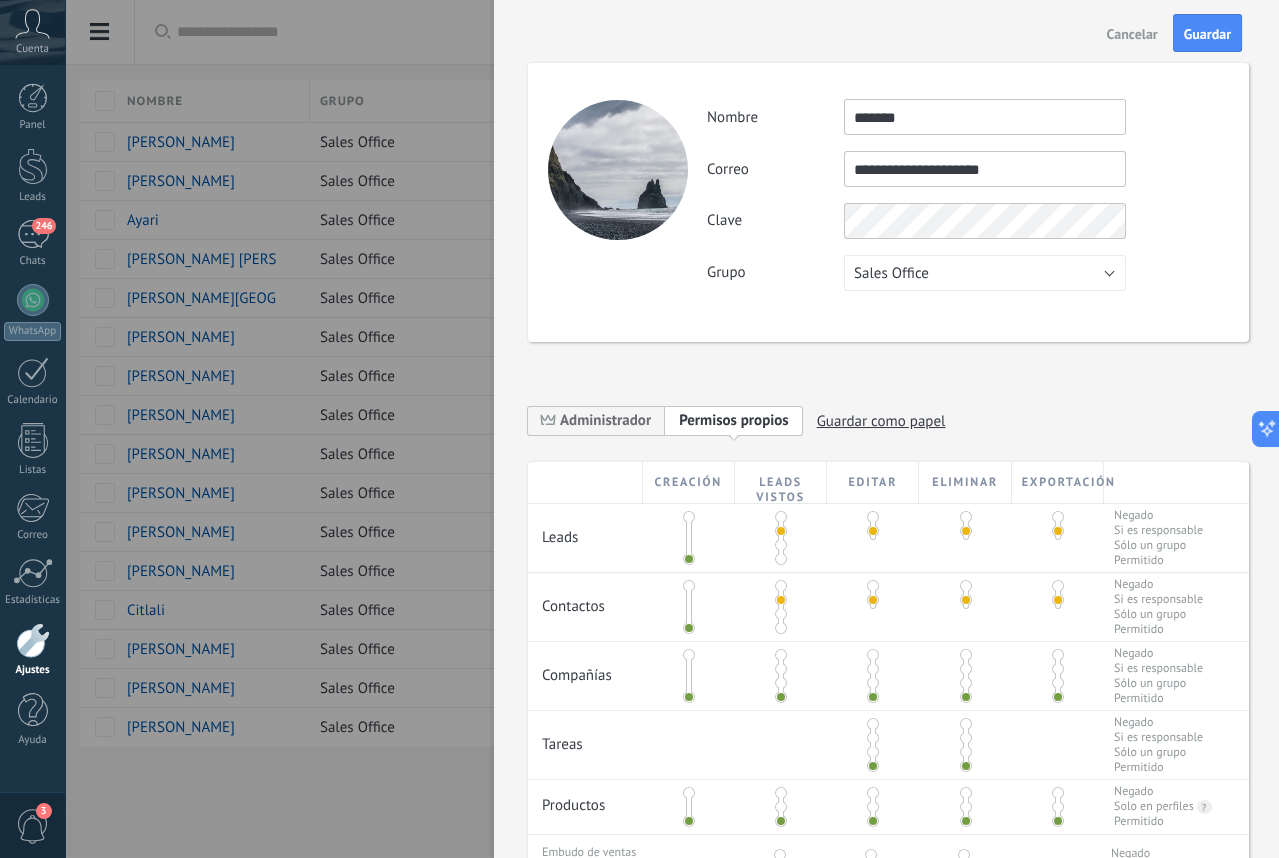 click at bounding box center [781, 669] 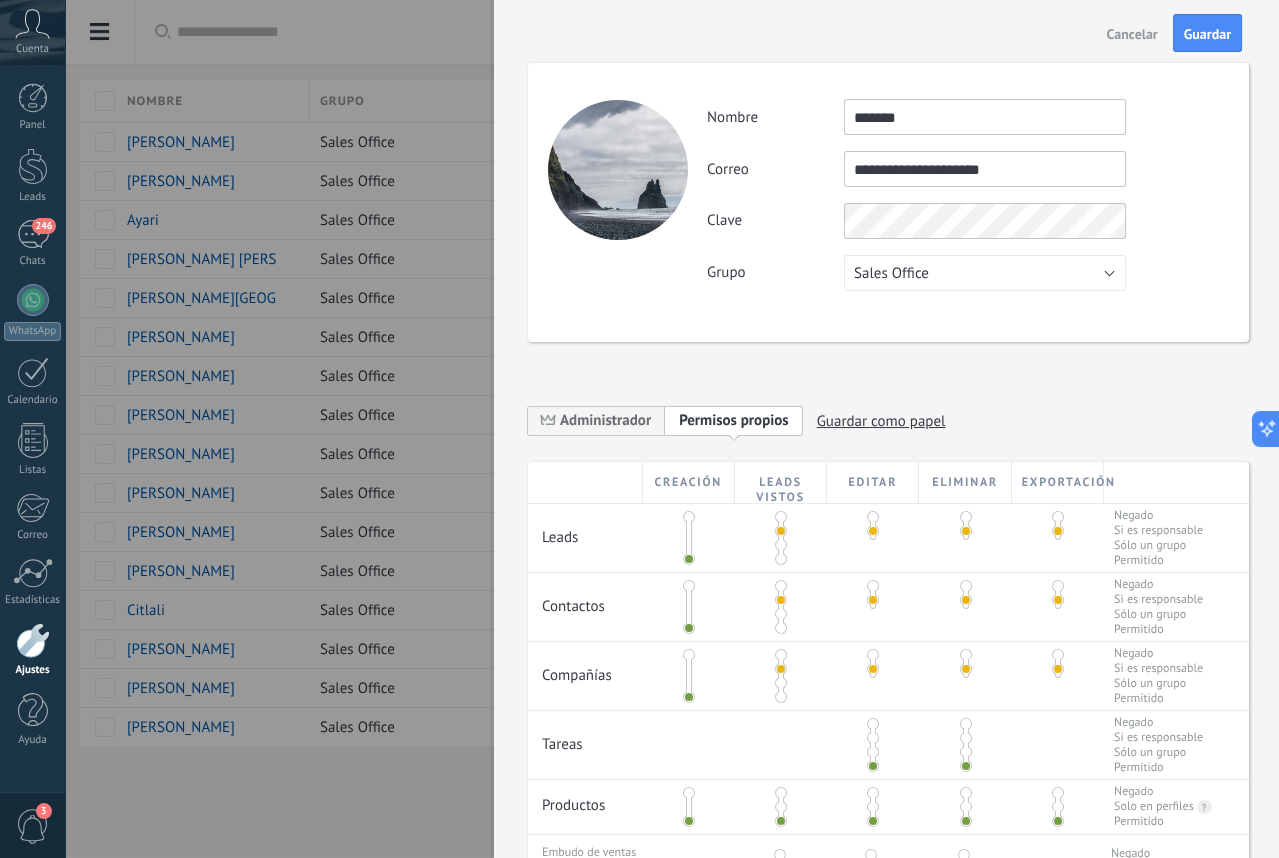 click at bounding box center (873, 738) 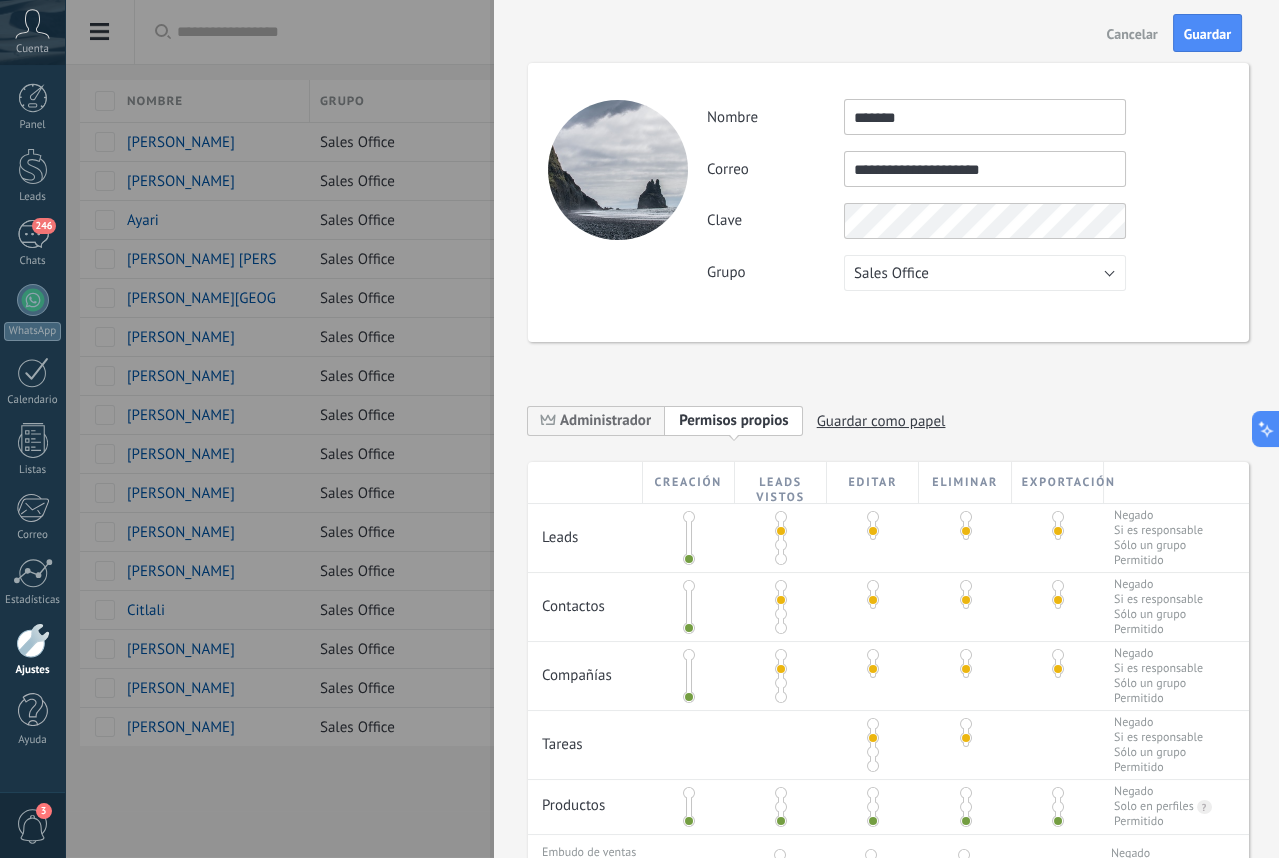 click at bounding box center (781, 807) 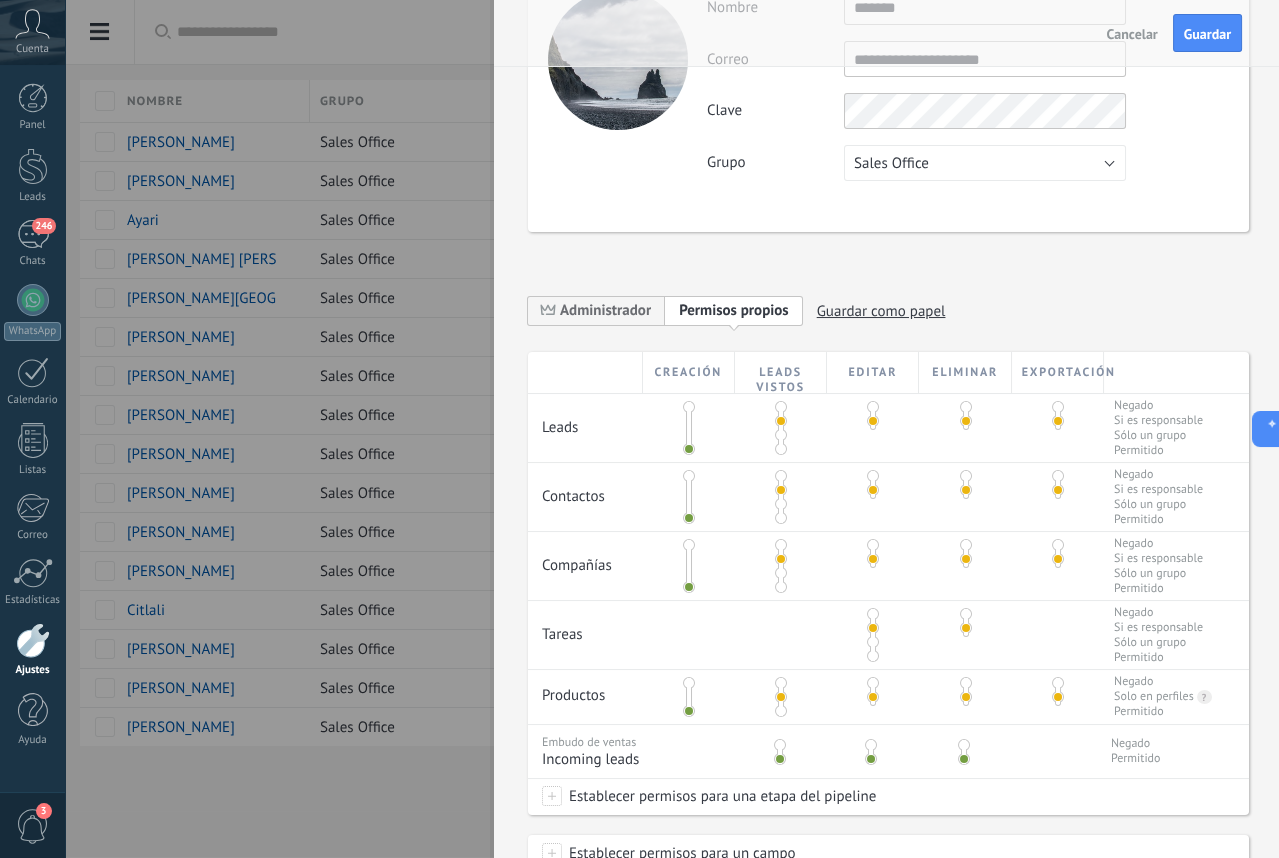 scroll, scrollTop: 161, scrollLeft: 0, axis: vertical 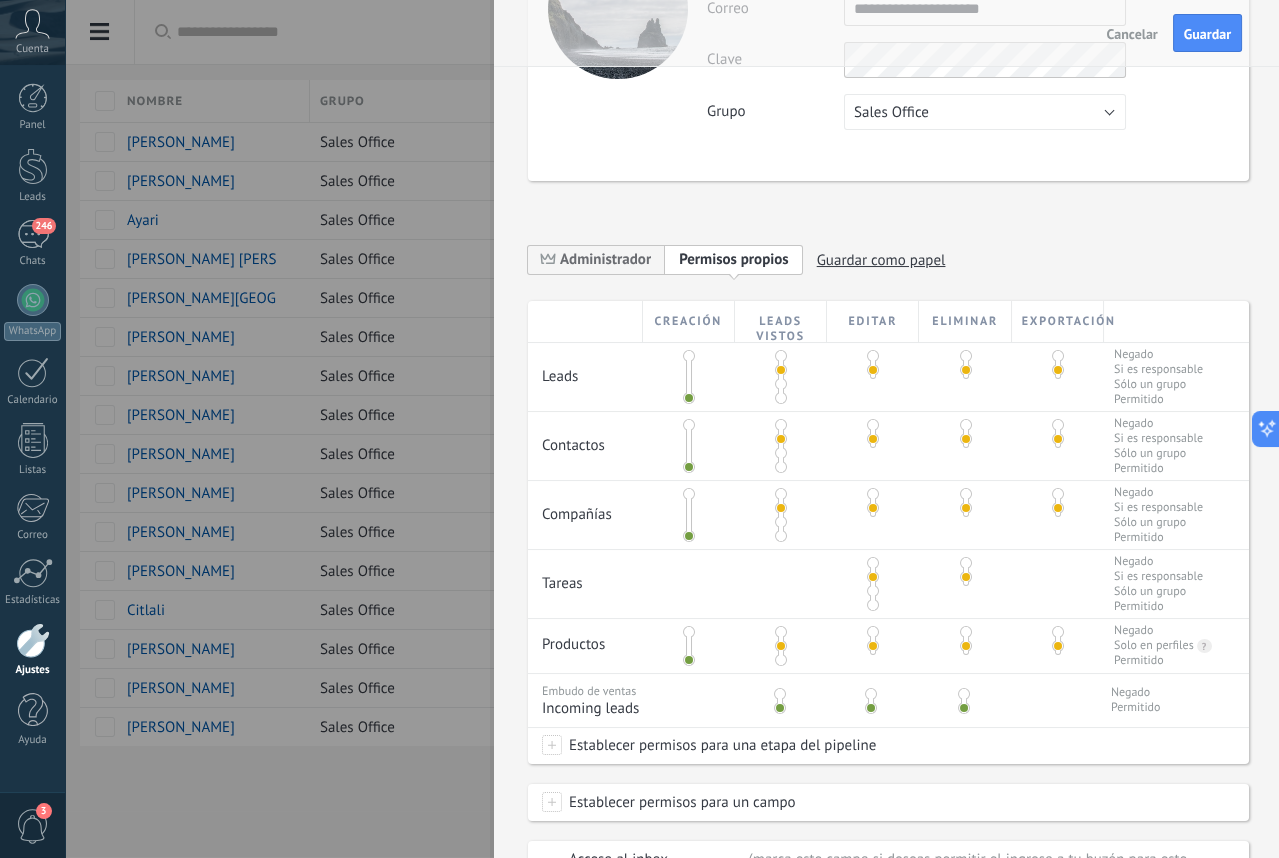 click at bounding box center [780, 694] 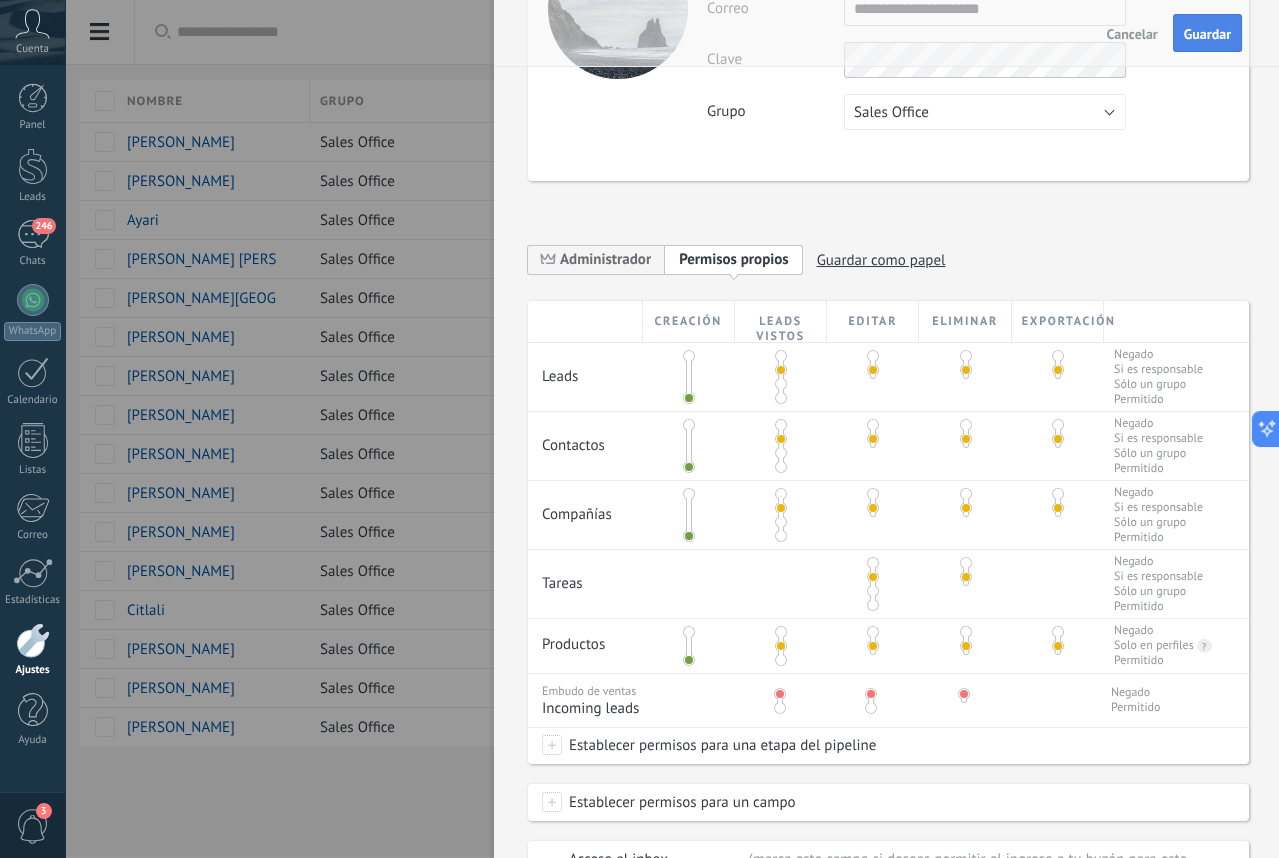 click on "Guardar" at bounding box center [1207, 33] 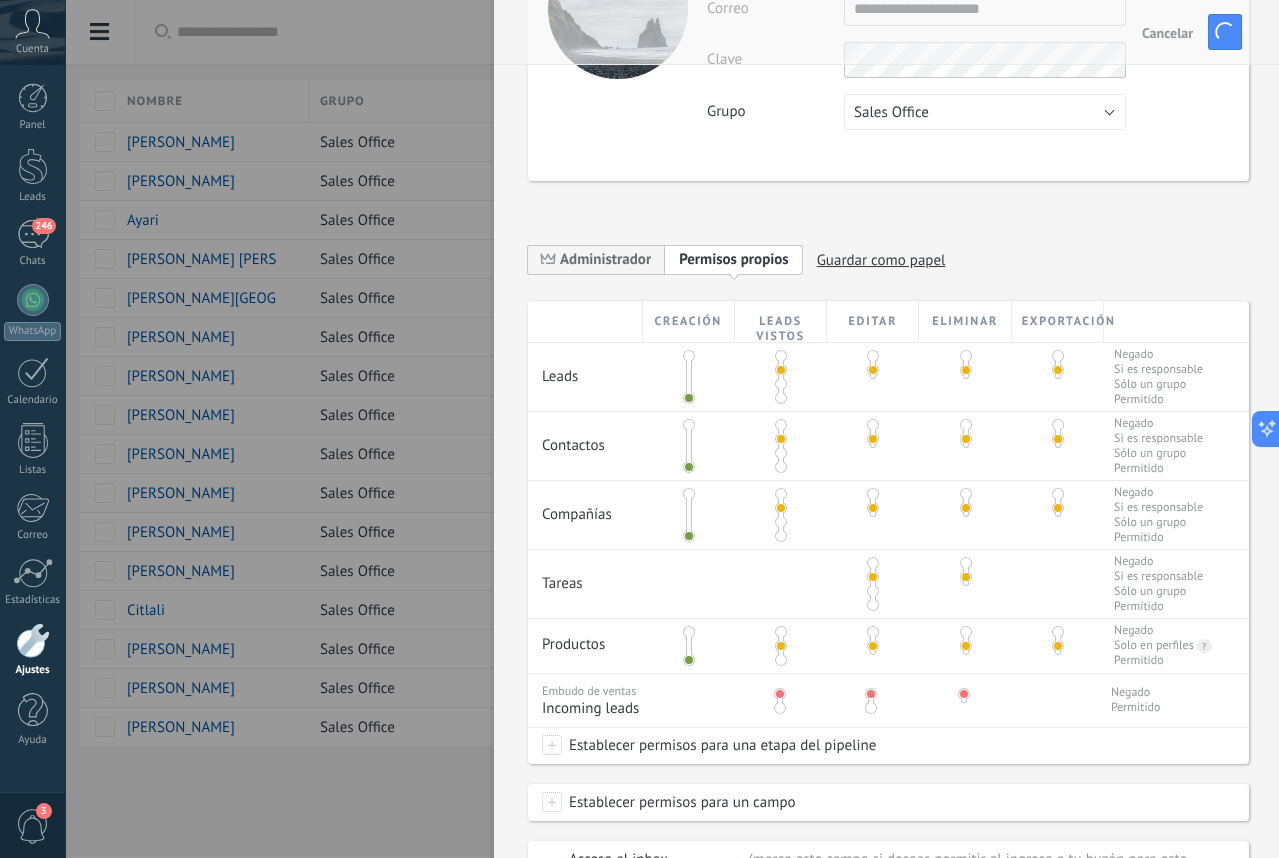 scroll, scrollTop: 0, scrollLeft: 0, axis: both 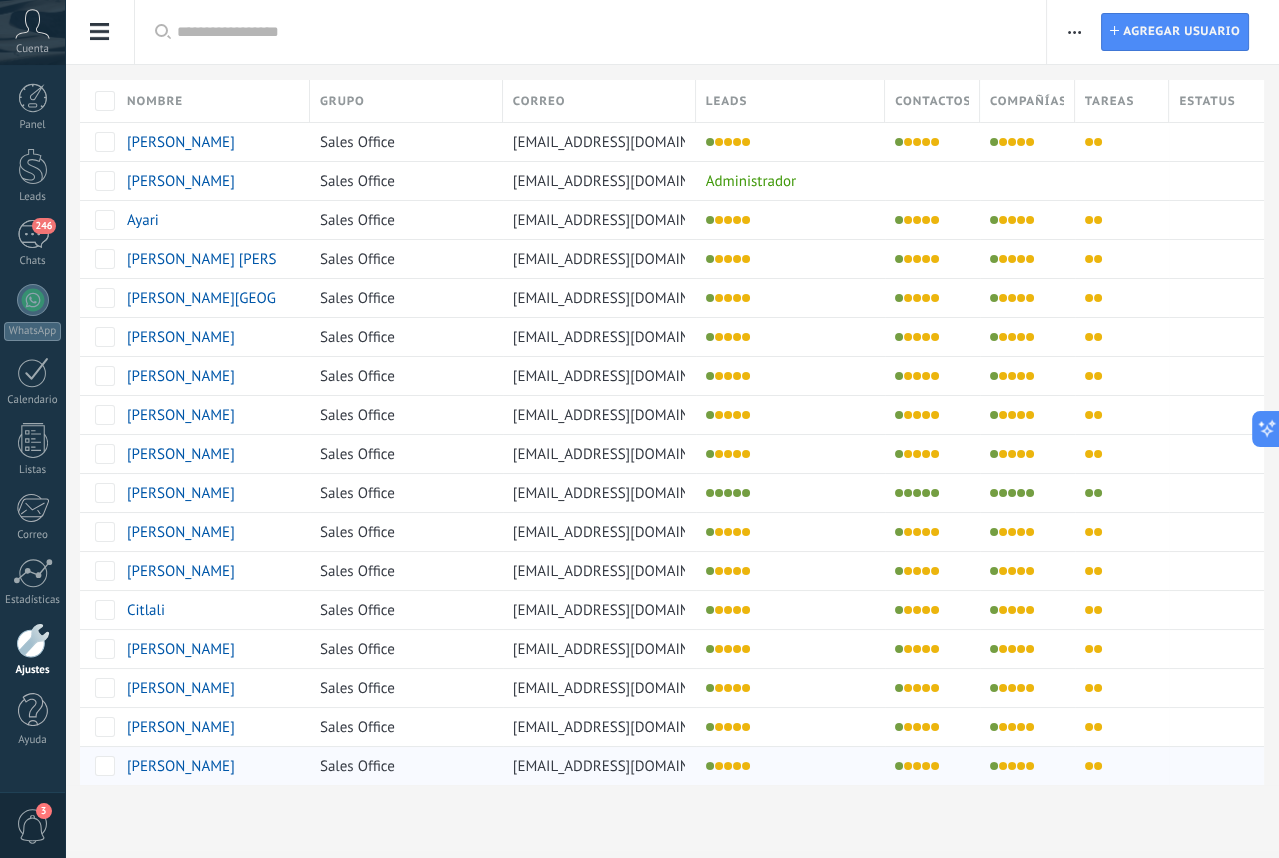 click on "[EMAIL_ADDRESS][DOMAIN_NAME]" at bounding box center [626, 766] 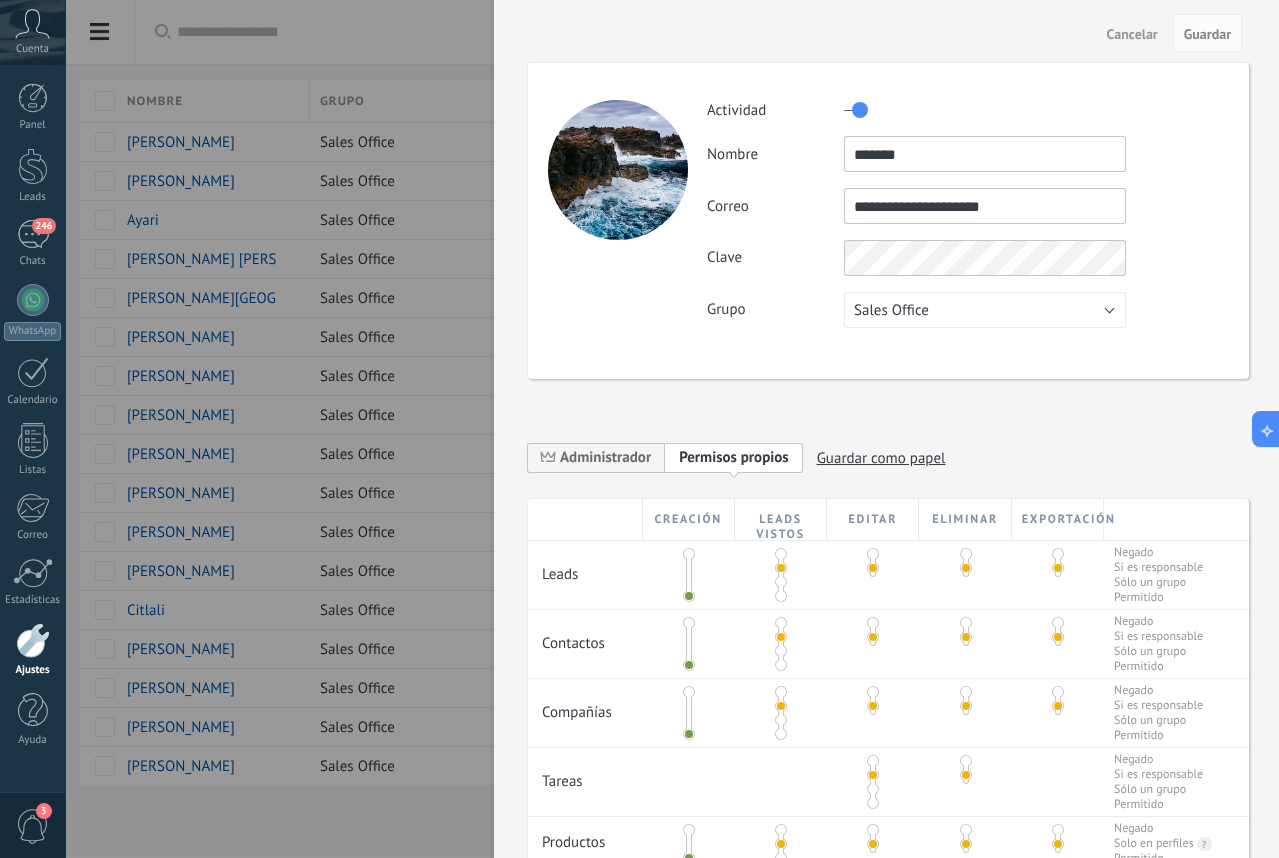 click on "**********" at bounding box center (985, 206) 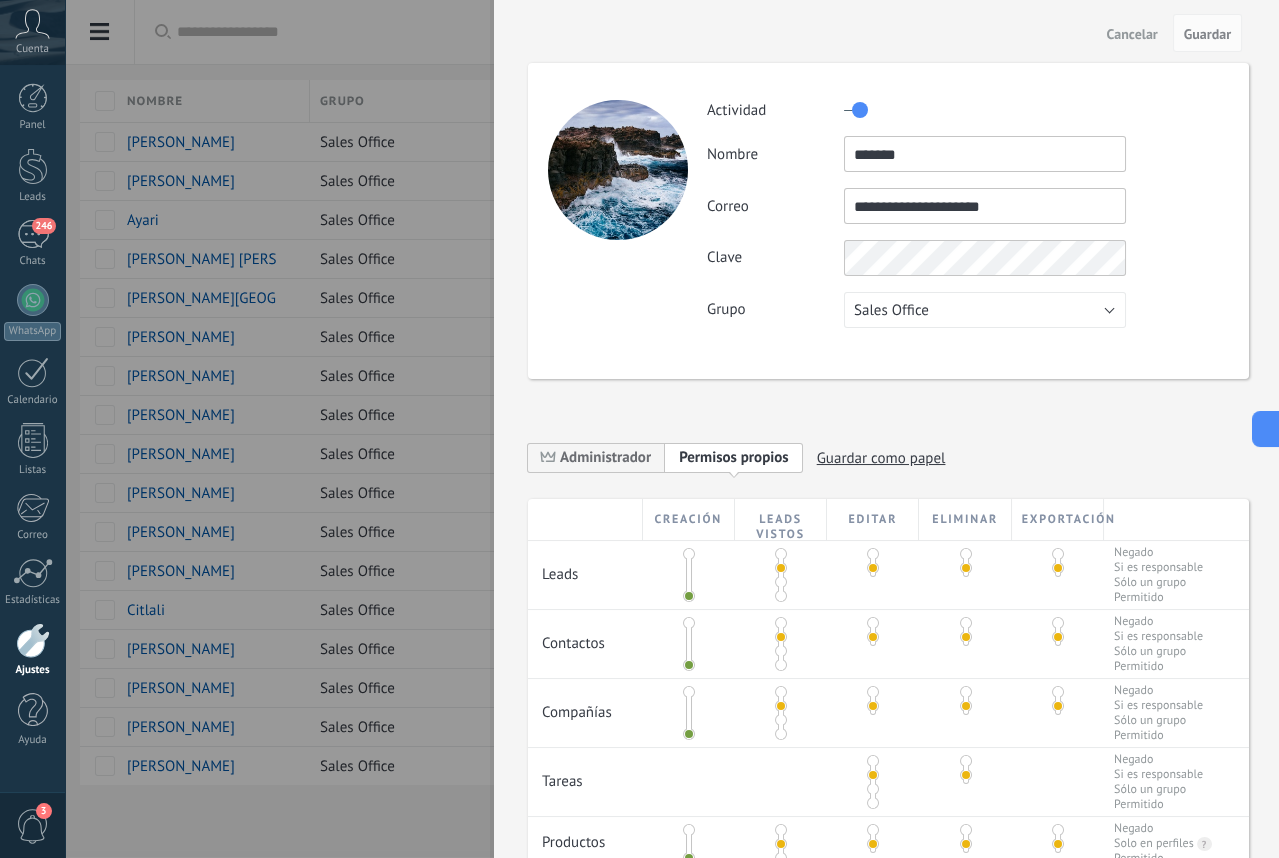 click on "**********" at bounding box center (985, 206) 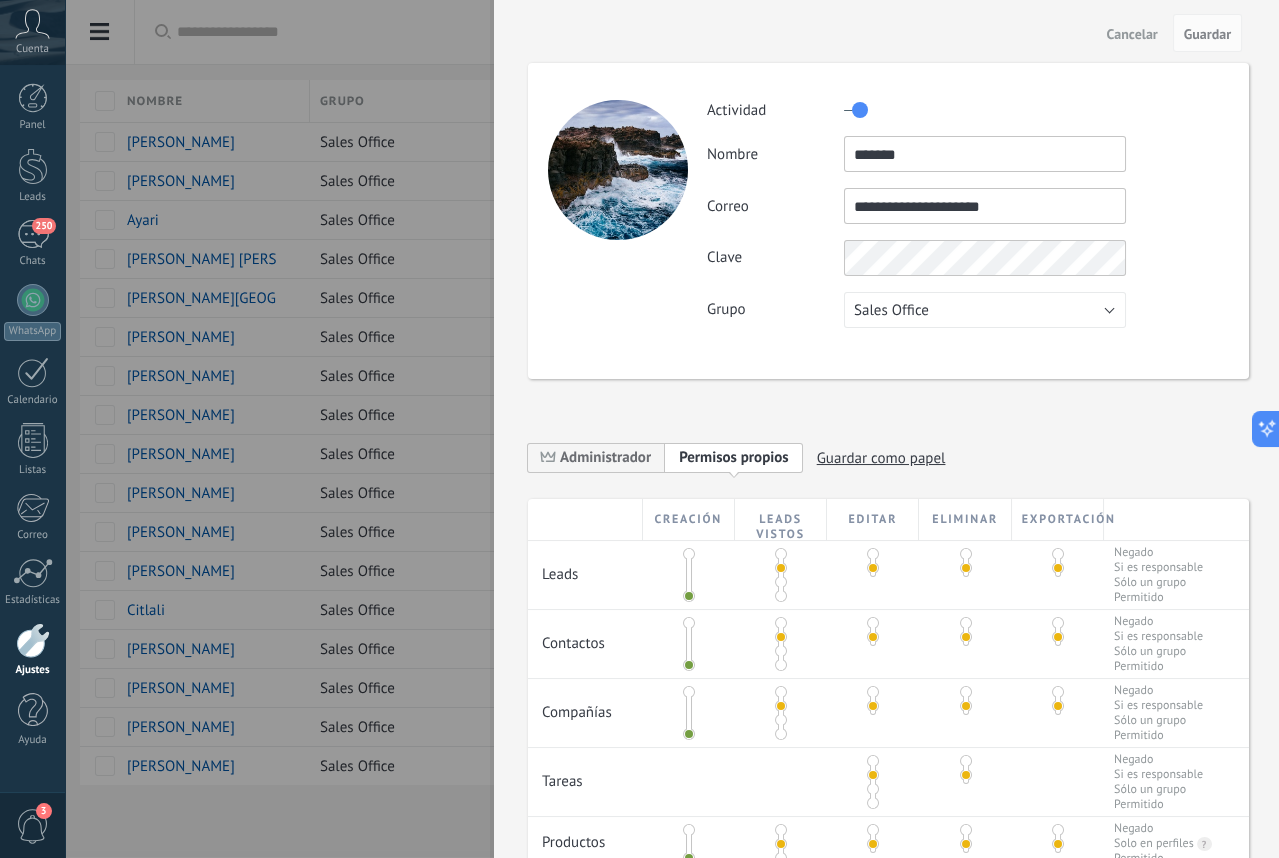 click at bounding box center [639, 429] 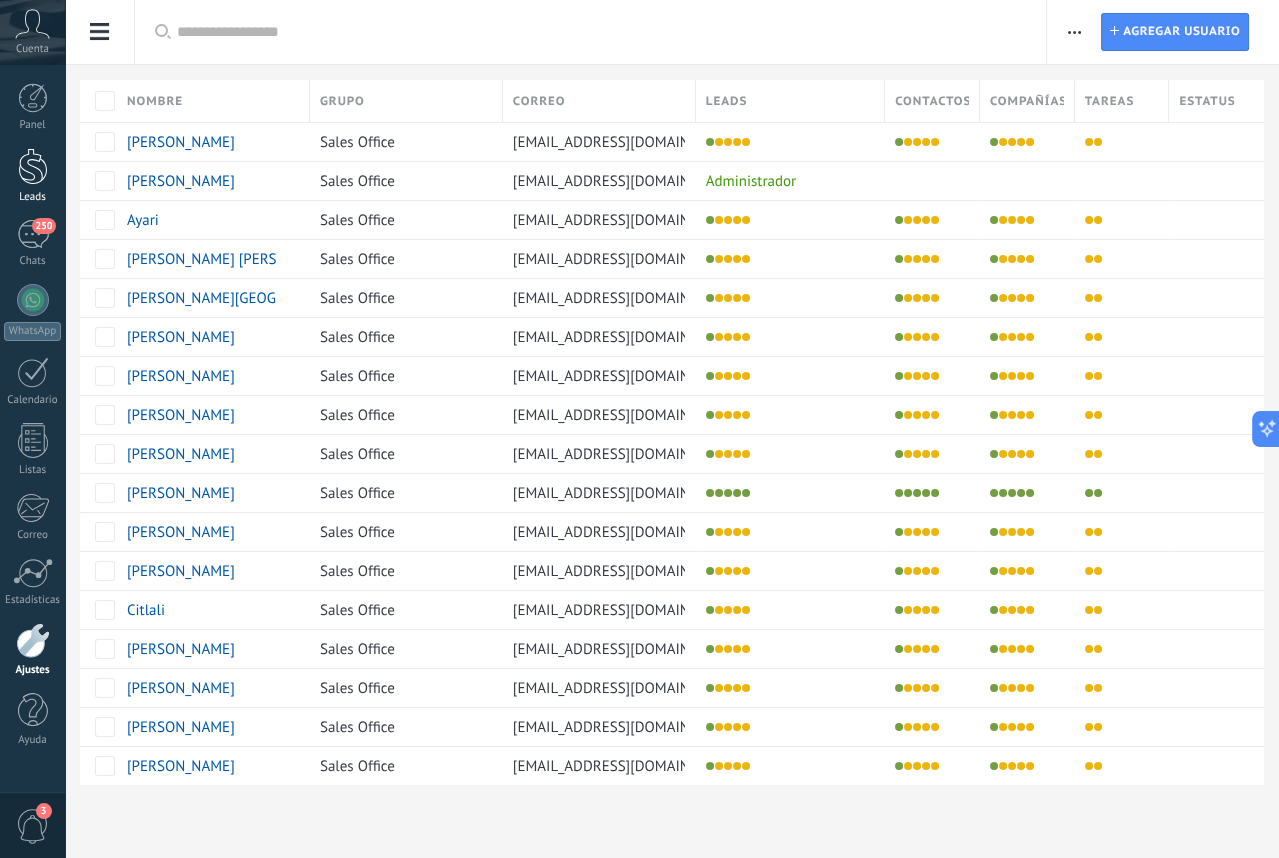 click at bounding box center [33, 166] 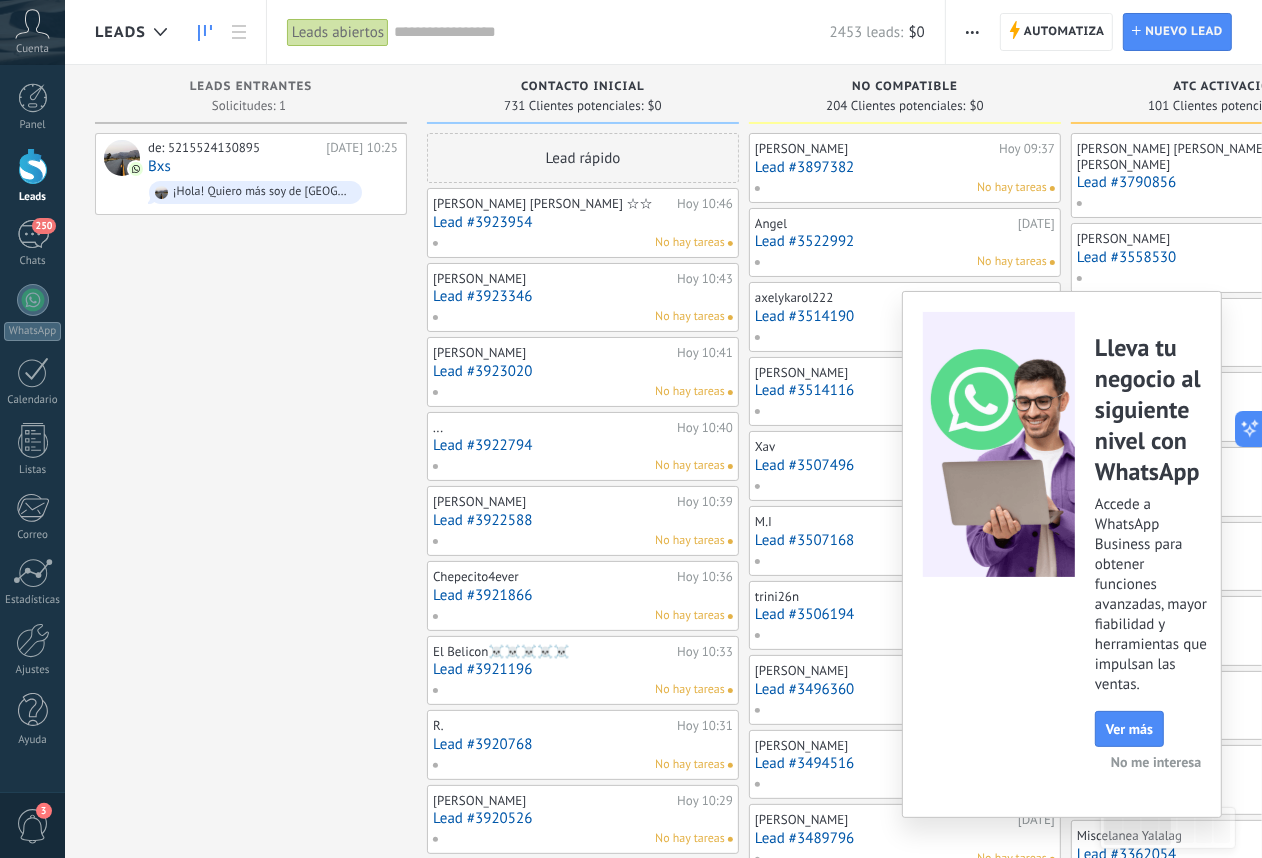 click at bounding box center (972, 32) 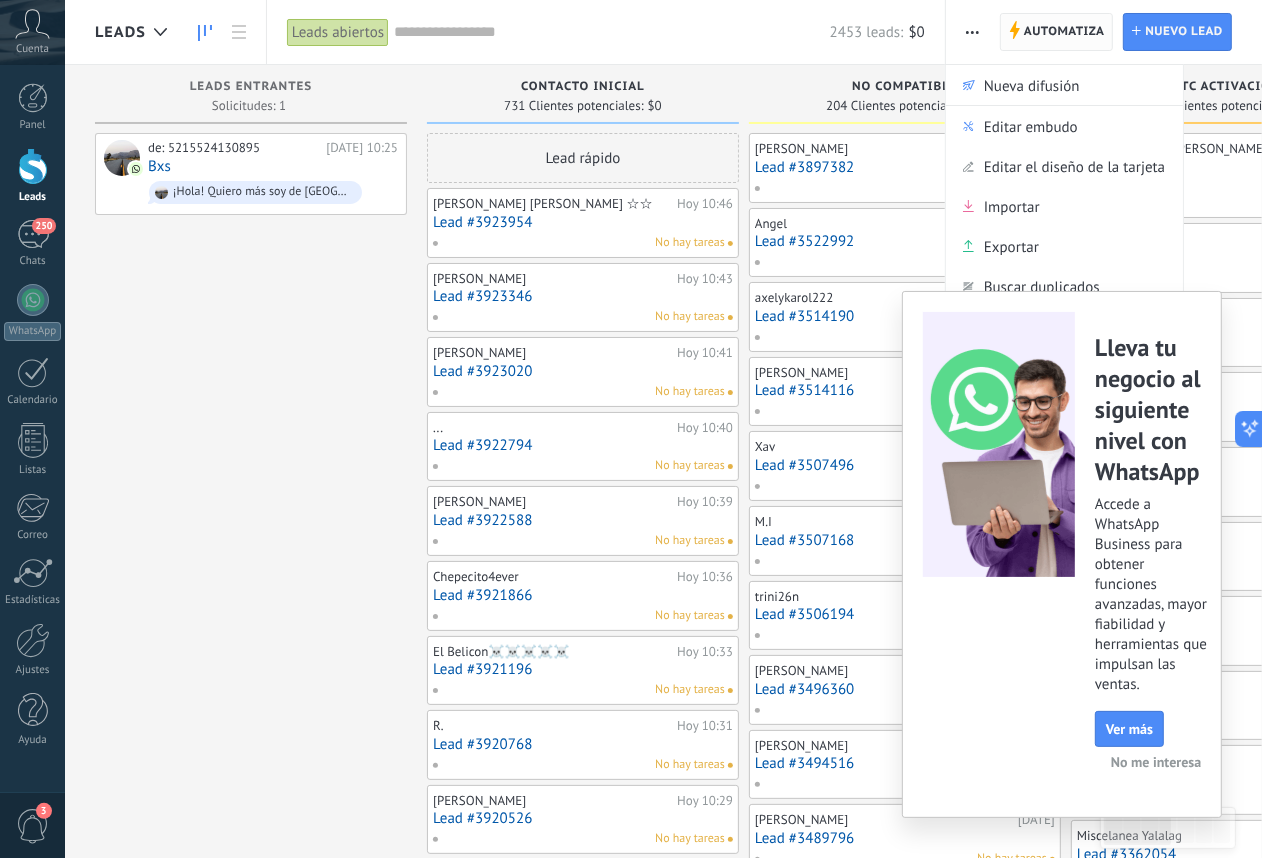 click on "Automatiza" at bounding box center [1064, 32] 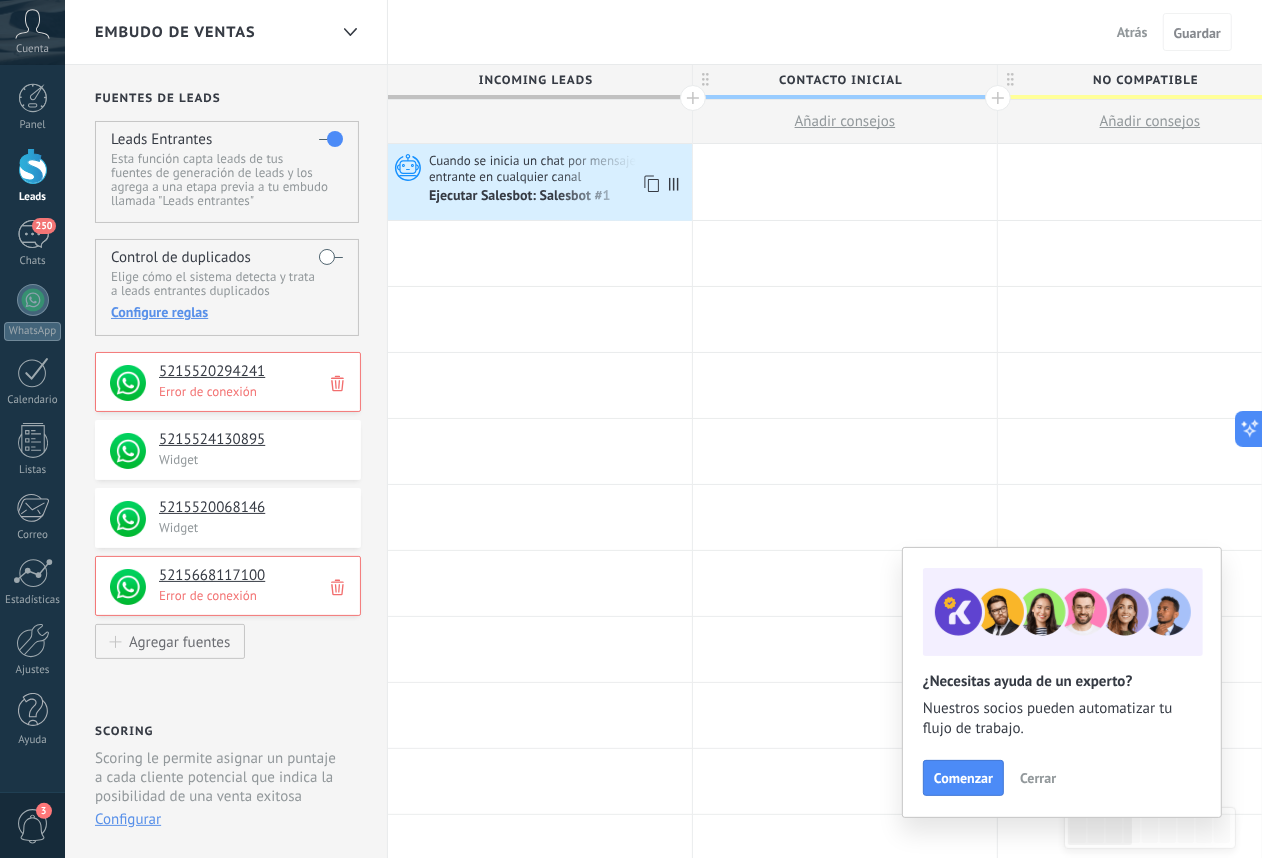click on "Ejecutar Salesbot: Salesbot #1" at bounding box center [521, 197] 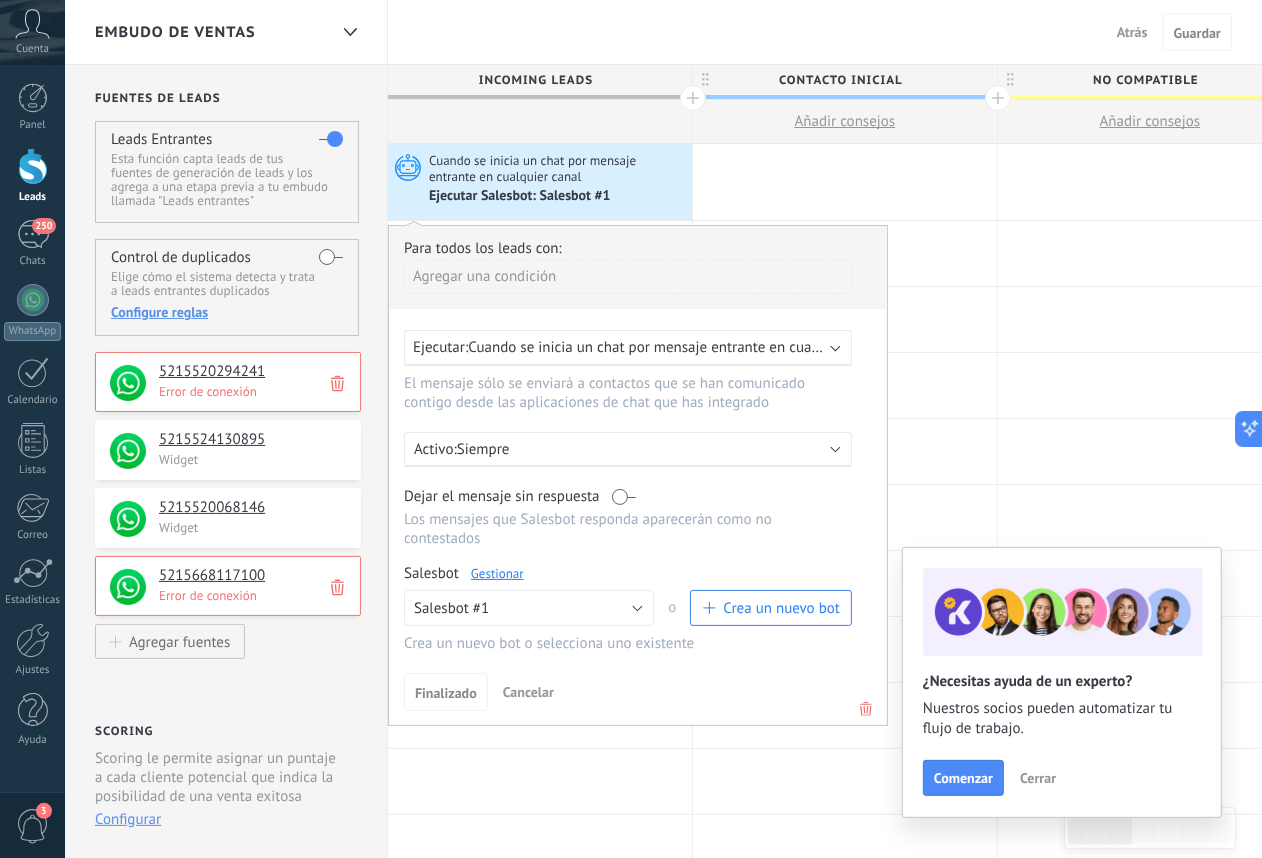 click on "Gestionar" at bounding box center (497, 573) 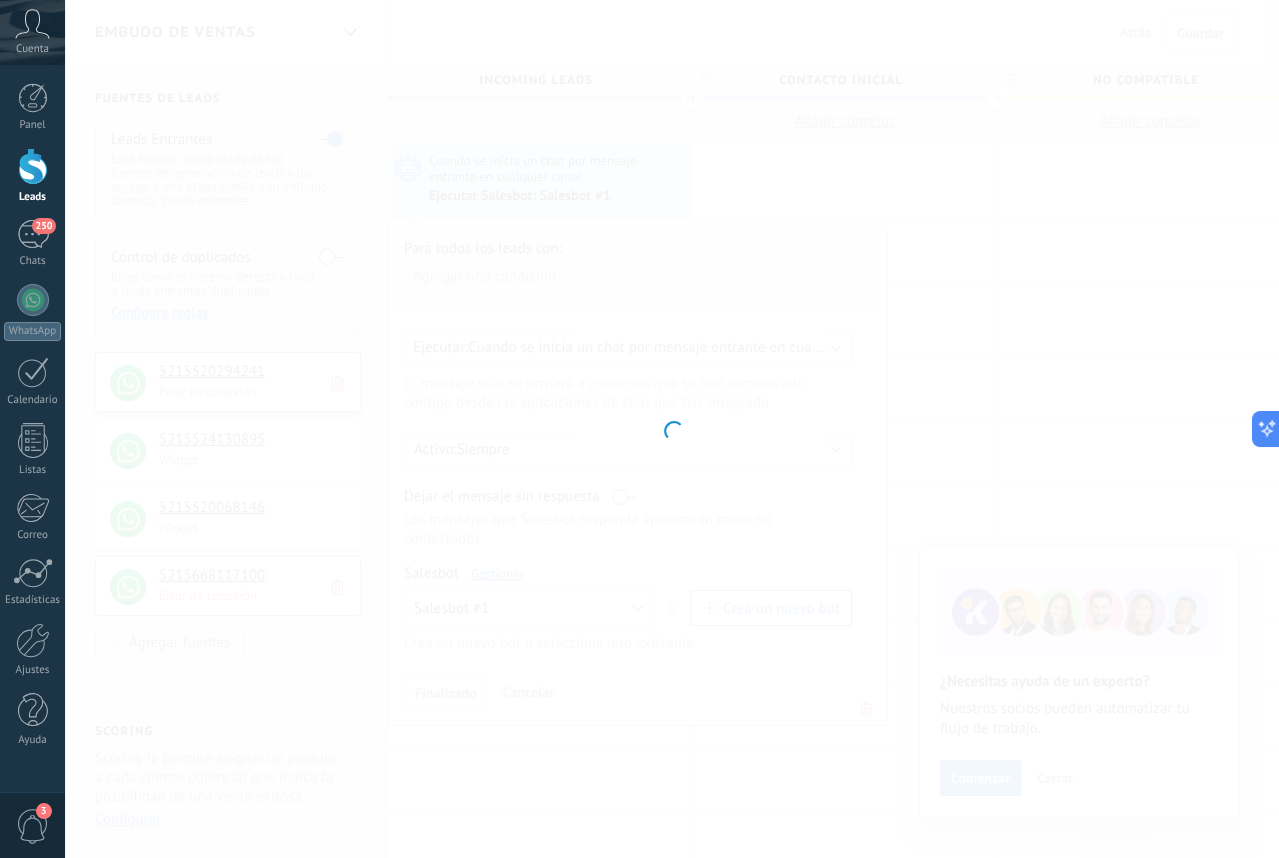 type on "**********" 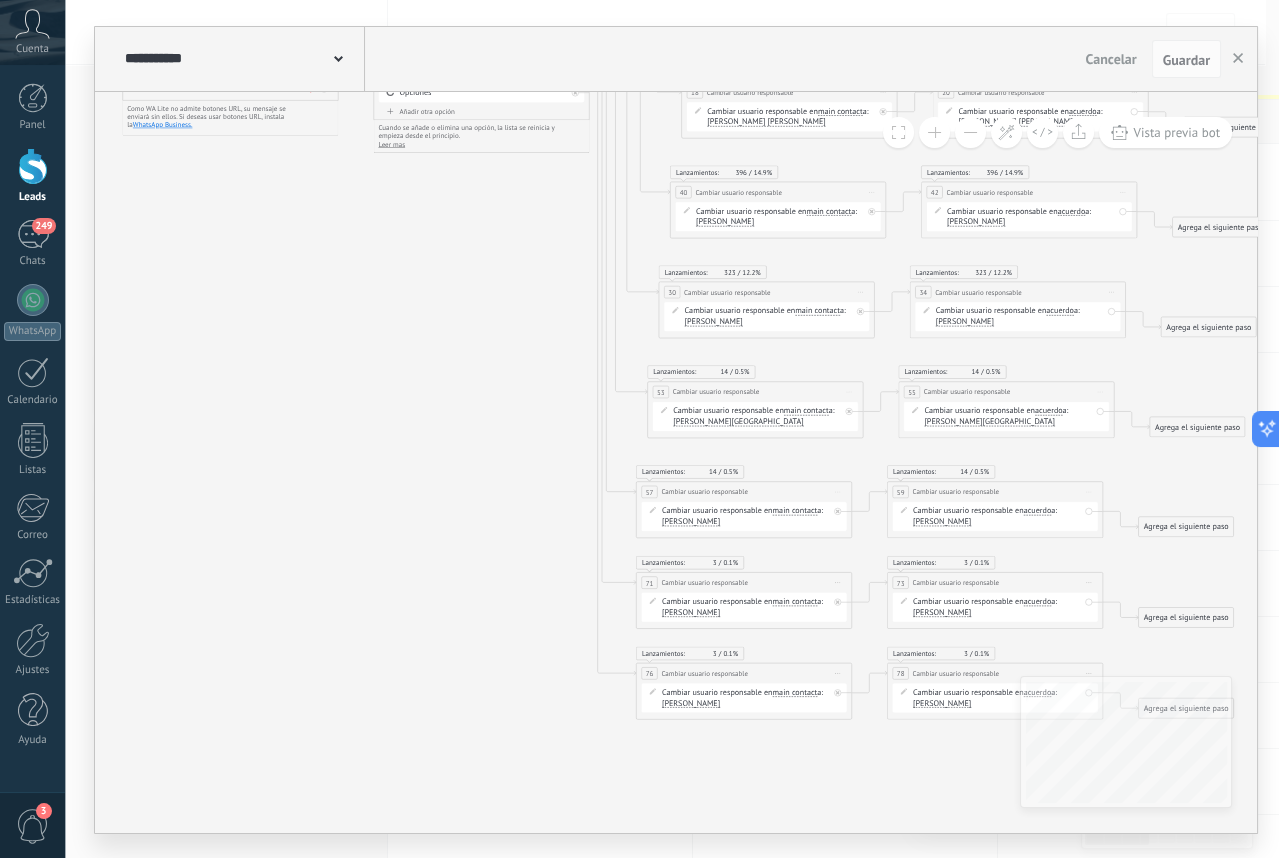 click on "Añadir otra opción" at bounding box center [481, 110] 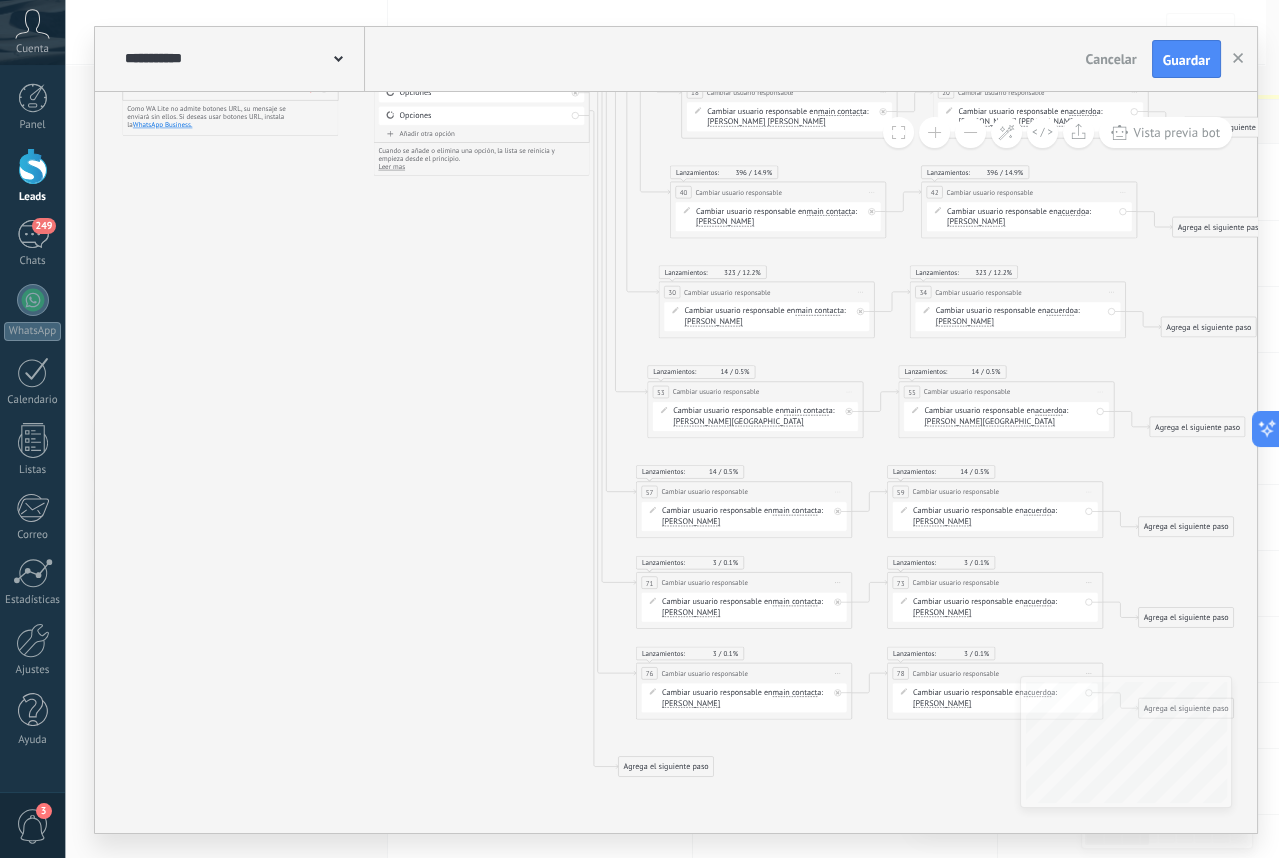 drag, startPoint x: 649, startPoint y: 143, endPoint x: 643, endPoint y: 757, distance: 614.0293 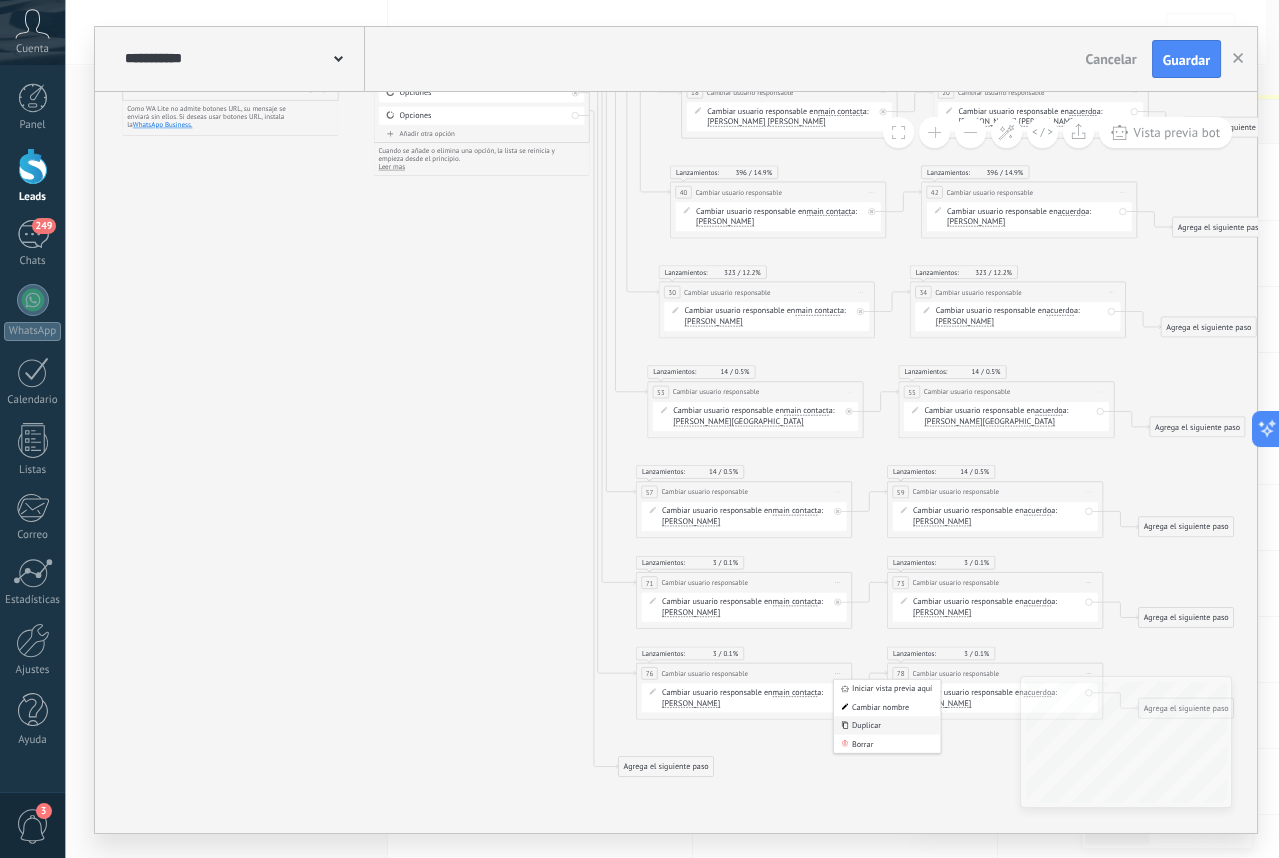 click on "Duplicar" at bounding box center (887, 725) 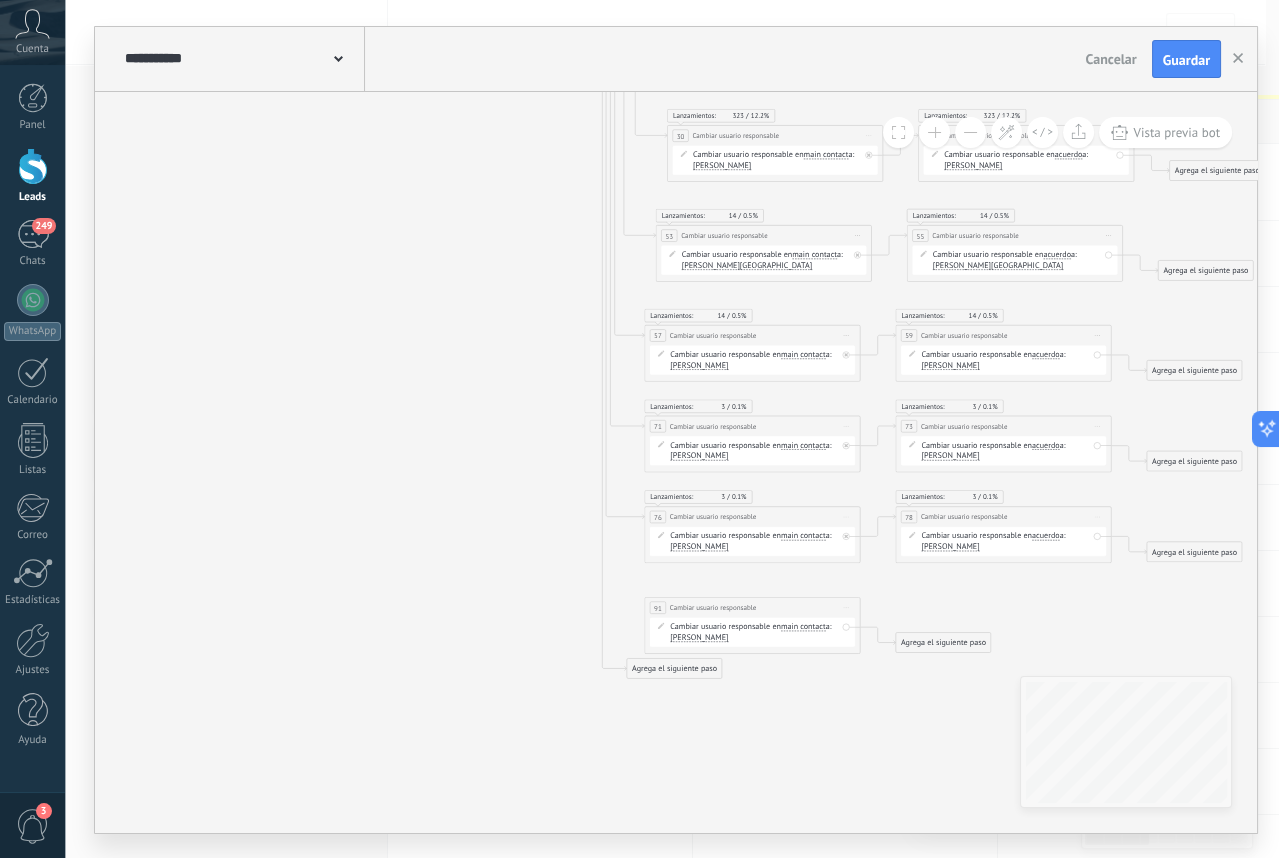 click on "Iniciar vista previa aquí
Cambiar nombre
Duplicar
[GEOGRAPHIC_DATA]" at bounding box center (1097, 517) 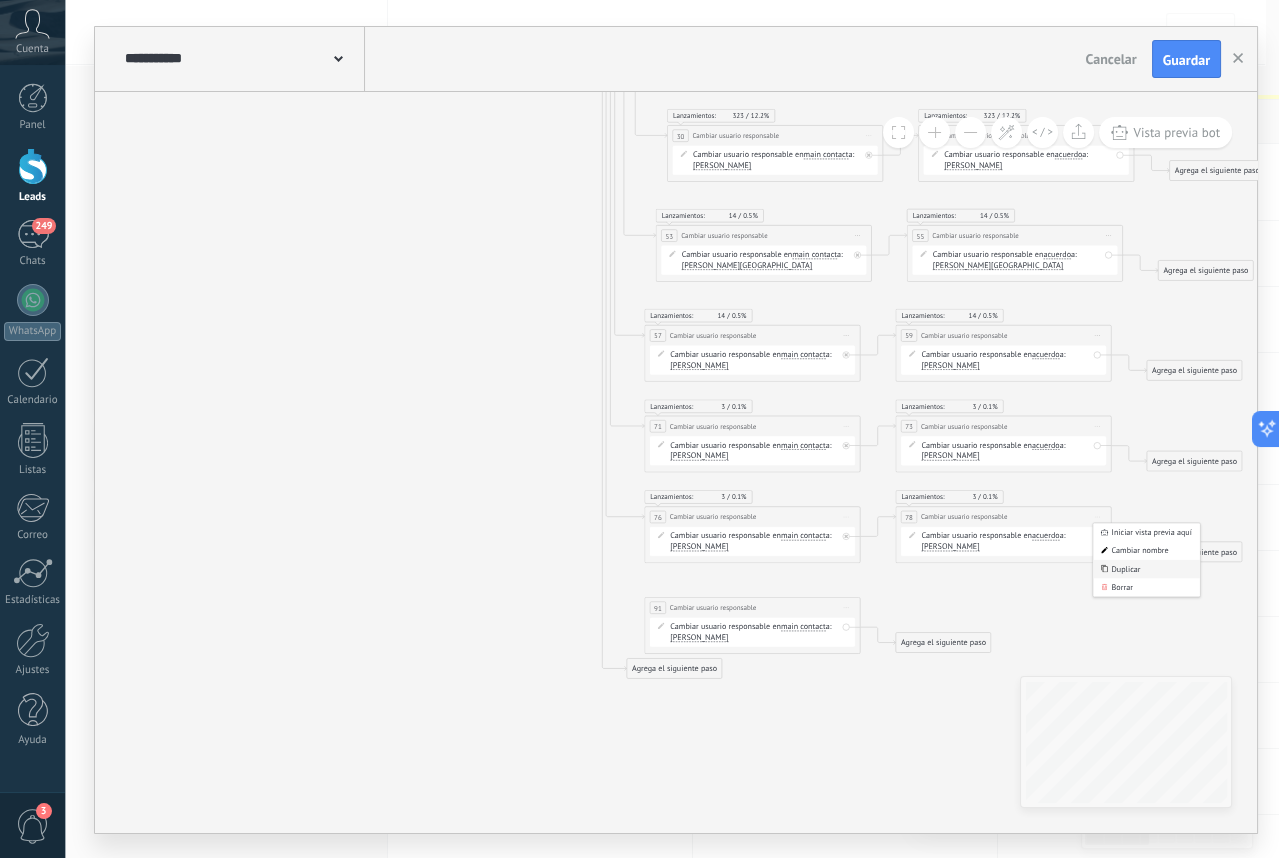 click on "Duplicar" at bounding box center (1146, 569) 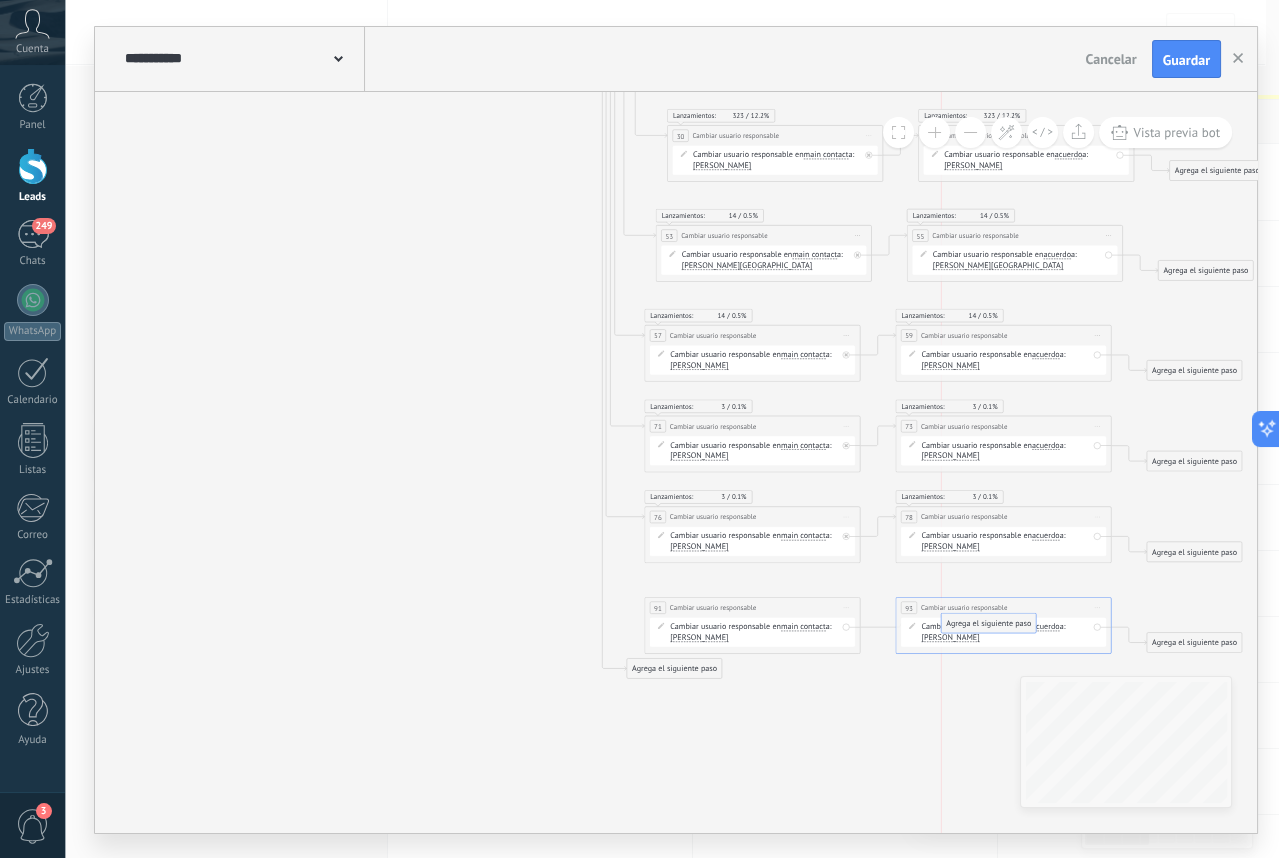drag, startPoint x: 952, startPoint y: 670, endPoint x: 997, endPoint y: 625, distance: 63.63961 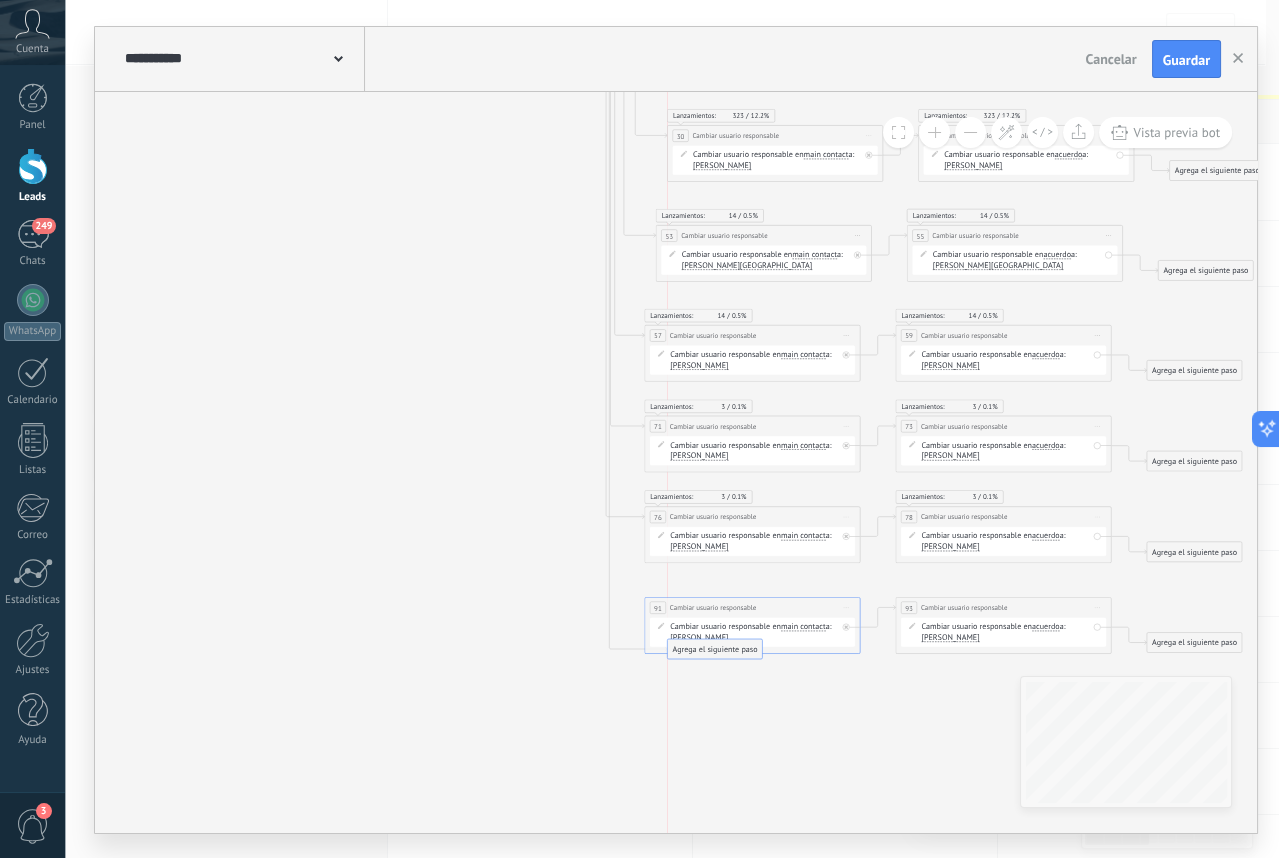 drag, startPoint x: 658, startPoint y: 669, endPoint x: 708, endPoint y: 643, distance: 56.35601 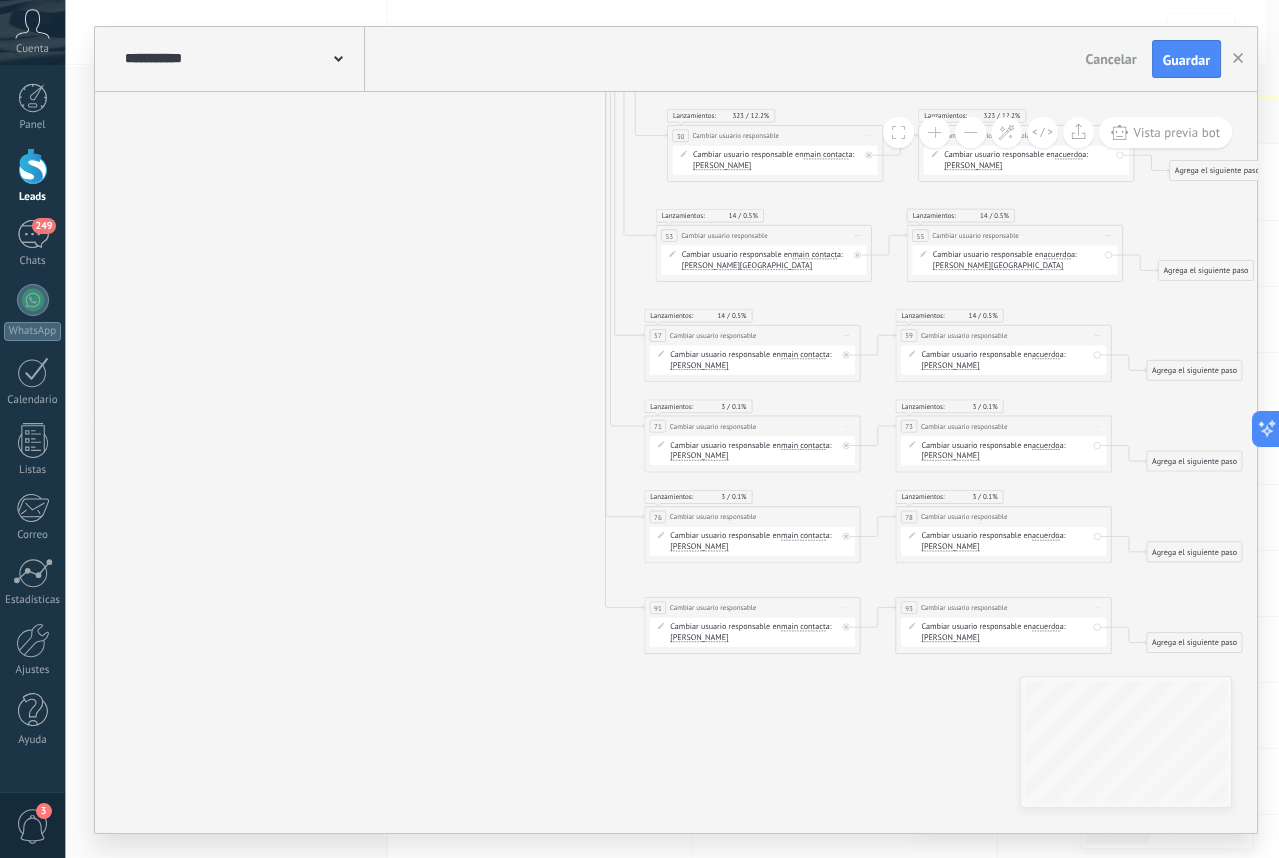 click on "[PERSON_NAME]" at bounding box center [699, 637] 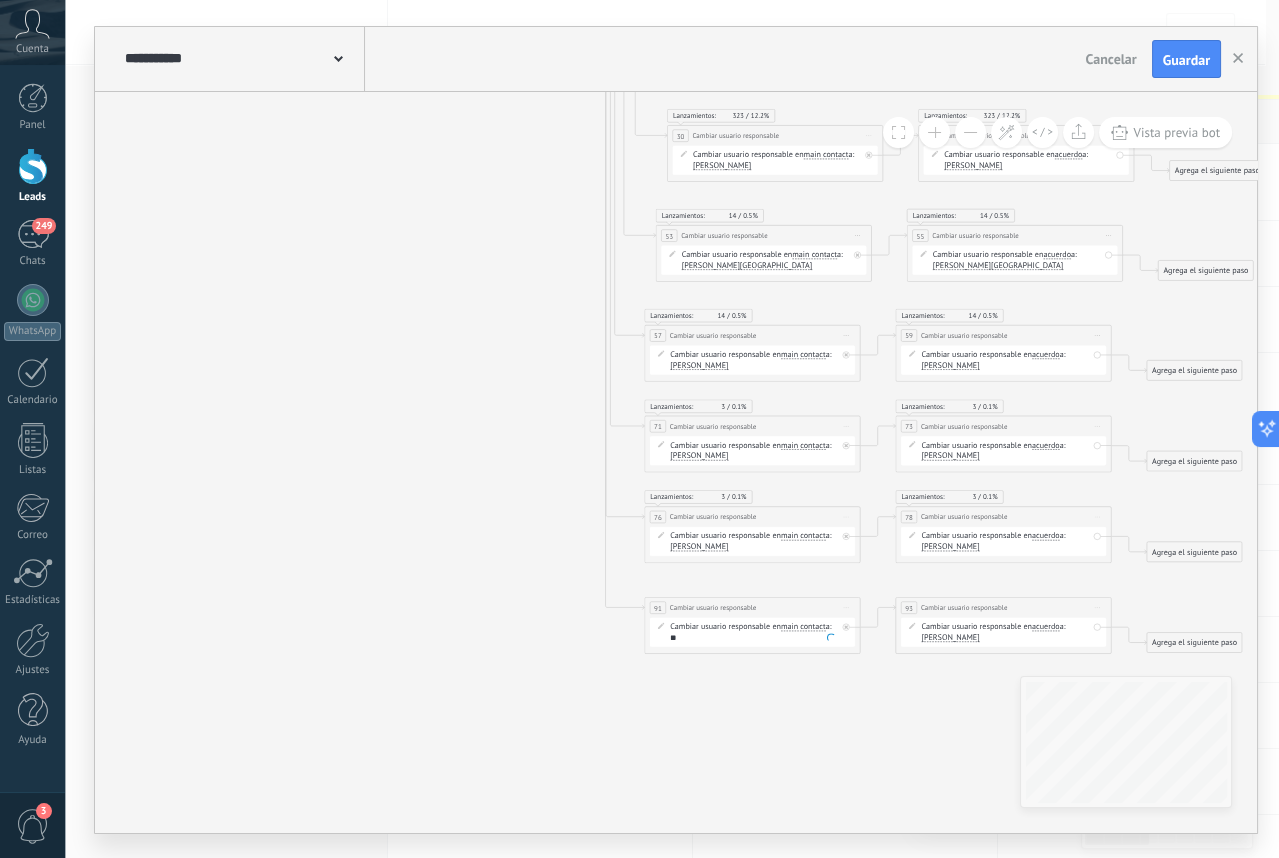 scroll, scrollTop: 0, scrollLeft: 0, axis: both 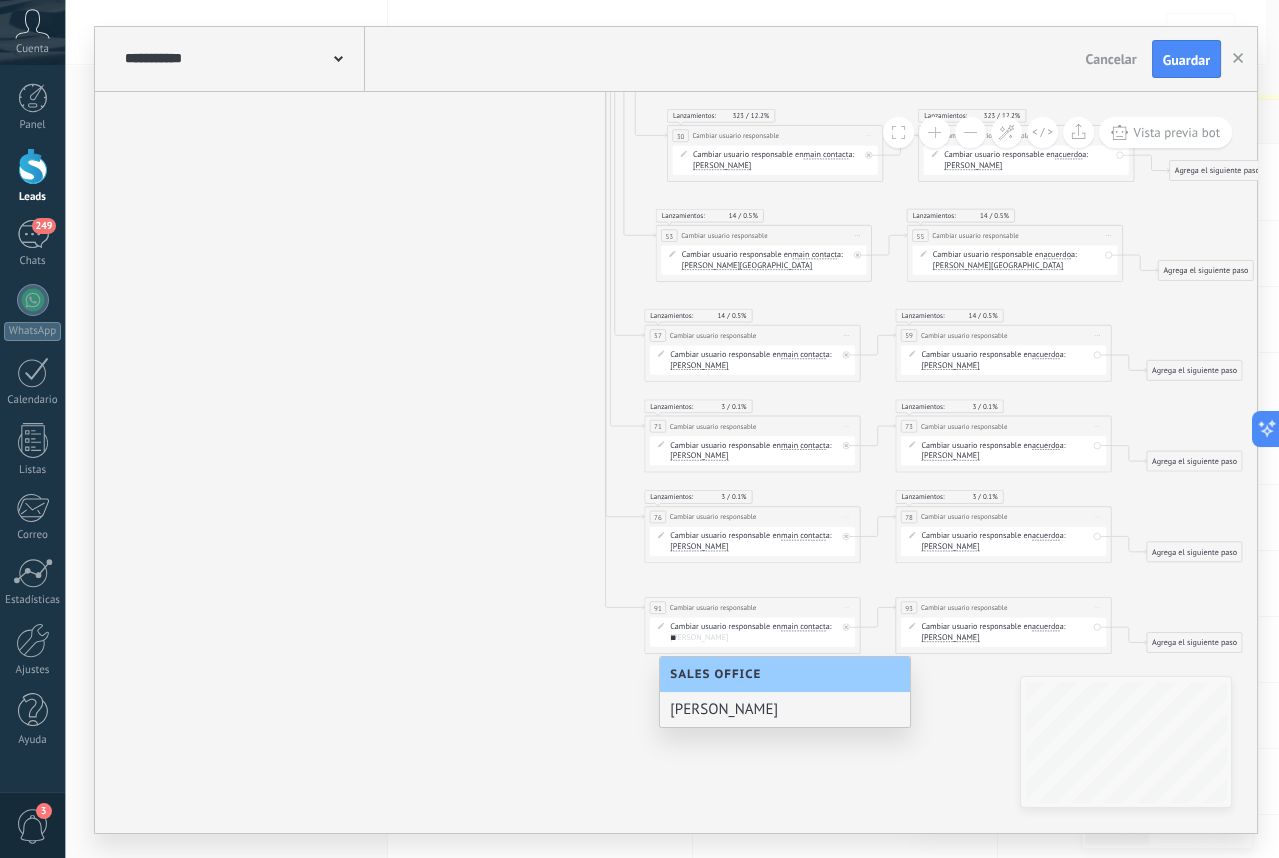type on "**" 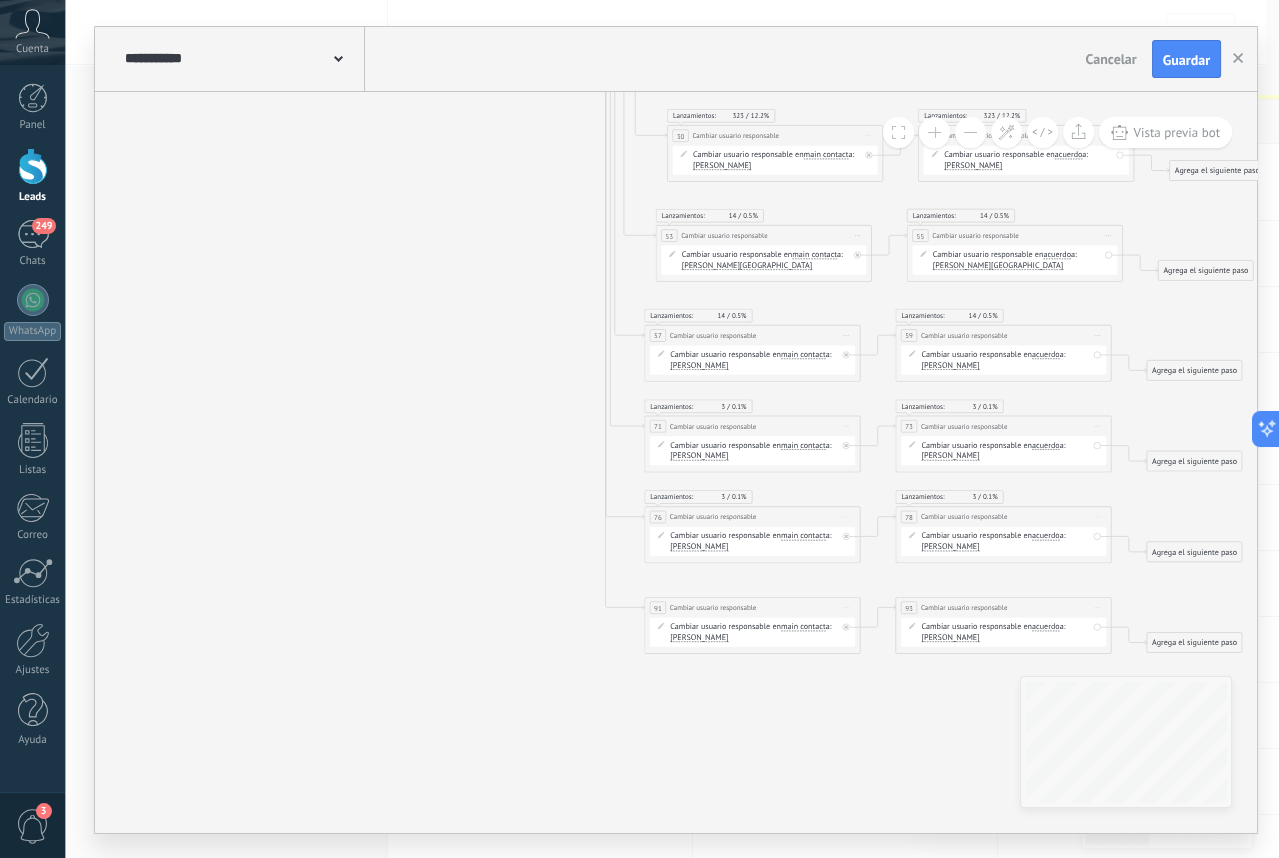 click on "[PERSON_NAME]" at bounding box center [950, 637] 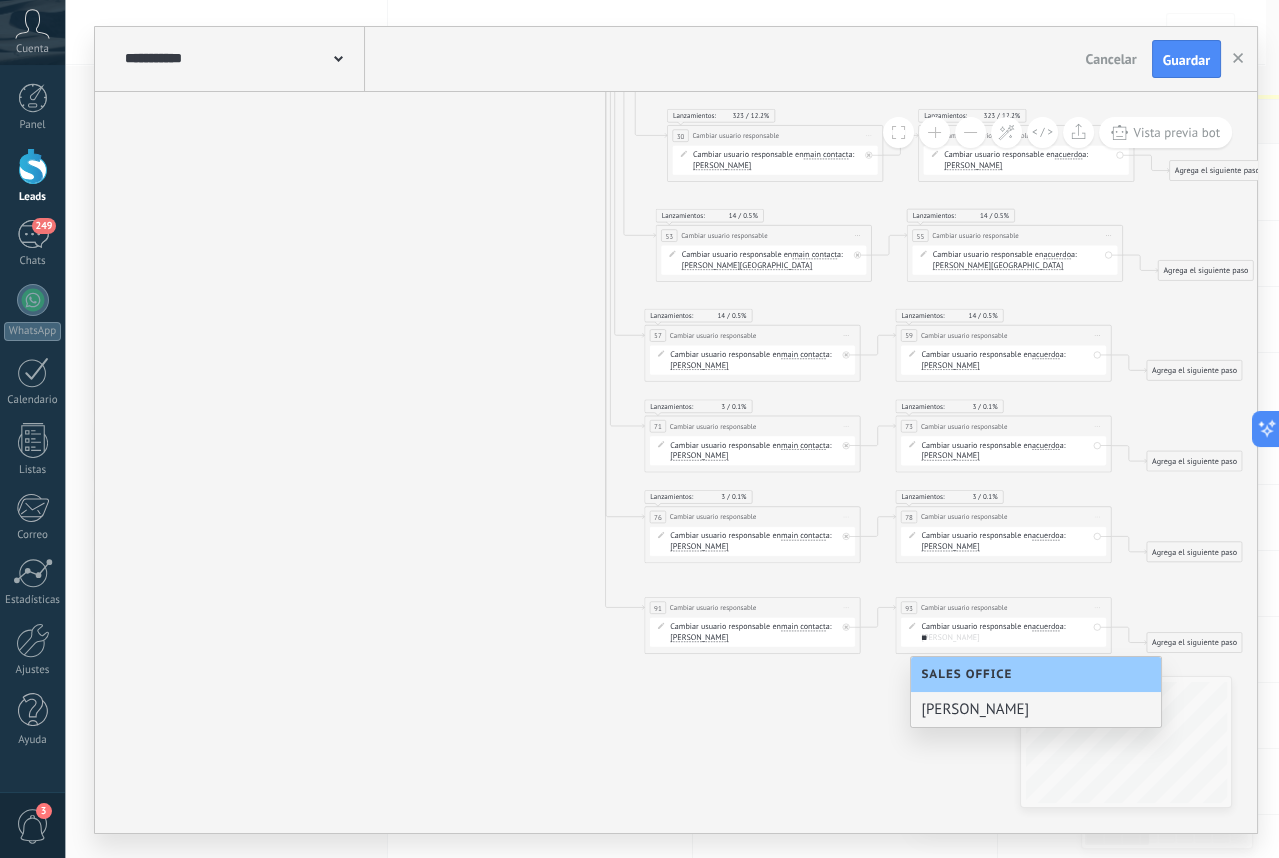 scroll, scrollTop: 0, scrollLeft: 0, axis: both 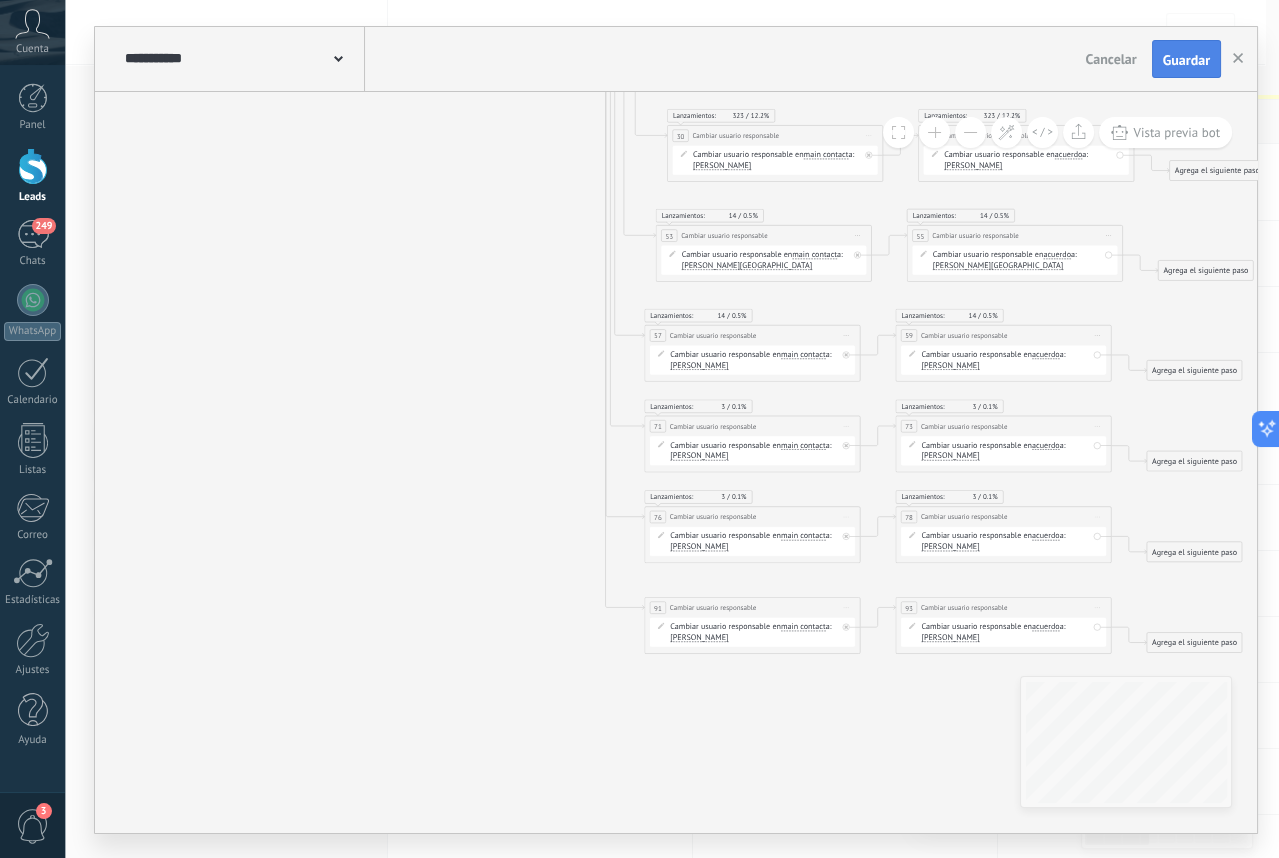 click on "Guardar" at bounding box center [1186, 60] 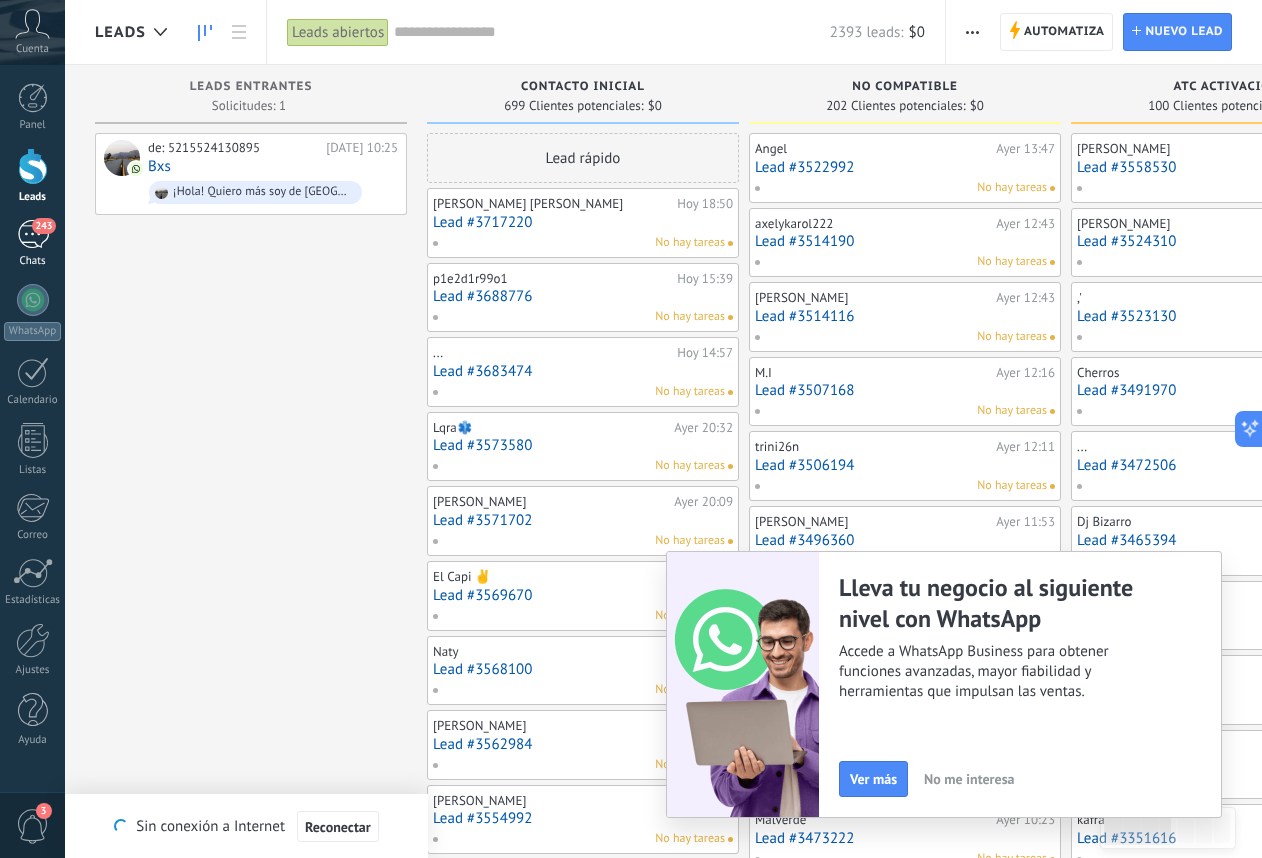 scroll, scrollTop: 0, scrollLeft: 0, axis: both 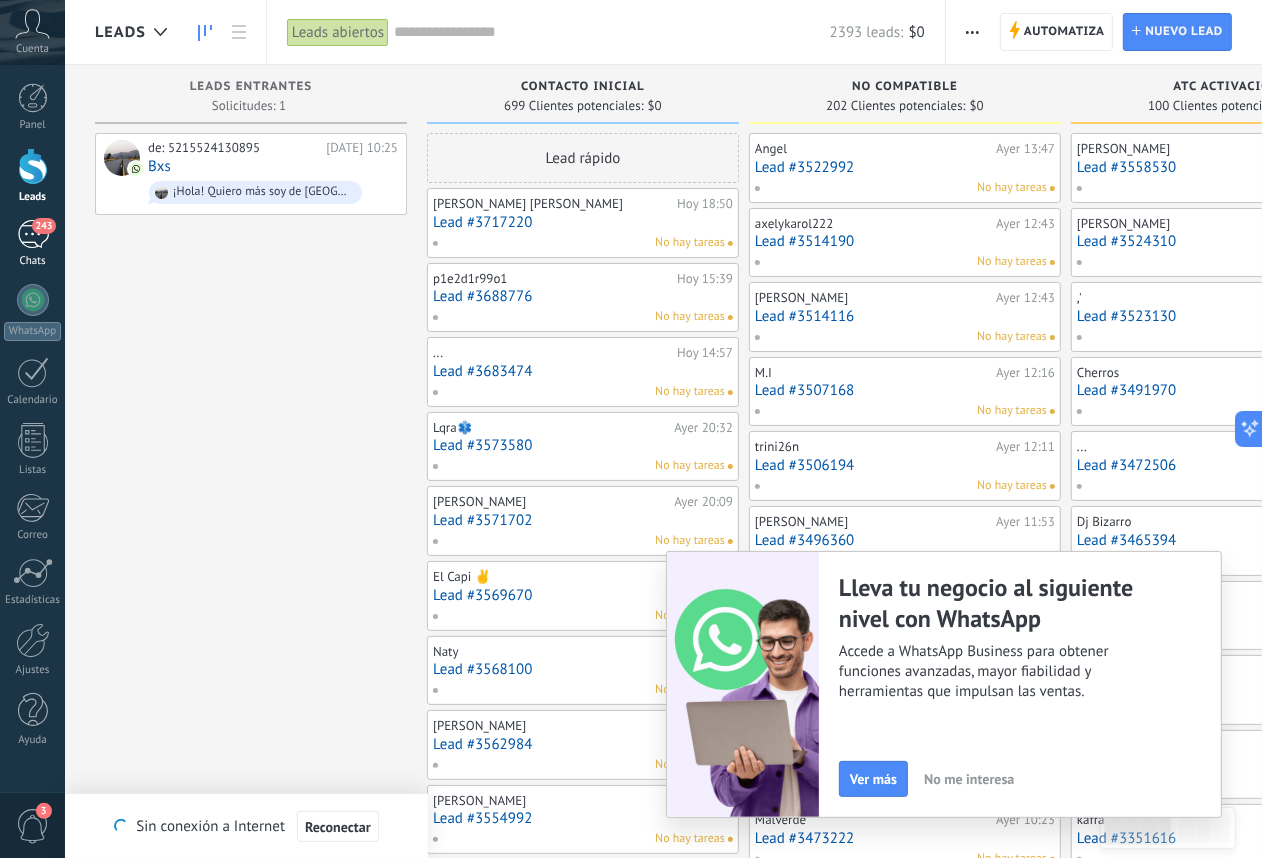 click on "Chats" at bounding box center (33, 261) 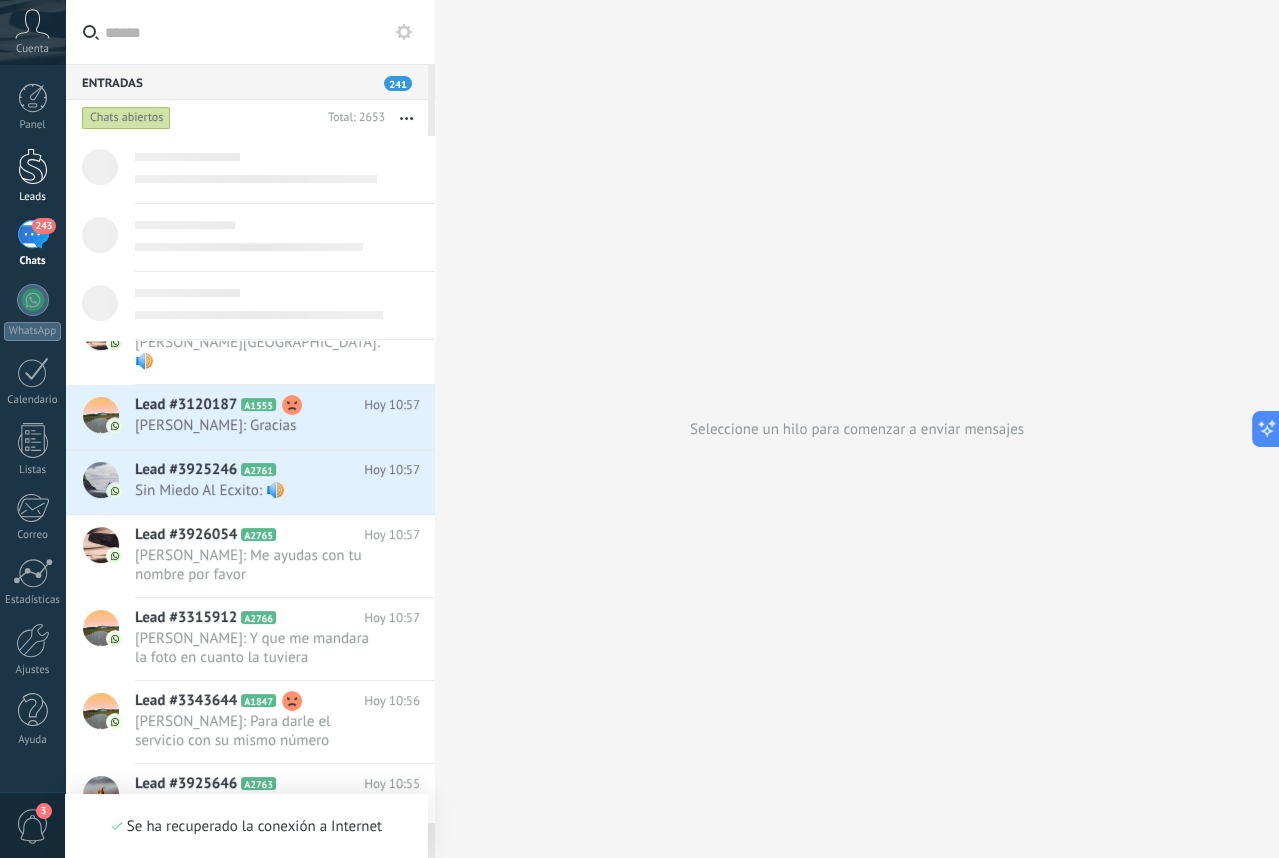 click at bounding box center (33, 166) 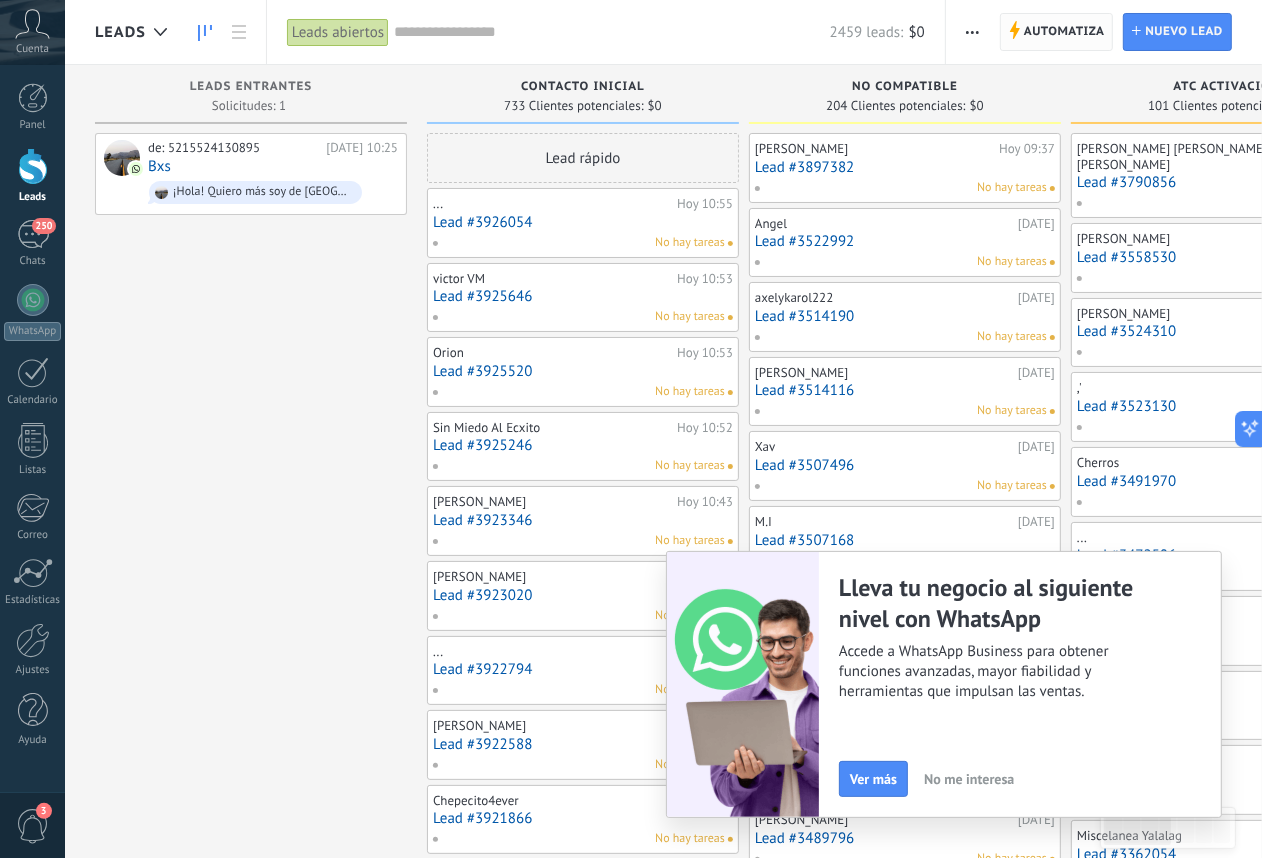 click on "Automatiza" at bounding box center (1064, 32) 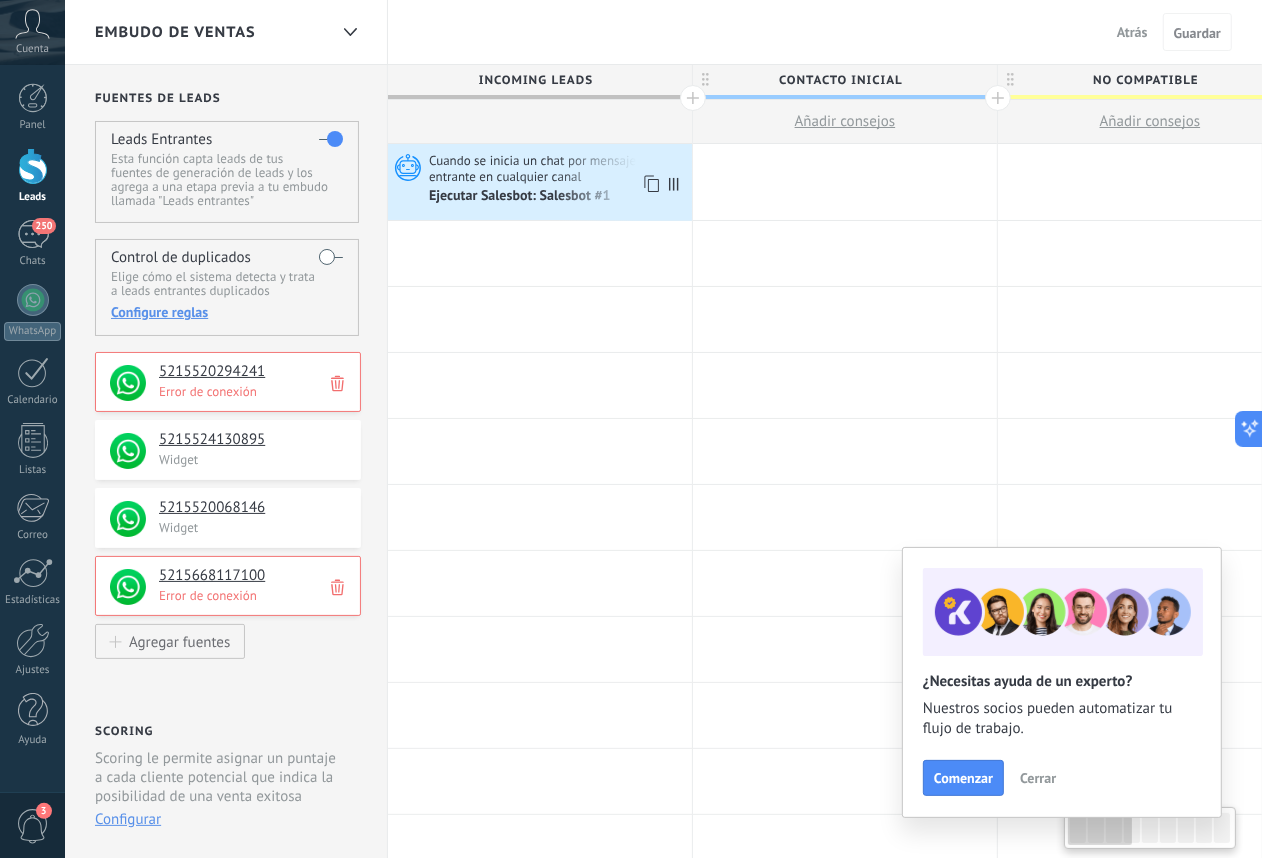 click on "Cuando se inicia un chat por mensaje entrante en cualquier canal" at bounding box center [558, 168] 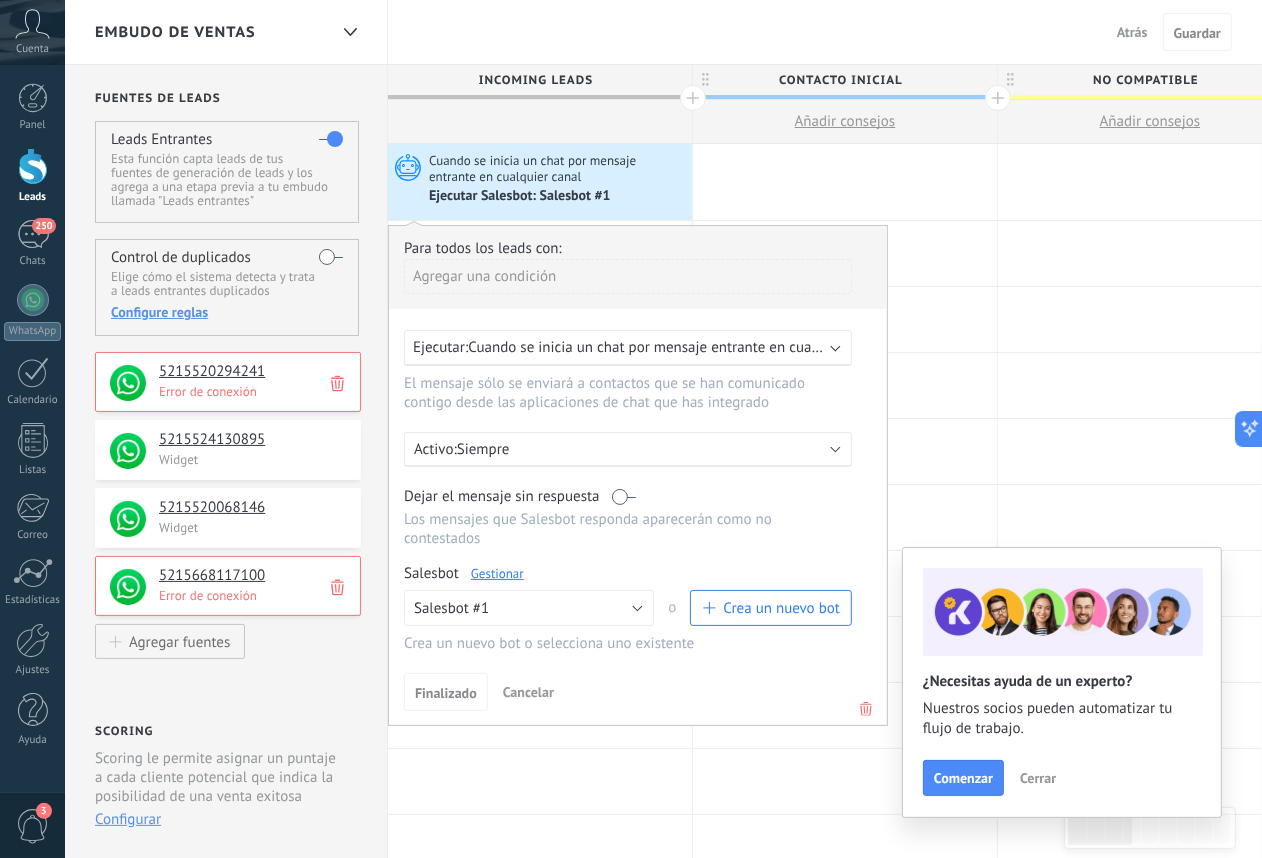 click on "Gestionar" at bounding box center [497, 573] 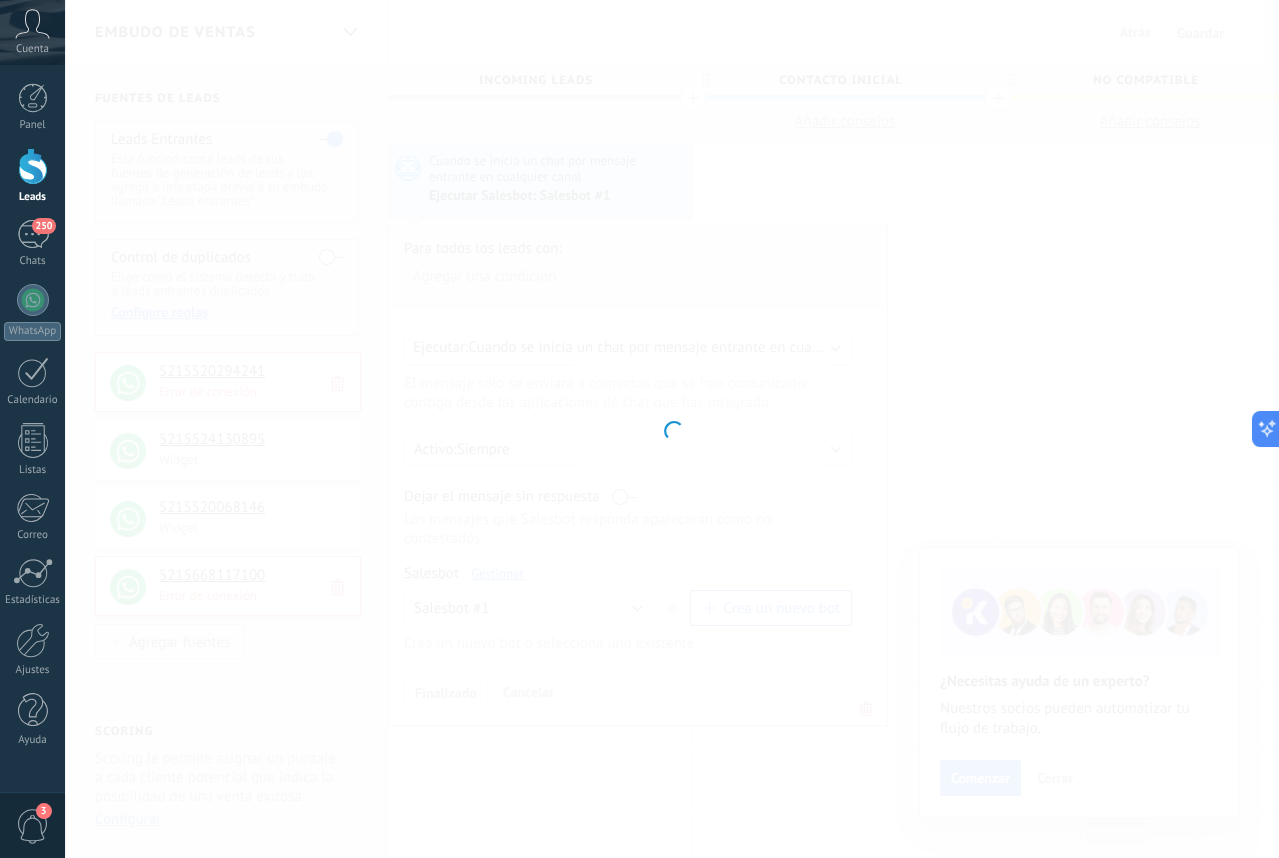 type on "**********" 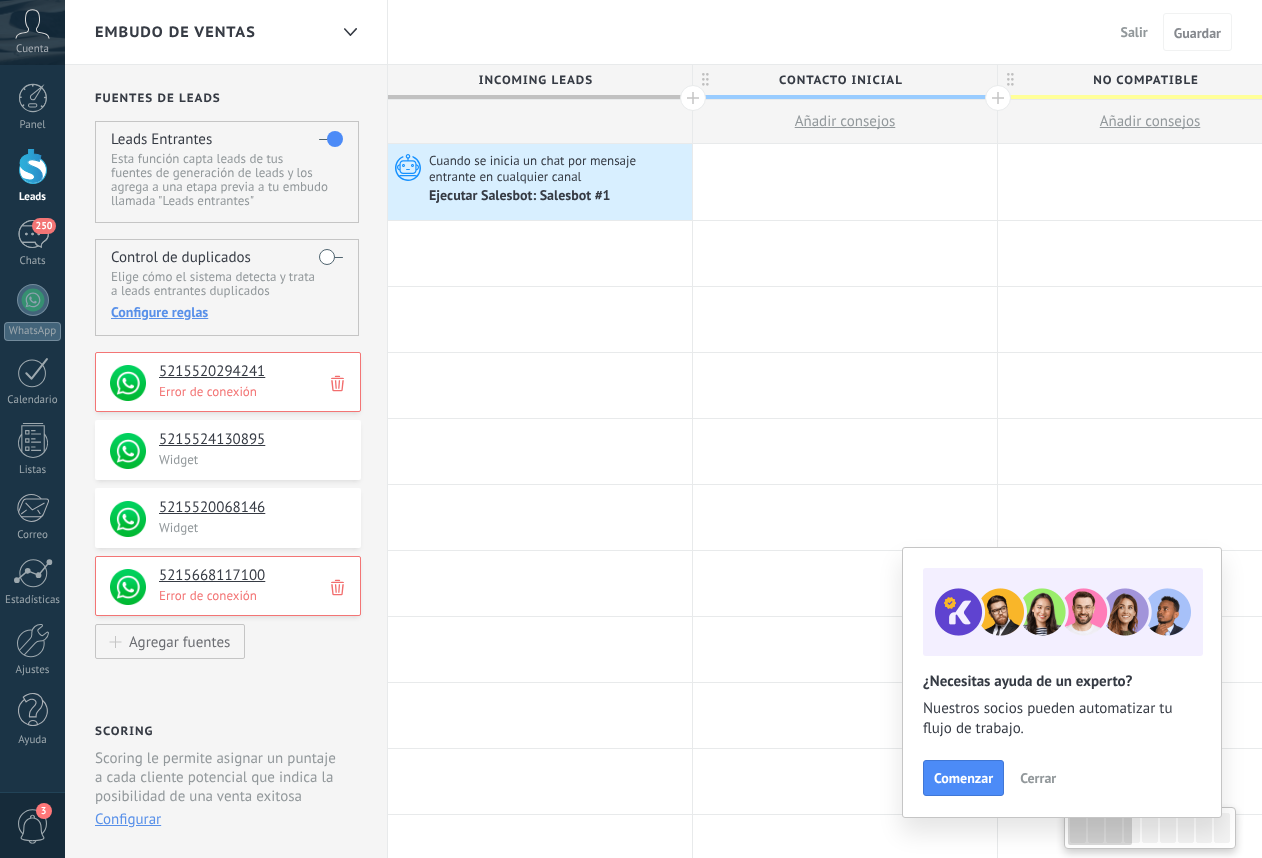 scroll, scrollTop: 0, scrollLeft: 0, axis: both 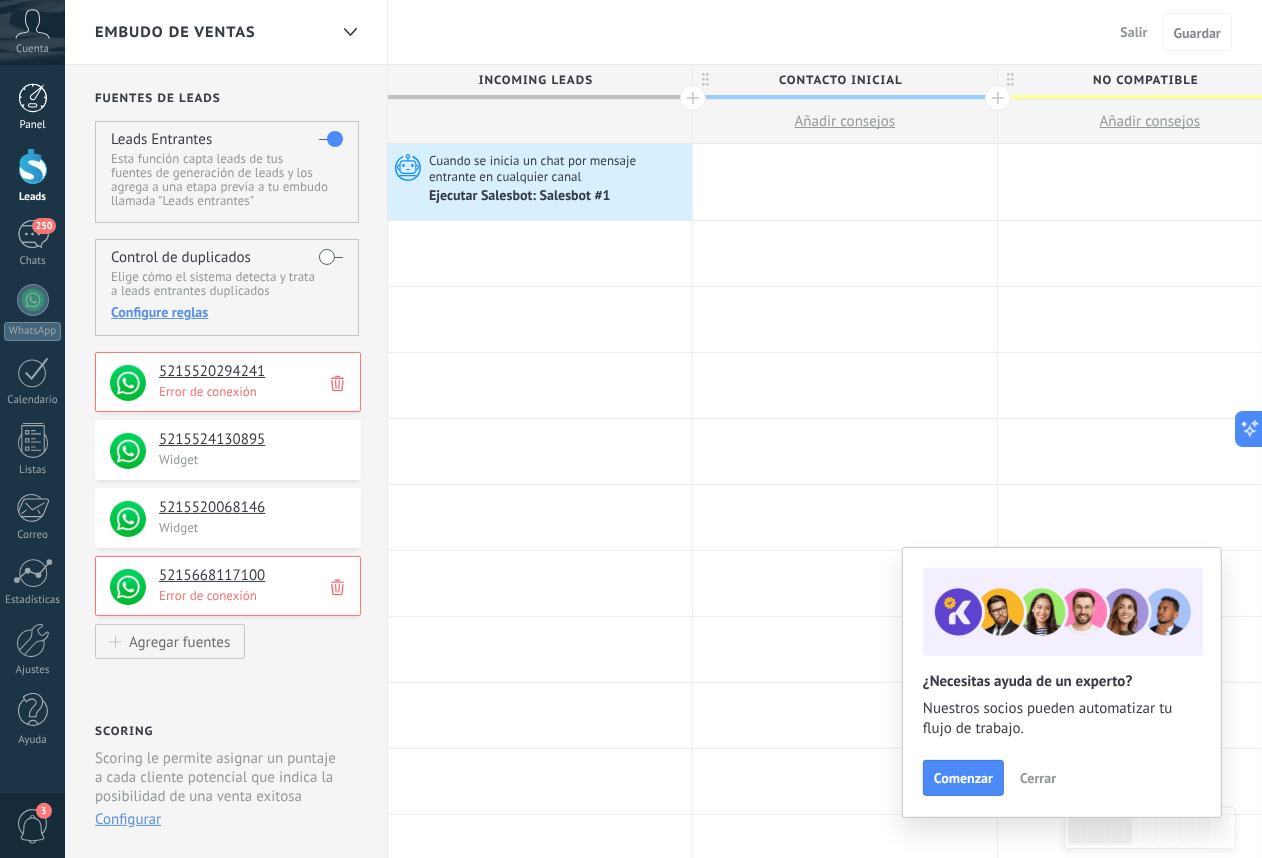 click at bounding box center [33, 98] 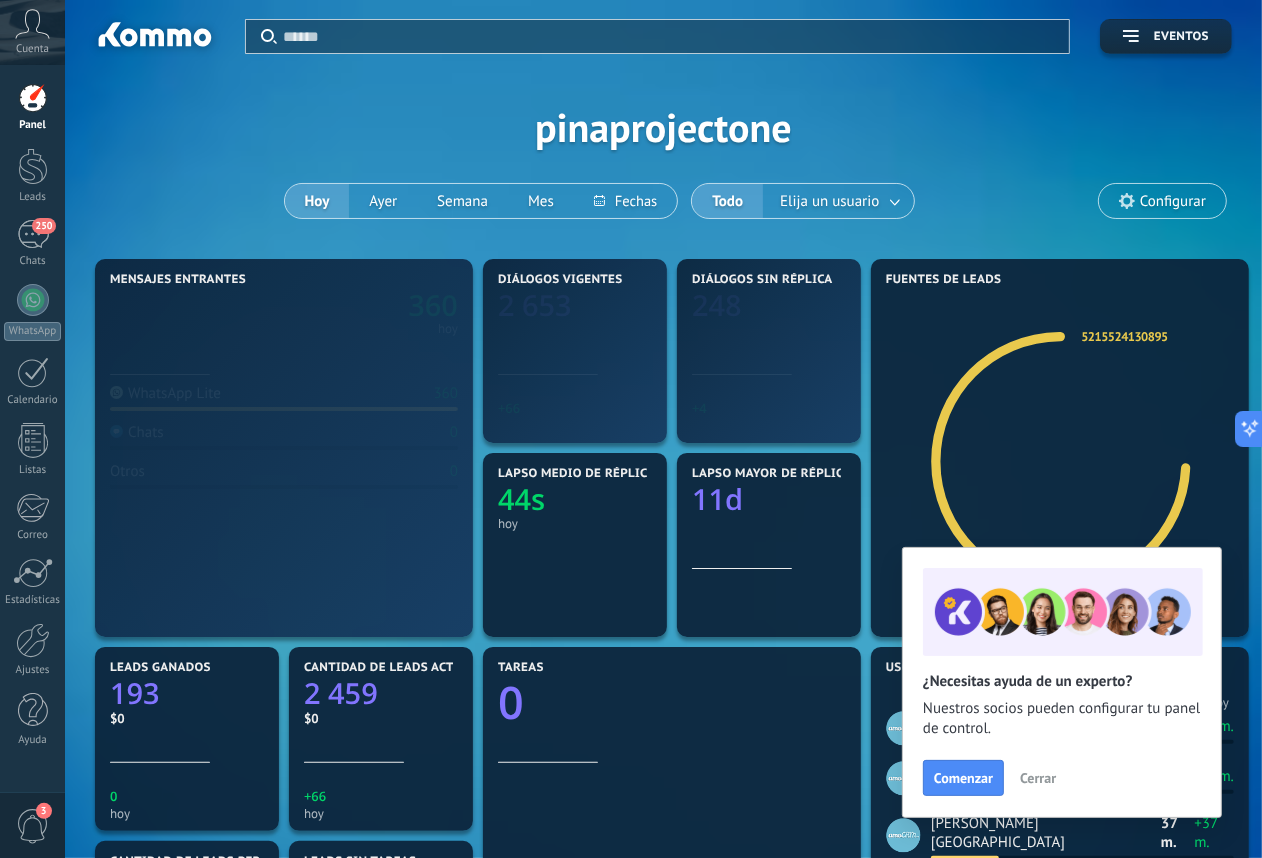 scroll, scrollTop: 999678, scrollLeft: 999238, axis: both 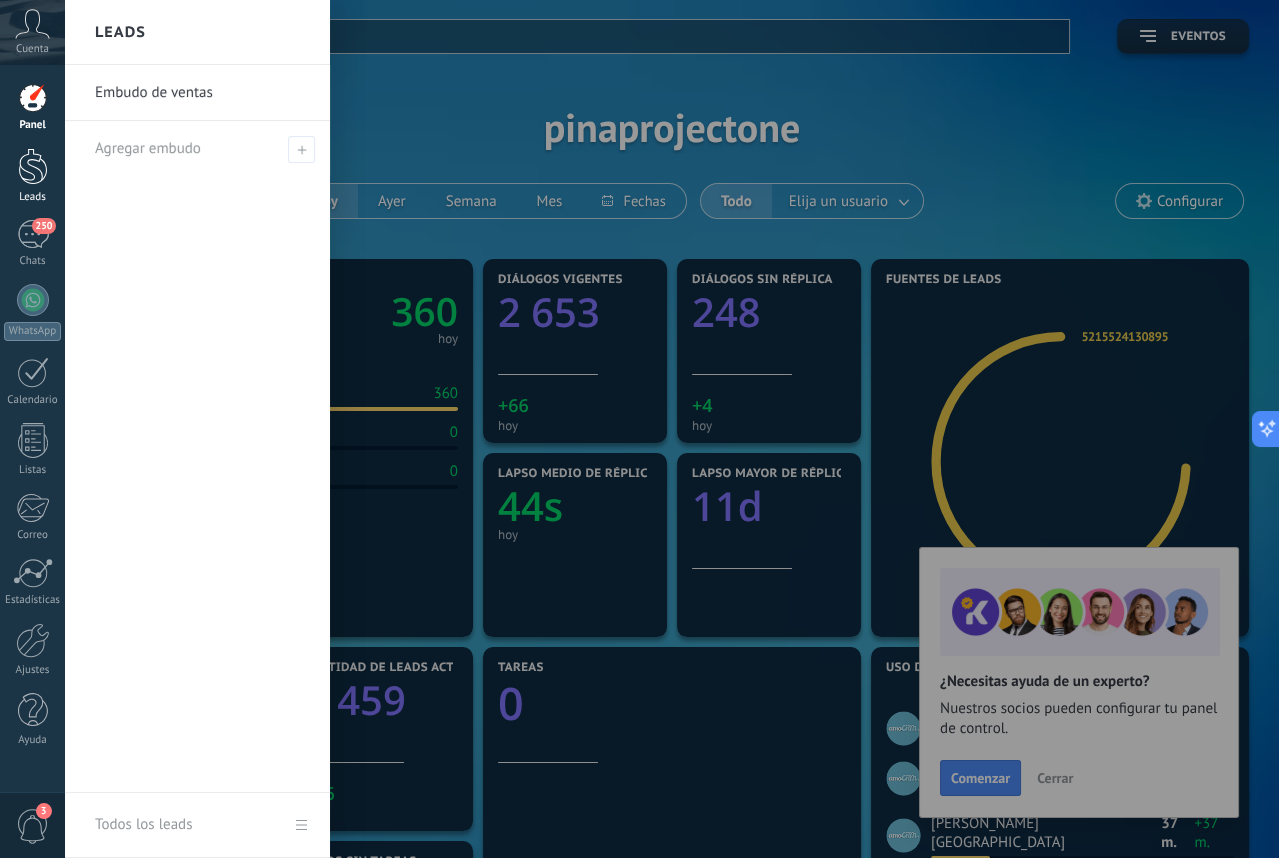 click at bounding box center (33, 166) 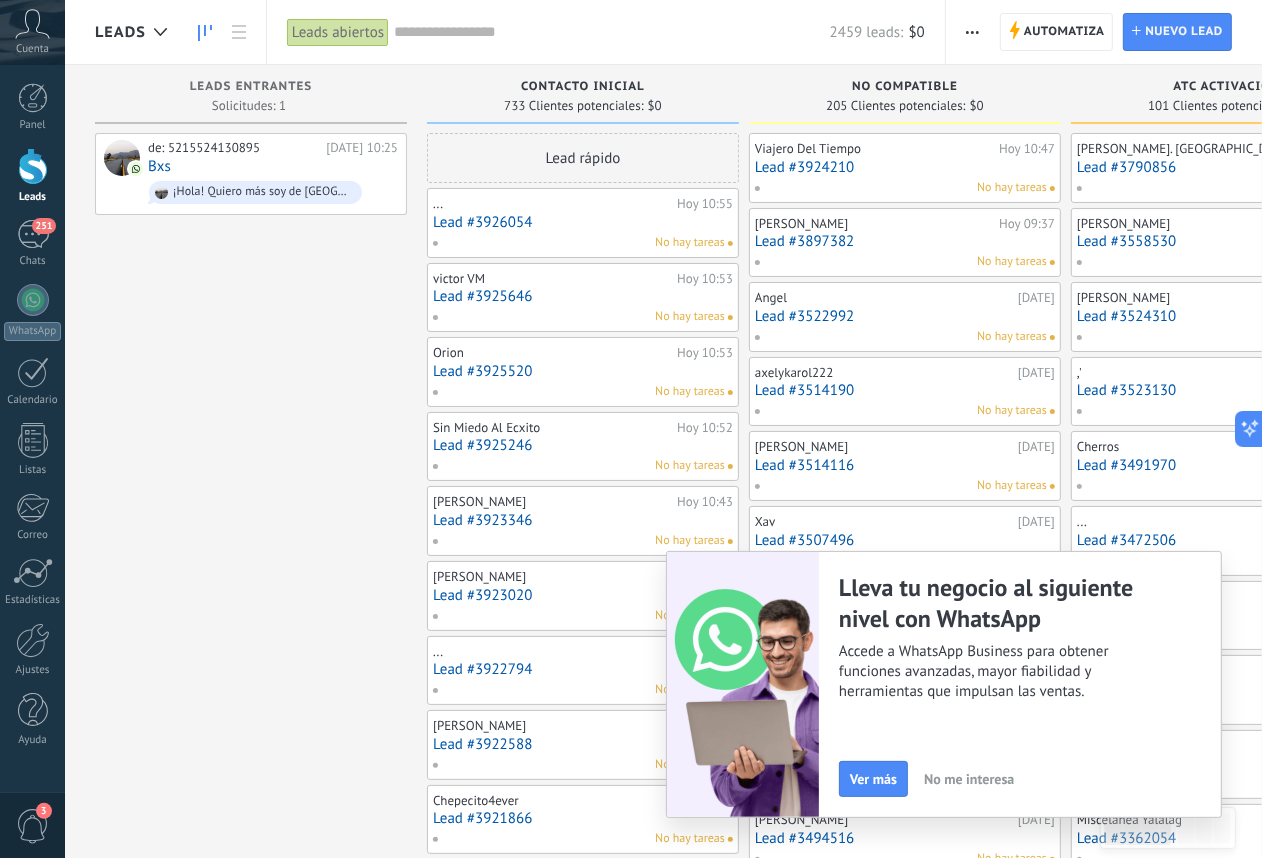 click on "Lead #3926054" at bounding box center (583, 222) 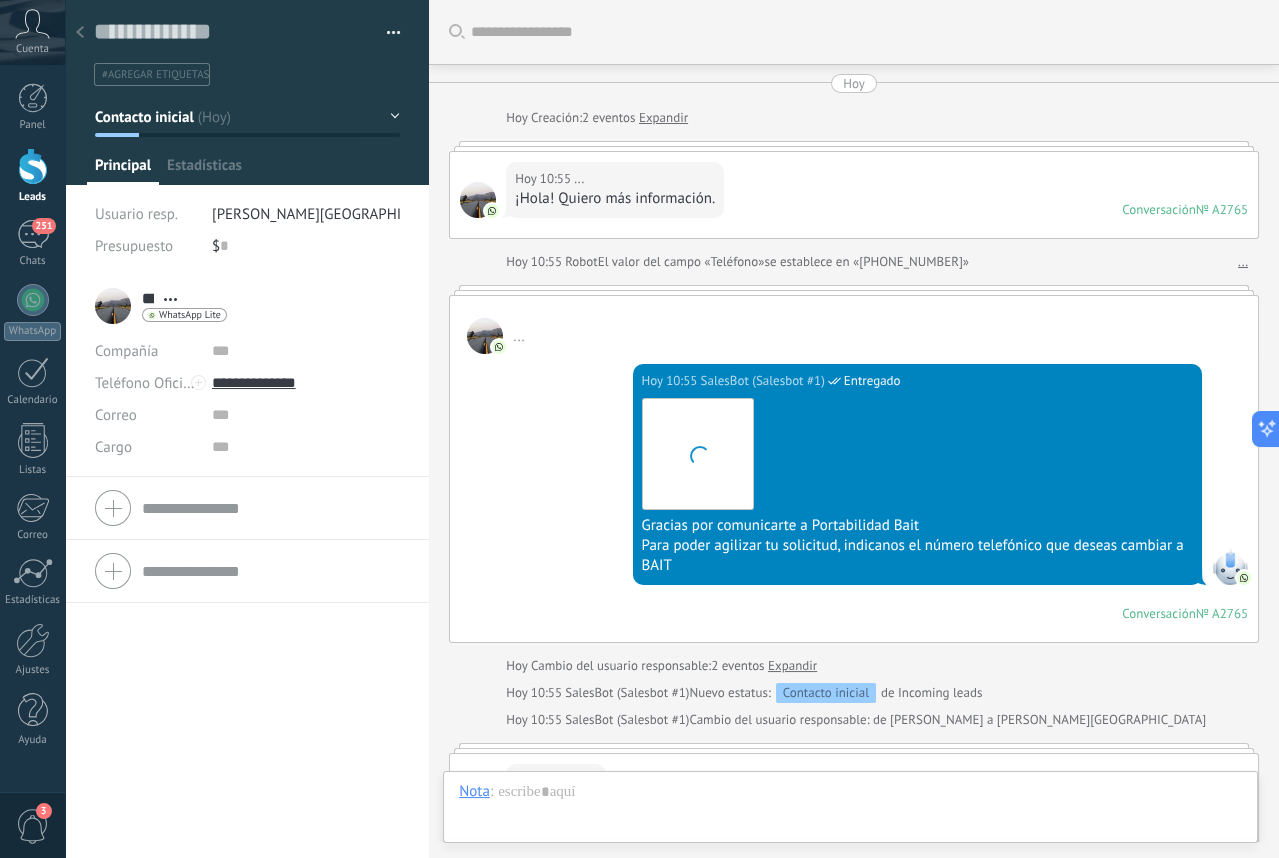 scroll, scrollTop: 30, scrollLeft: 0, axis: vertical 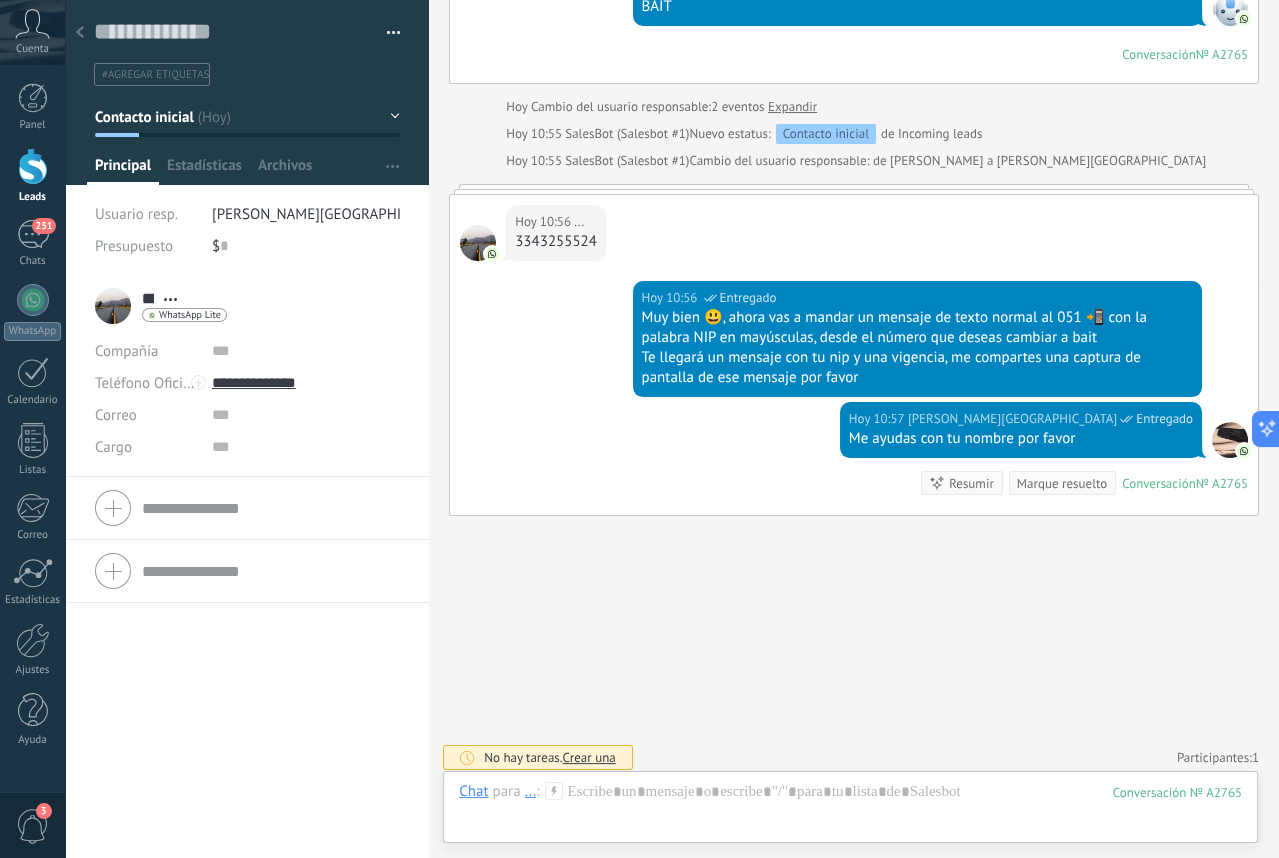 click at bounding box center (80, 33) 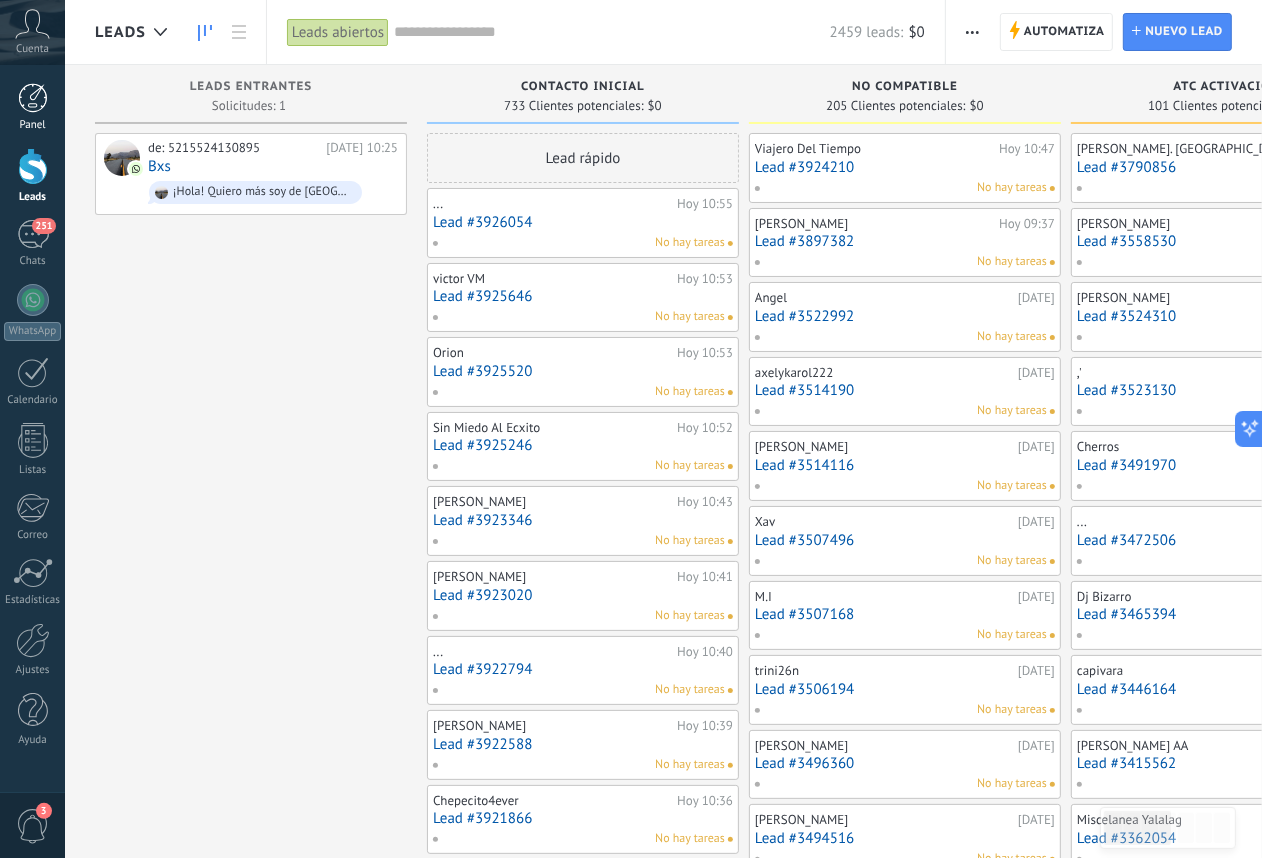click on "Panel" at bounding box center (32, 107) 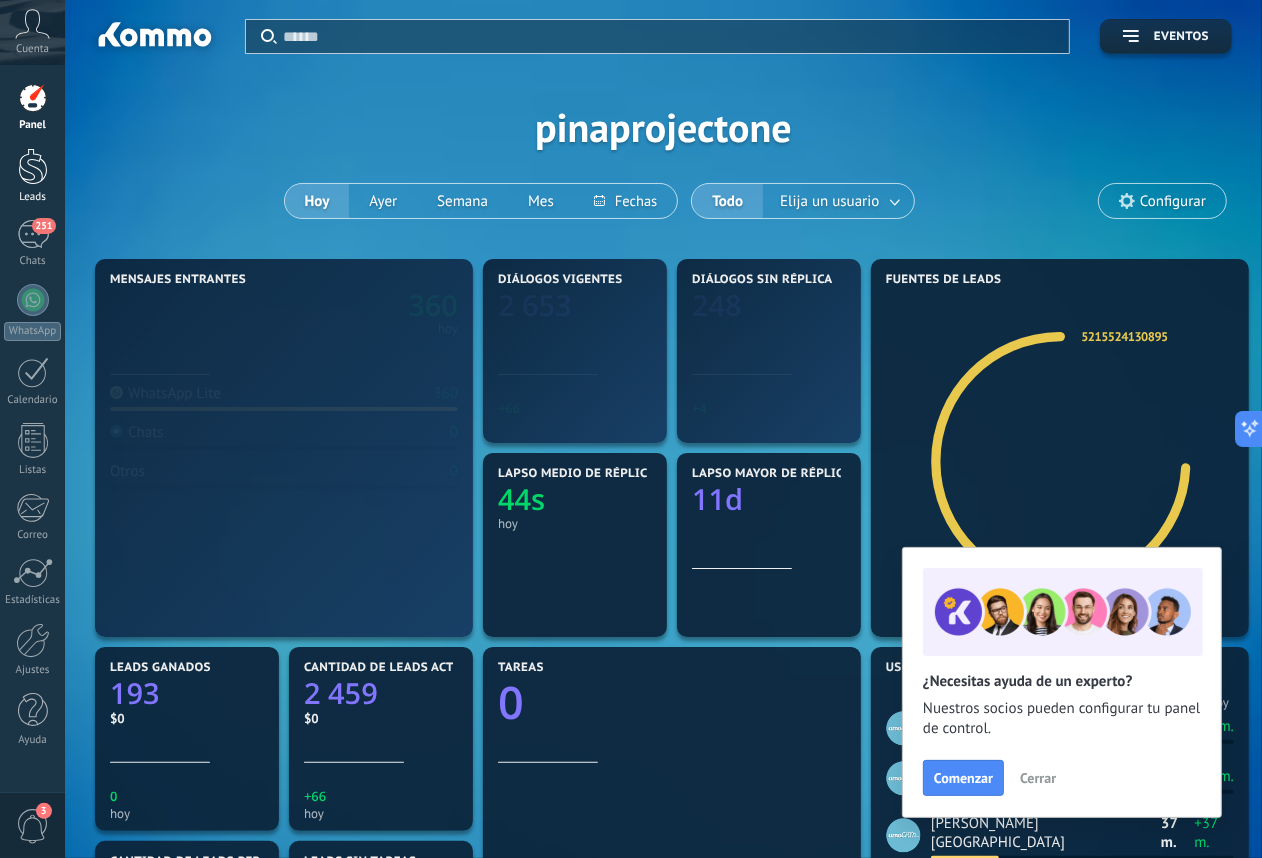 scroll, scrollTop: 999678, scrollLeft: 999238, axis: both 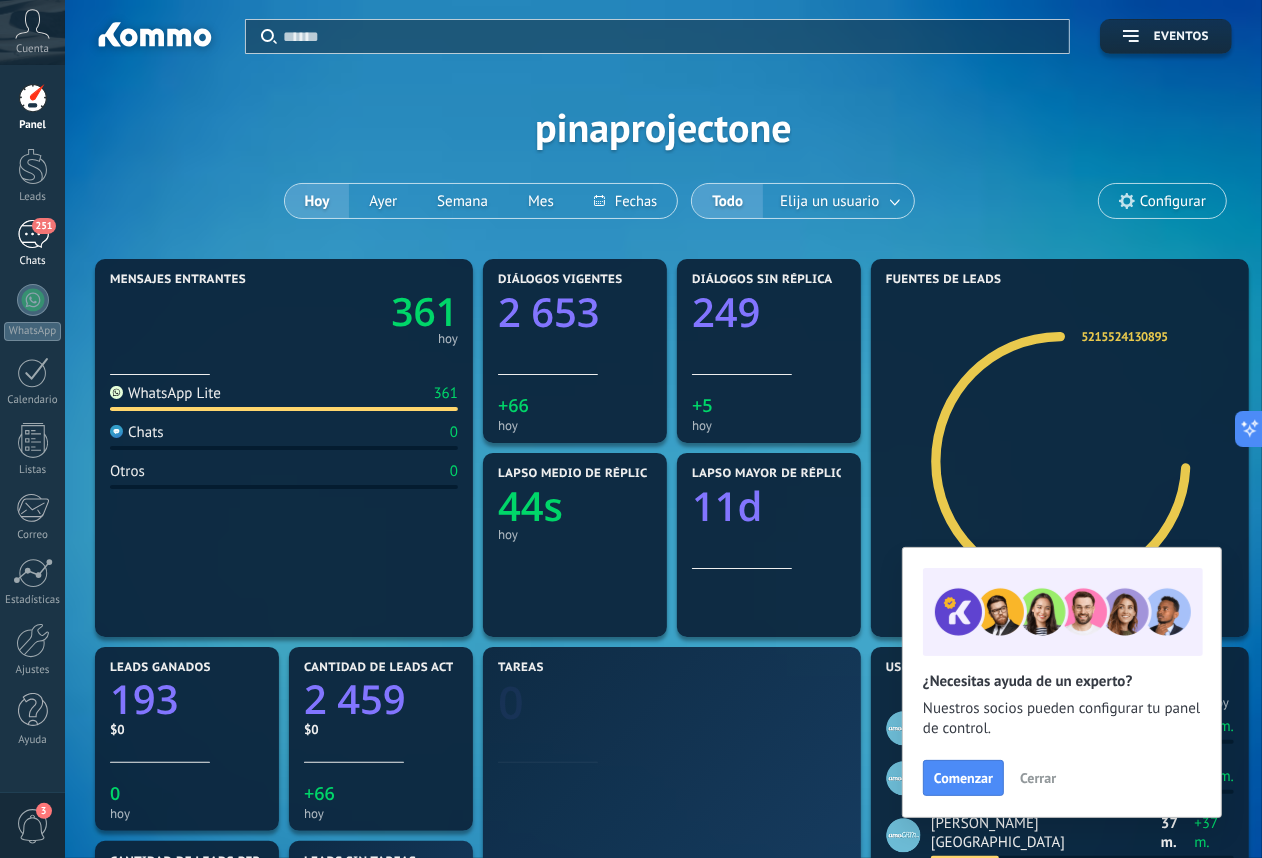 click on "251" at bounding box center [33, 234] 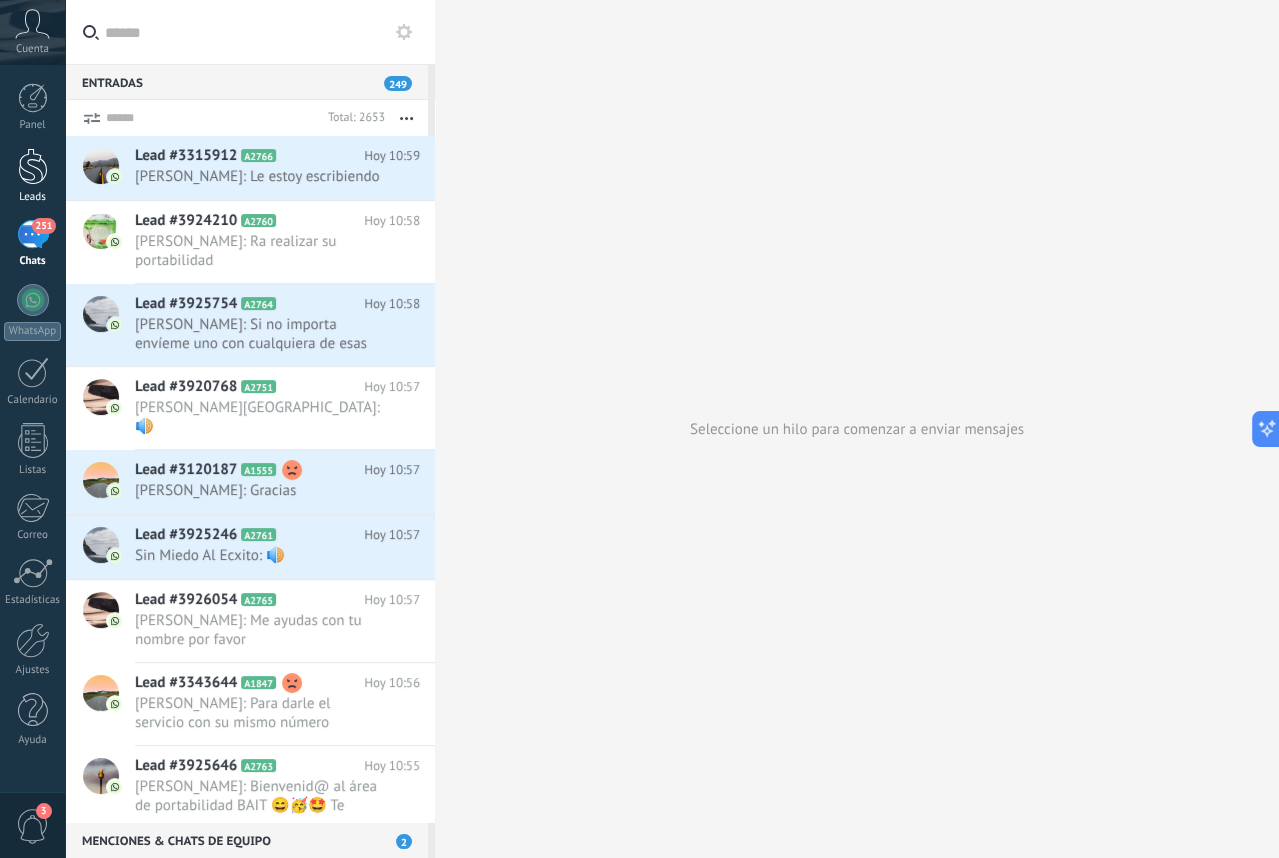 click at bounding box center [33, 166] 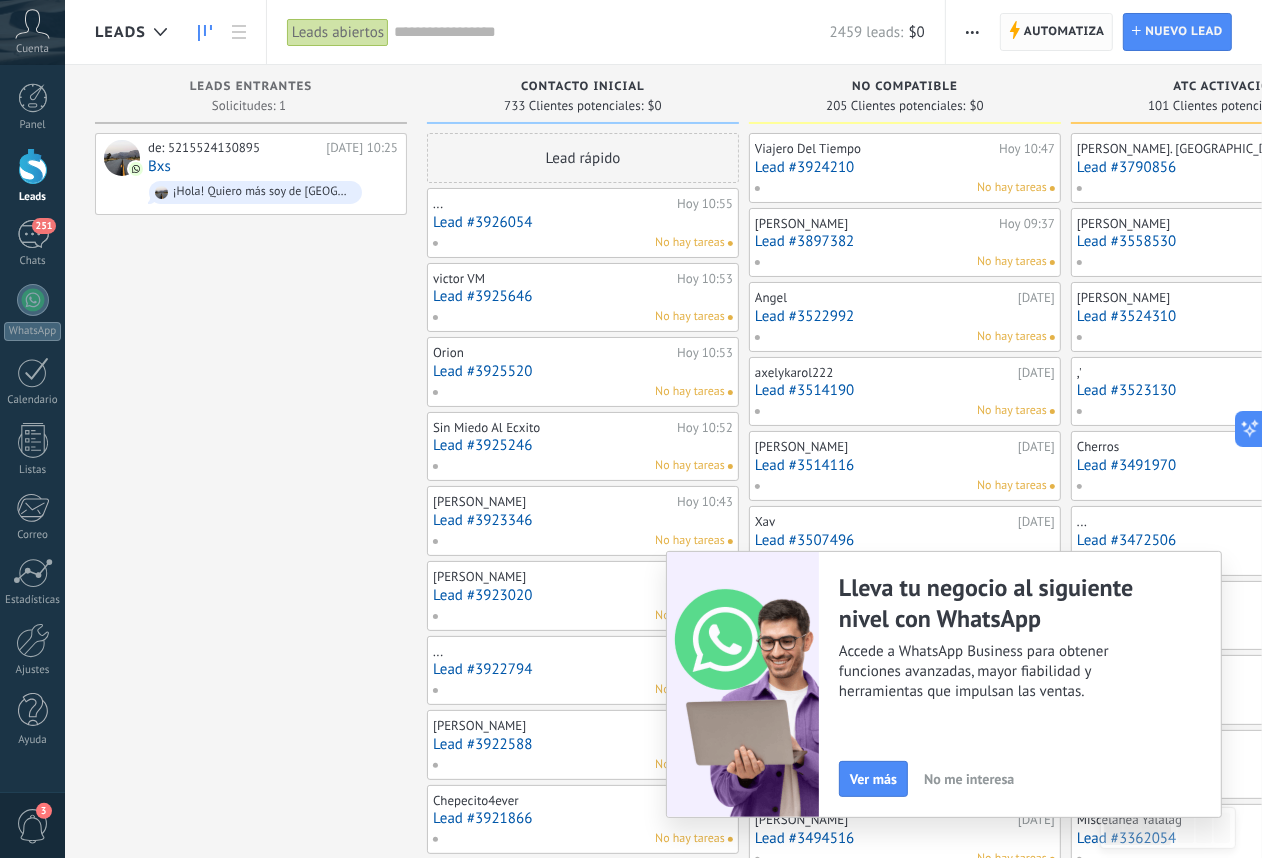 click on "Automatiza" at bounding box center [1064, 32] 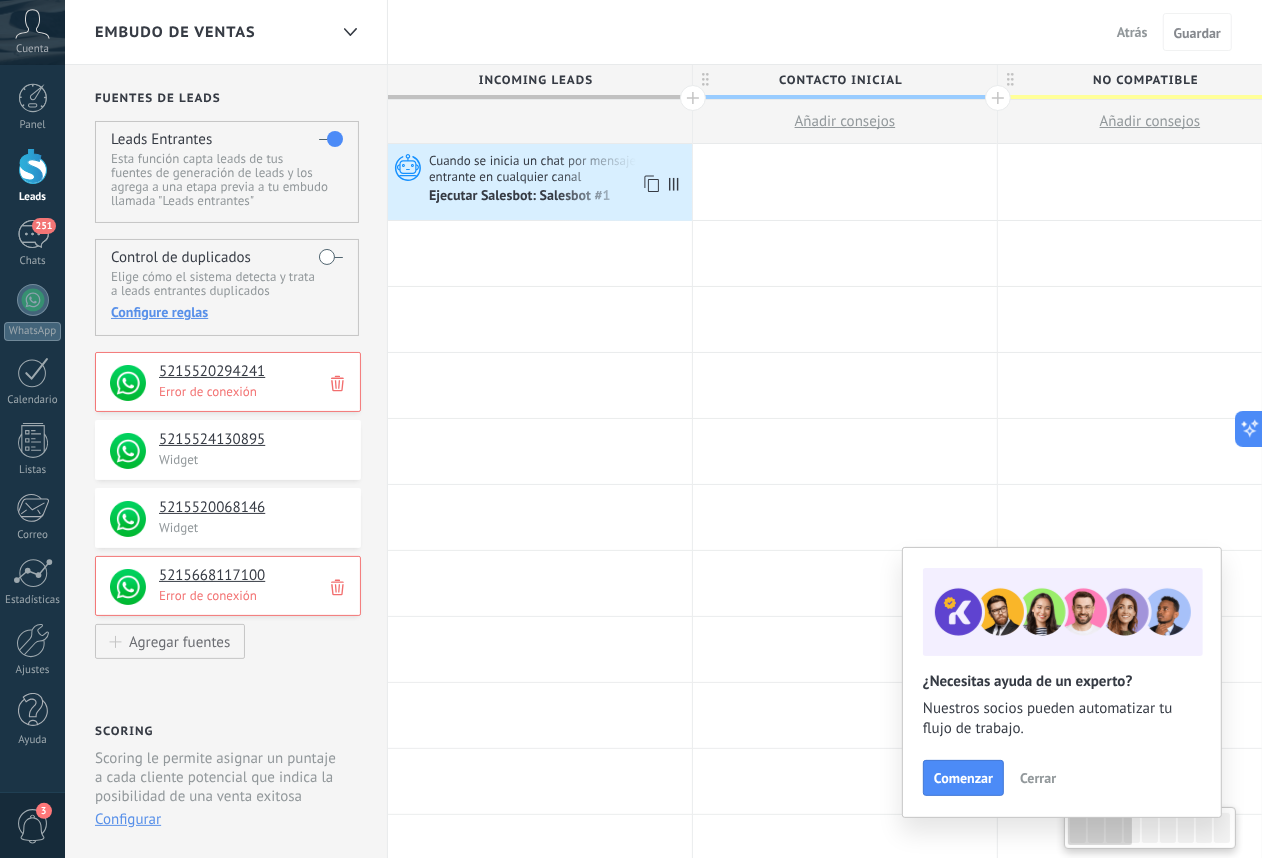 click on "Cuando se inicia un chat por mensaje entrante en cualquier canal" at bounding box center (558, 168) 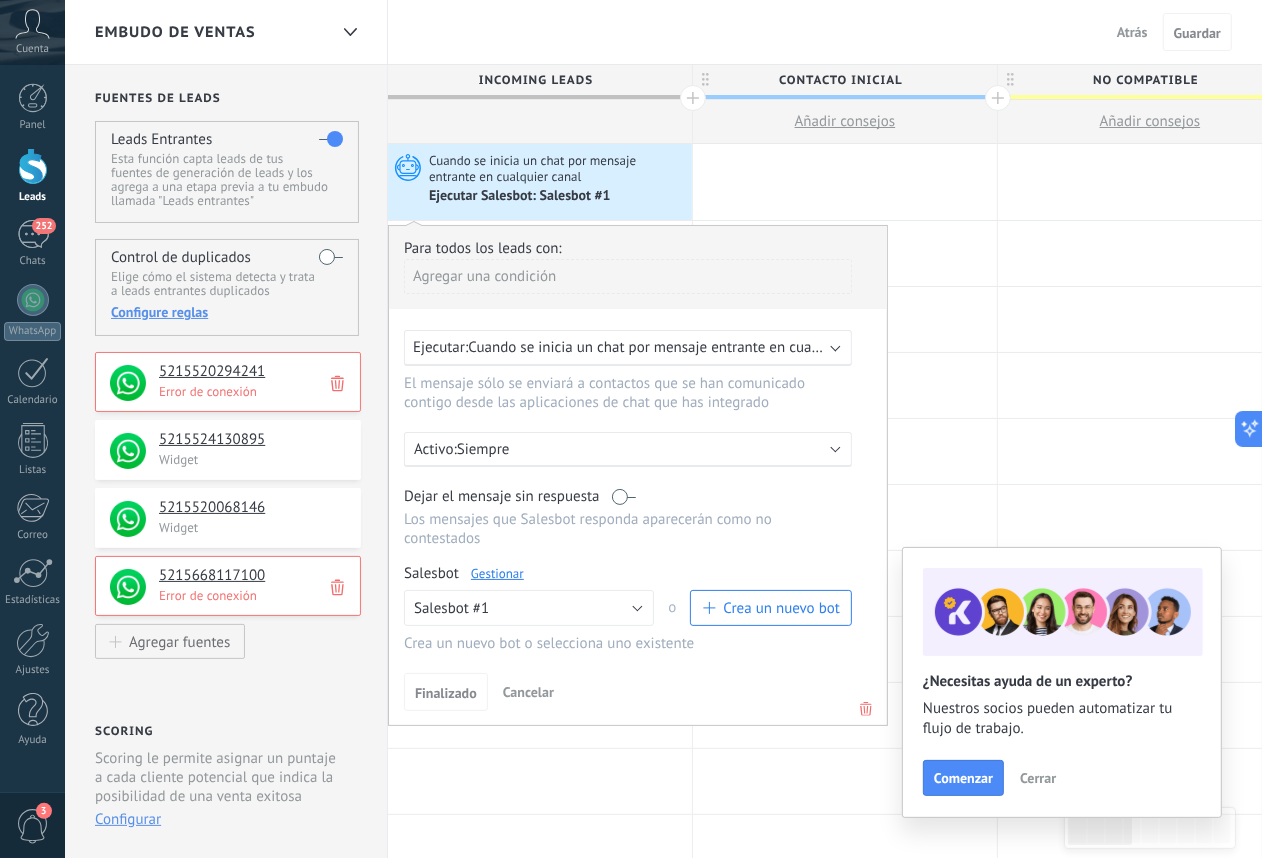 click on "Gestionar" at bounding box center (497, 573) 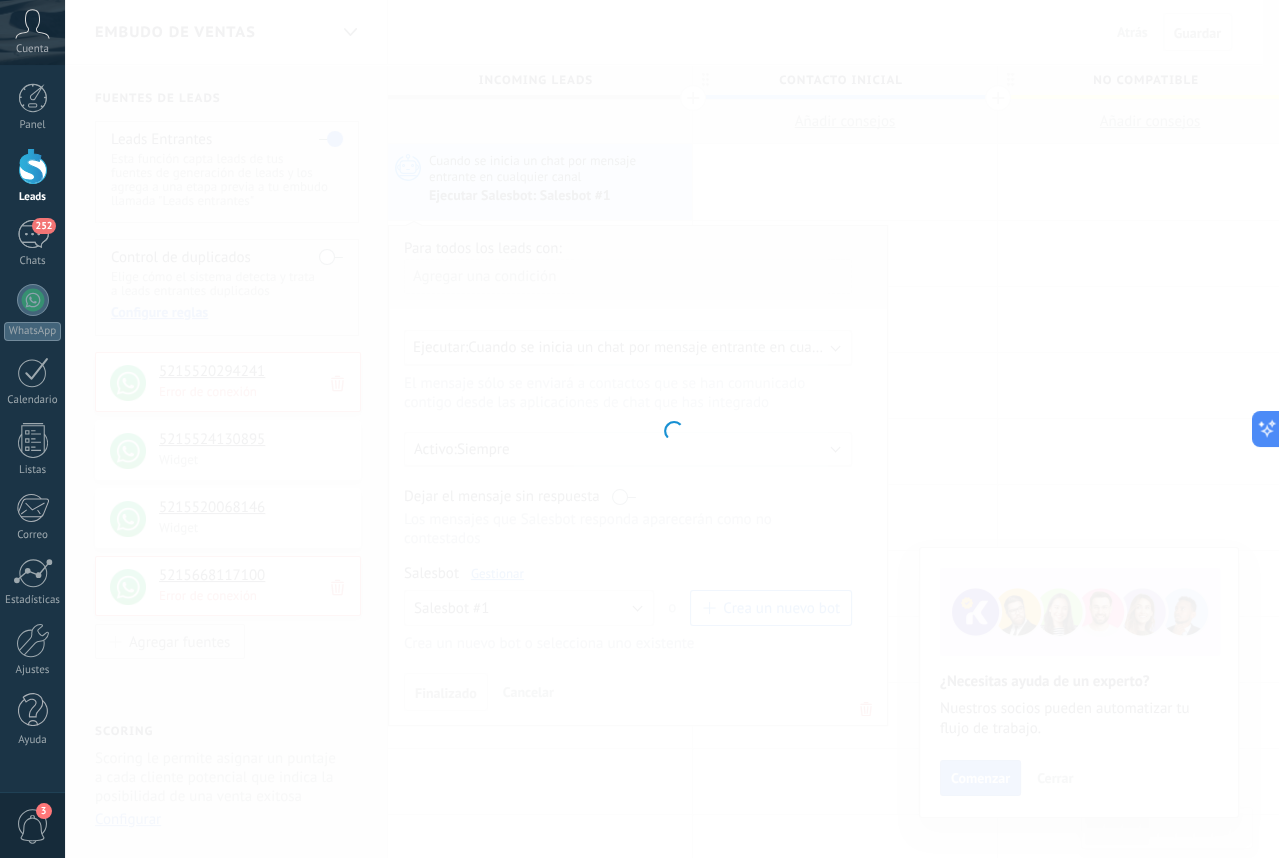 type on "**********" 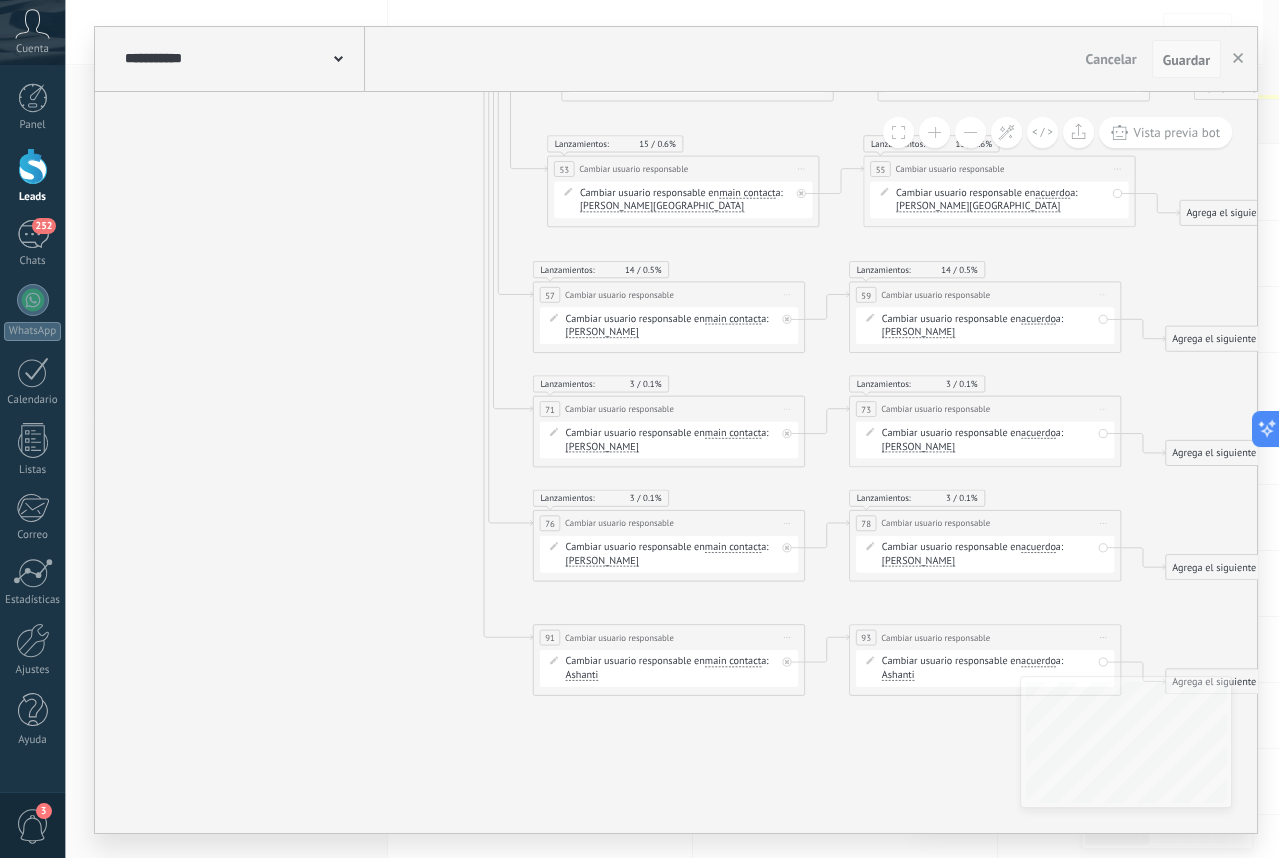 click on "Guardar" at bounding box center (1186, 59) 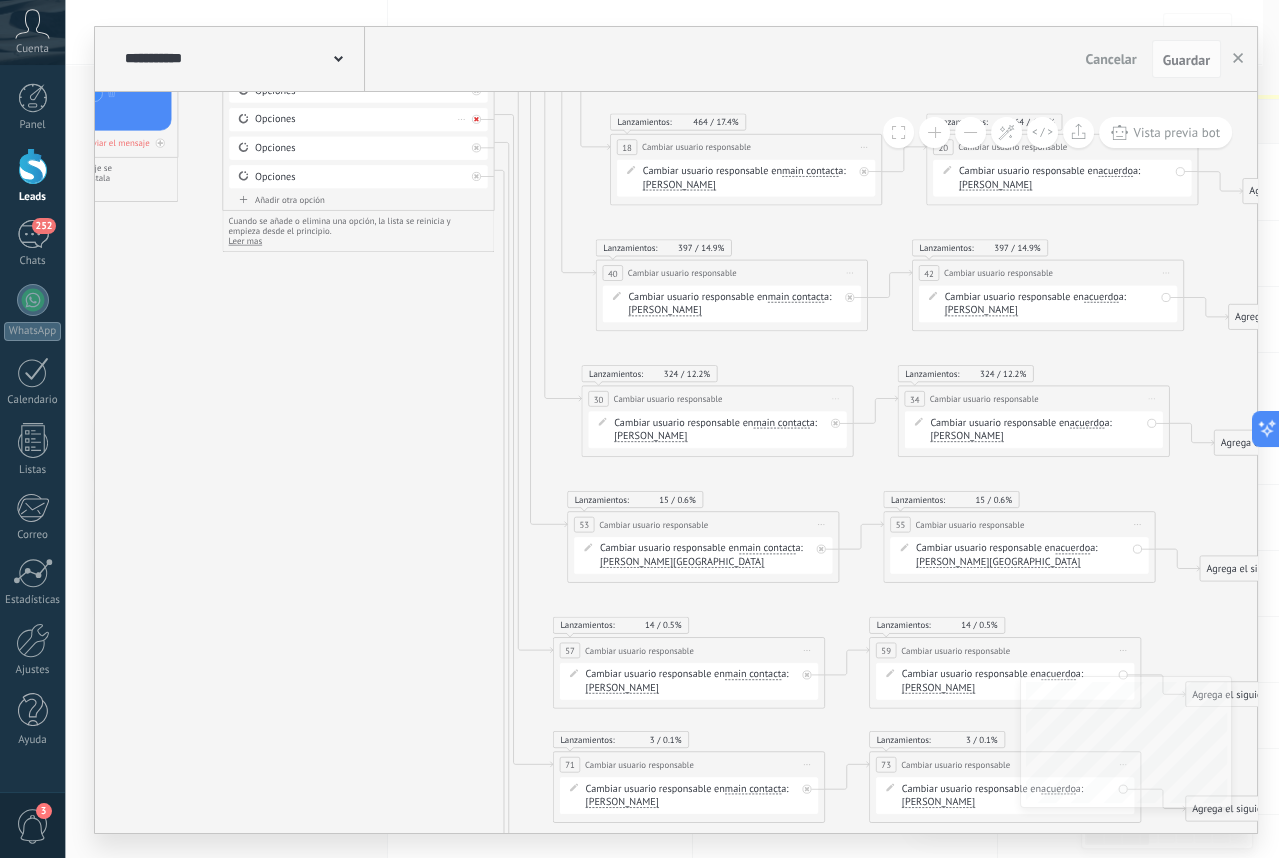 click at bounding box center [476, 119] 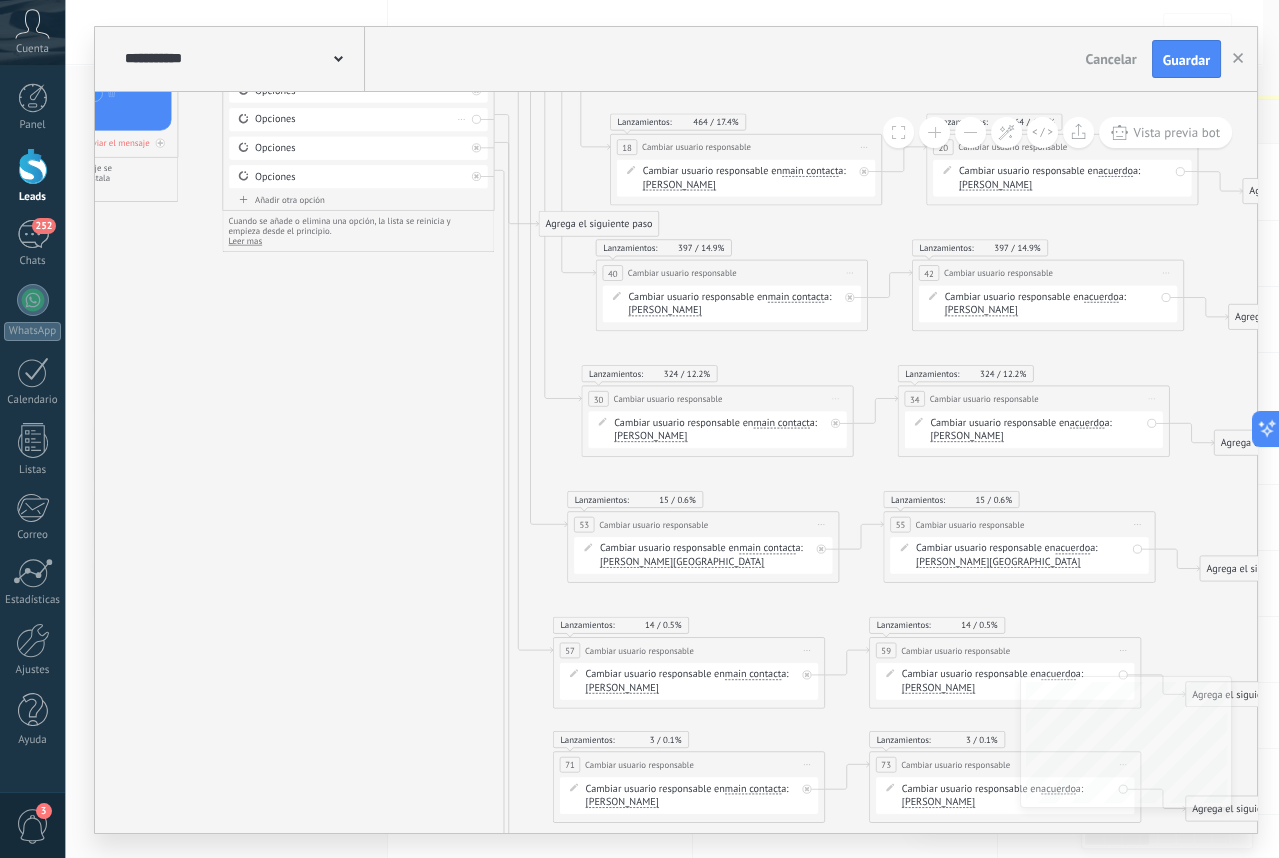 click on "Borrar" at bounding box center [461, 119] 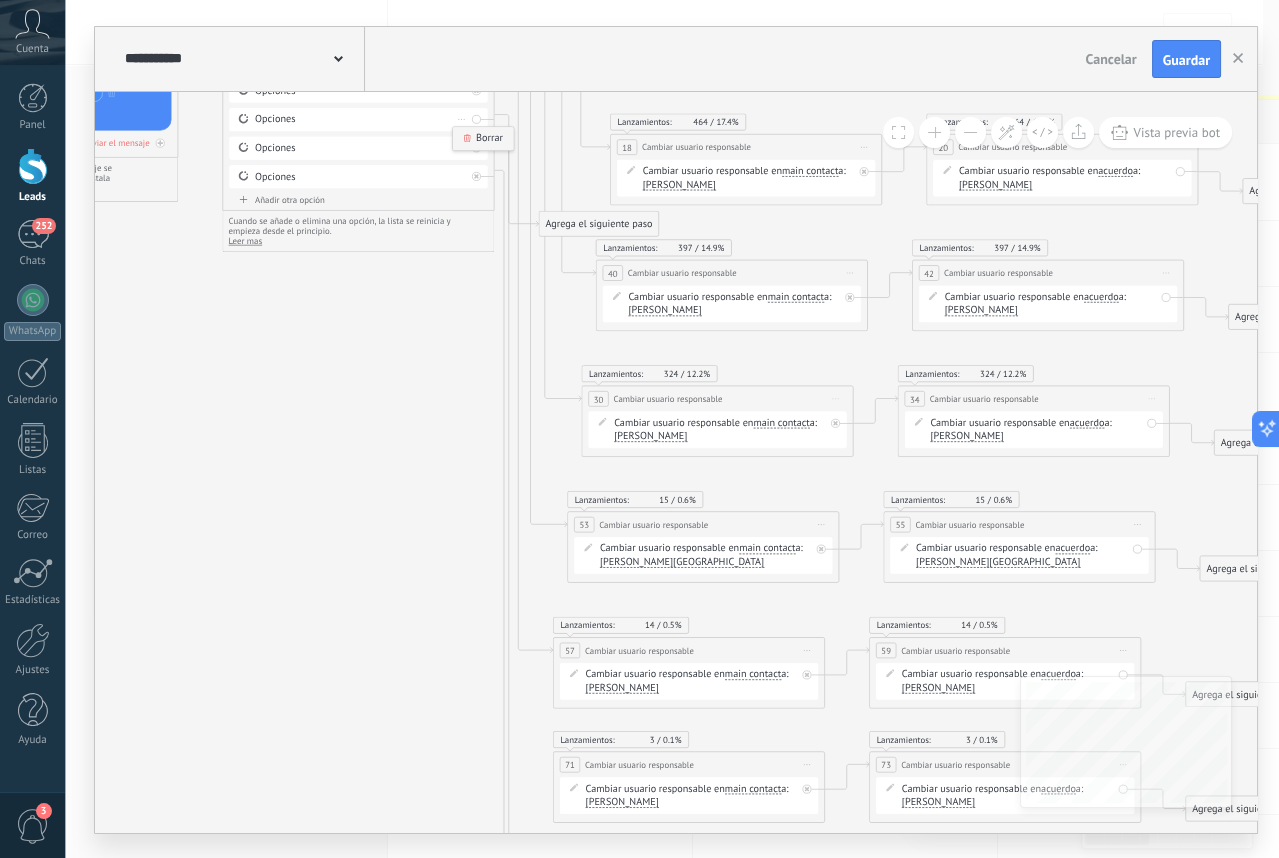 click on "Borrar" at bounding box center (483, 138) 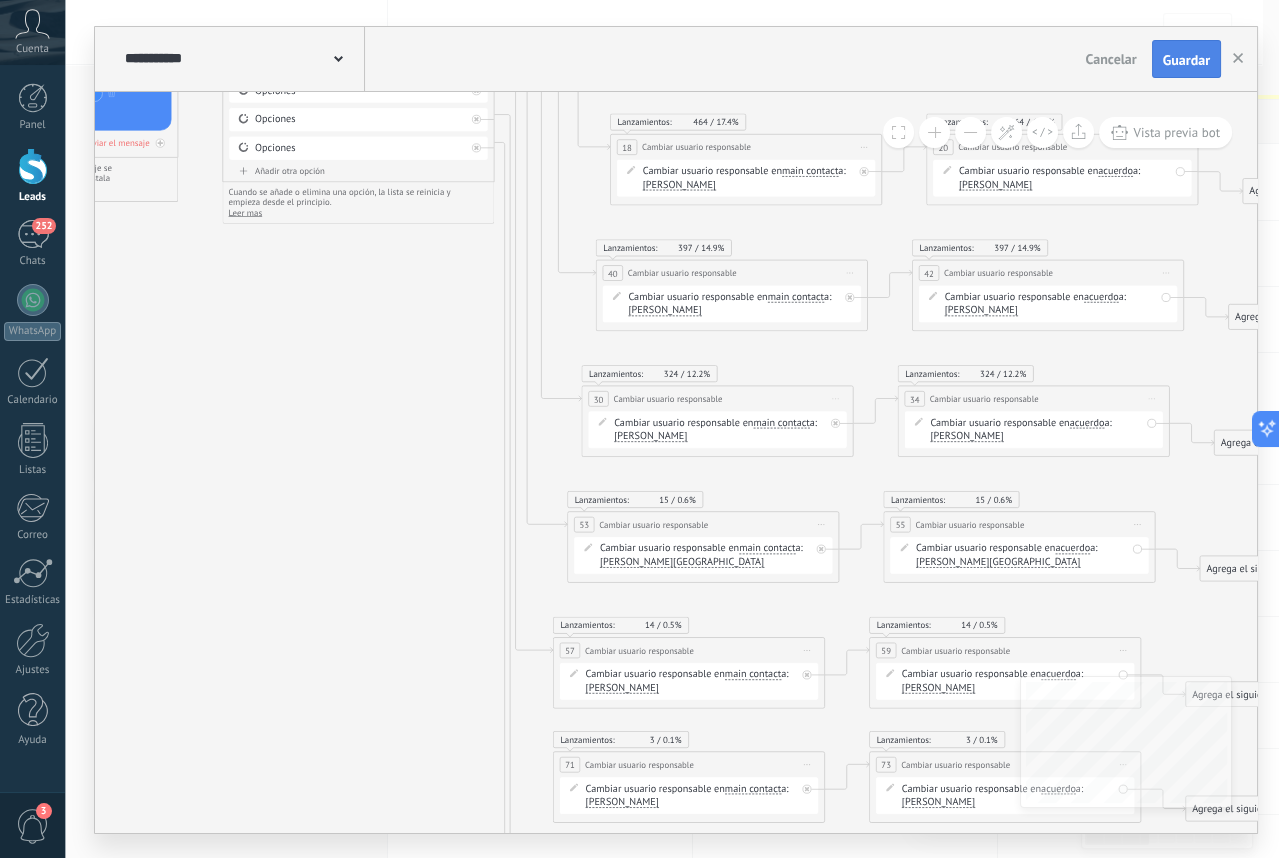 click on "Guardar" at bounding box center [1186, 60] 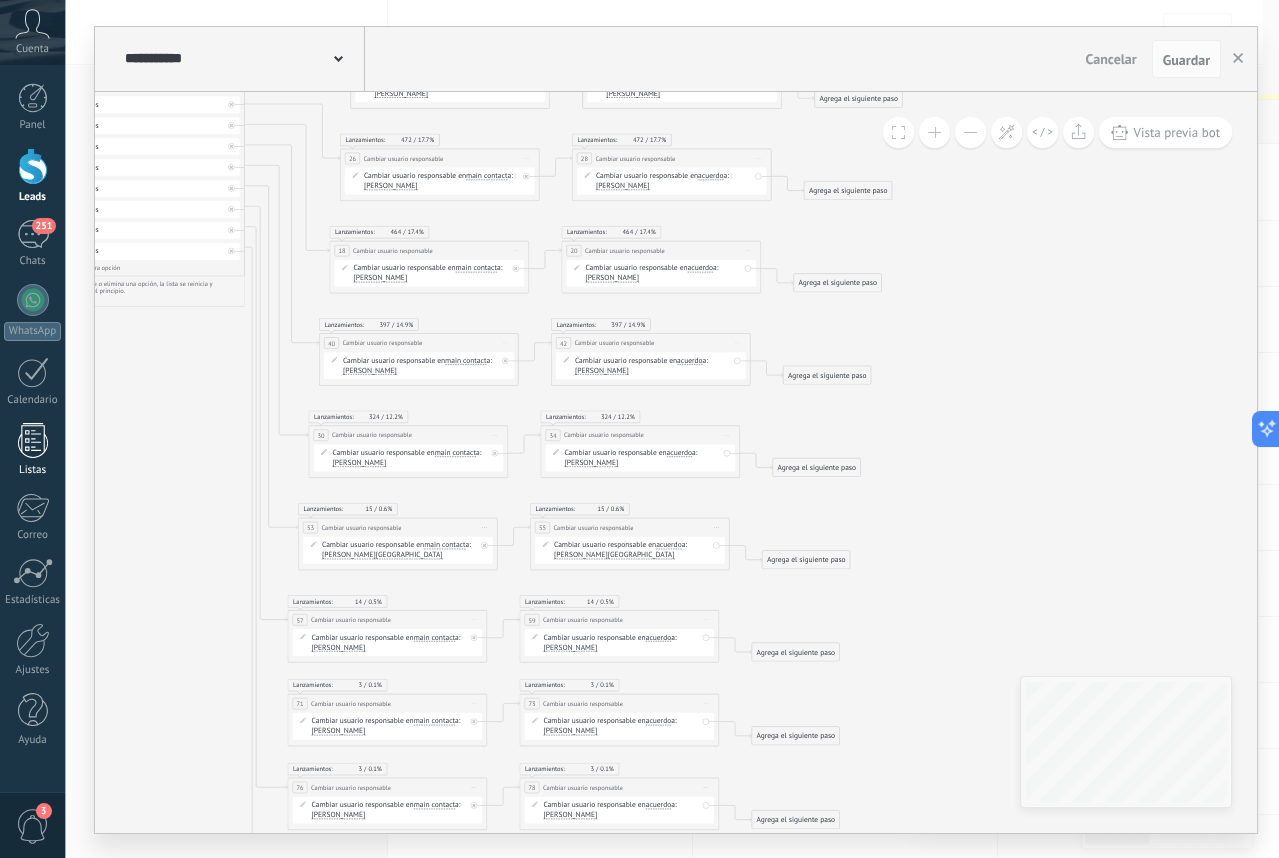 type 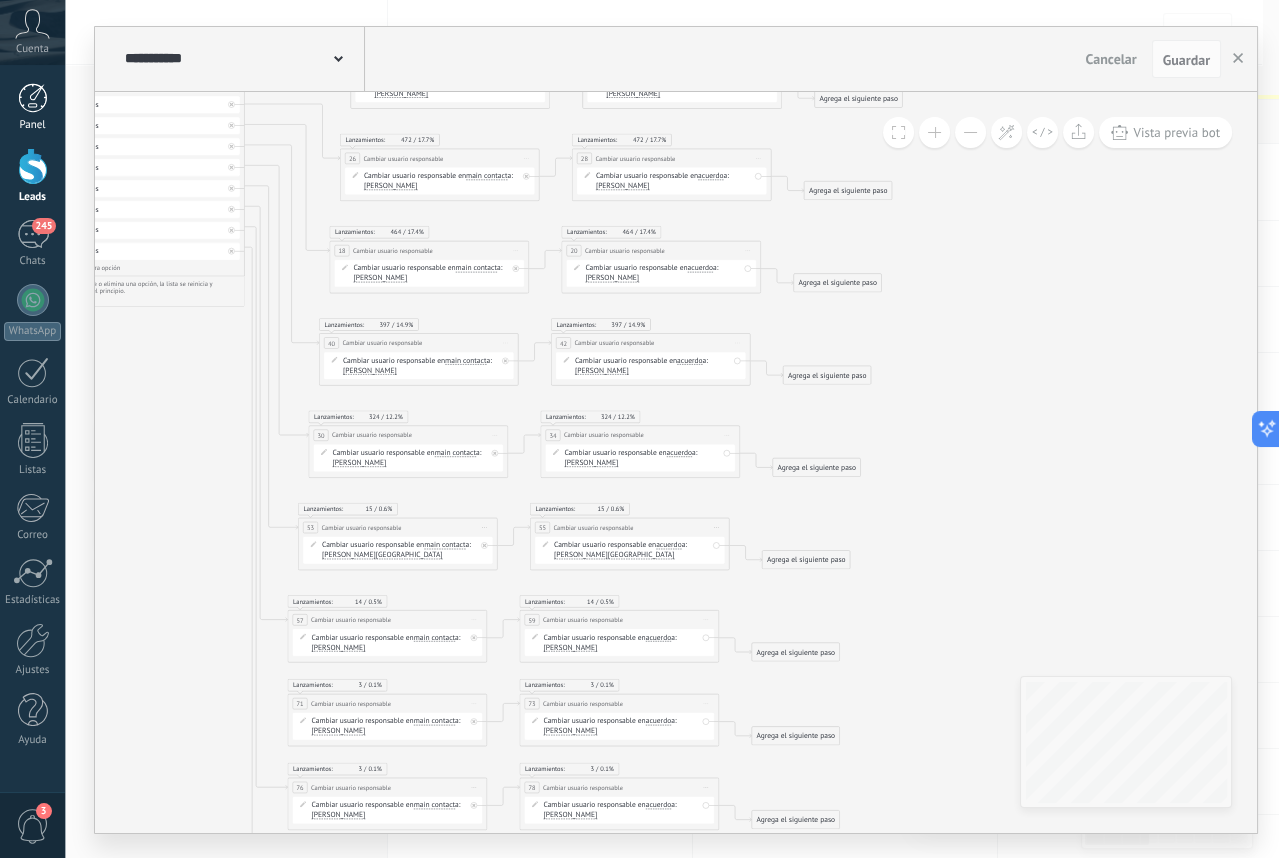 click at bounding box center [33, 98] 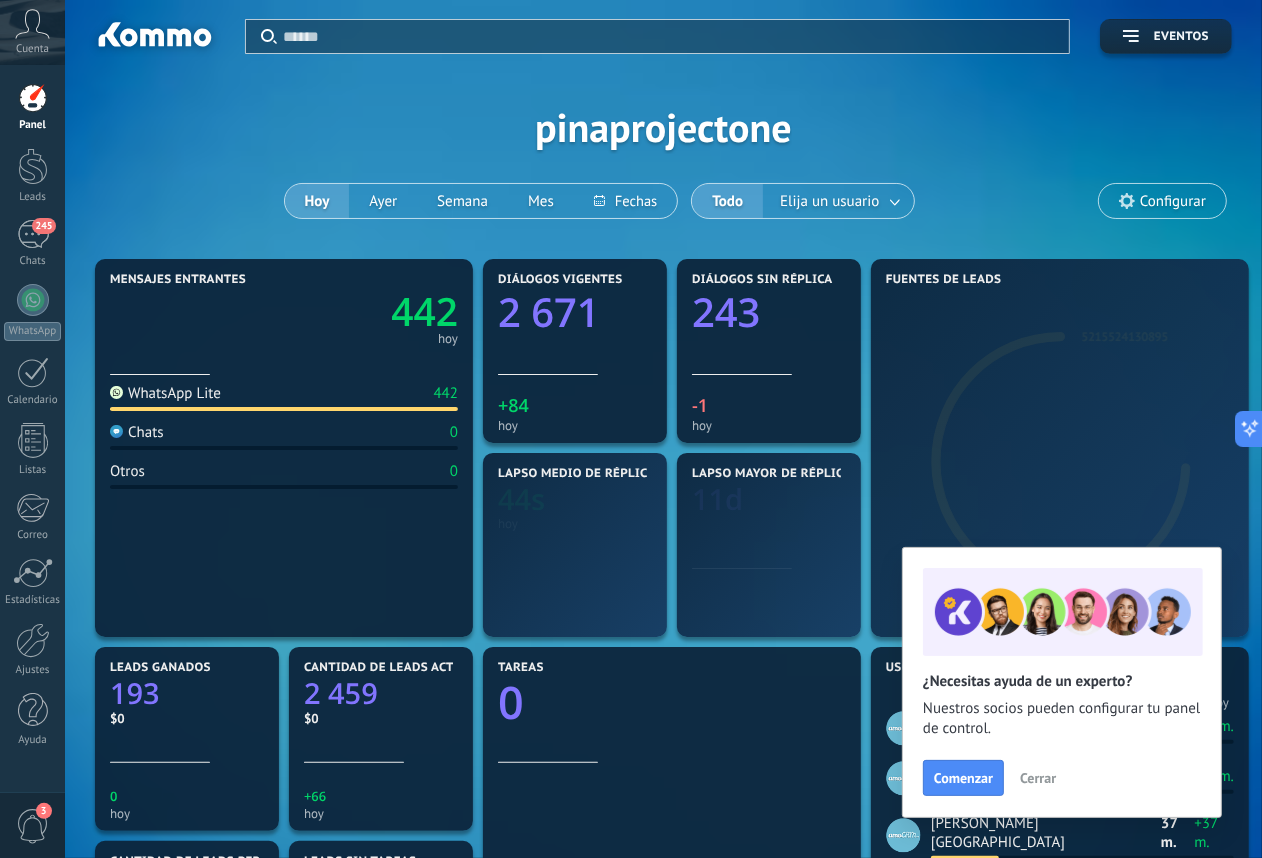 scroll, scrollTop: 999678, scrollLeft: 999238, axis: both 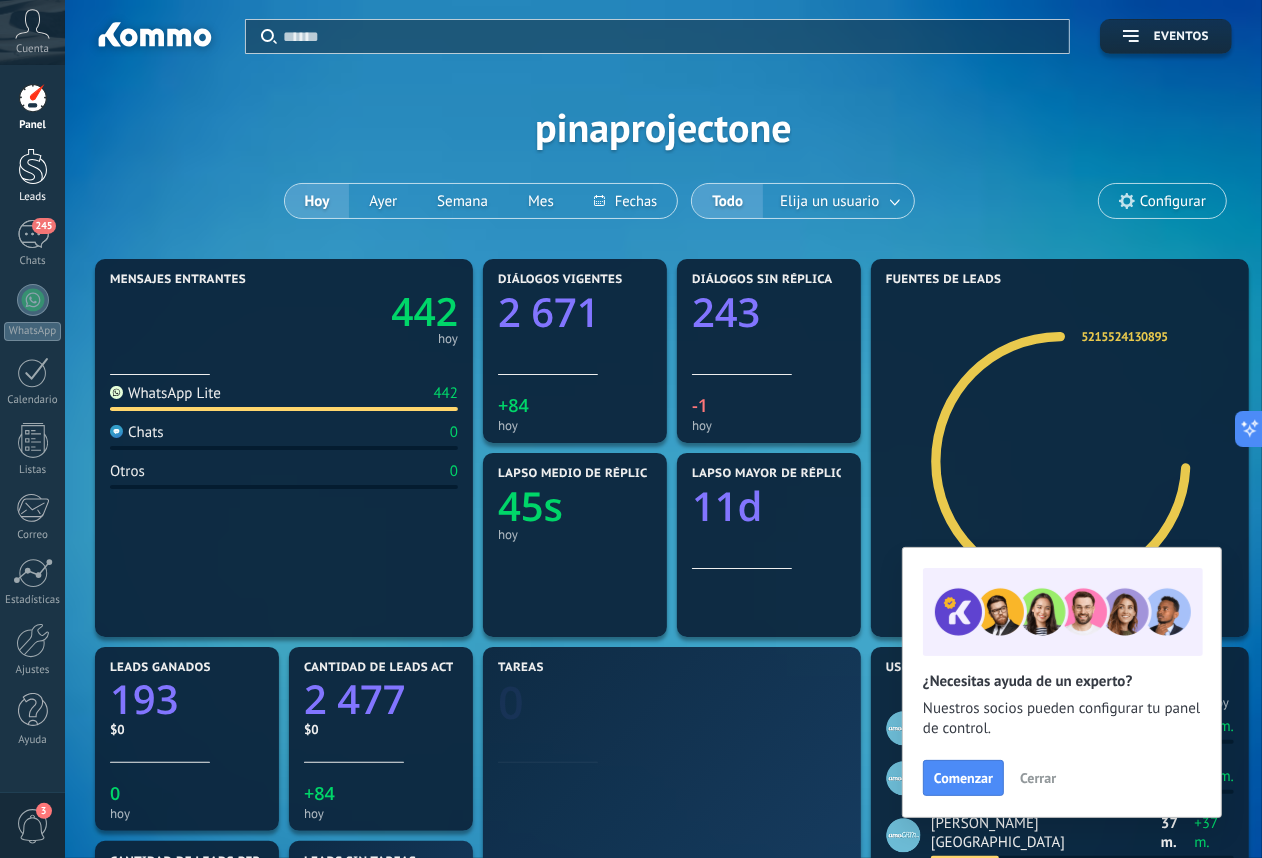 click on "Leads" at bounding box center [33, 197] 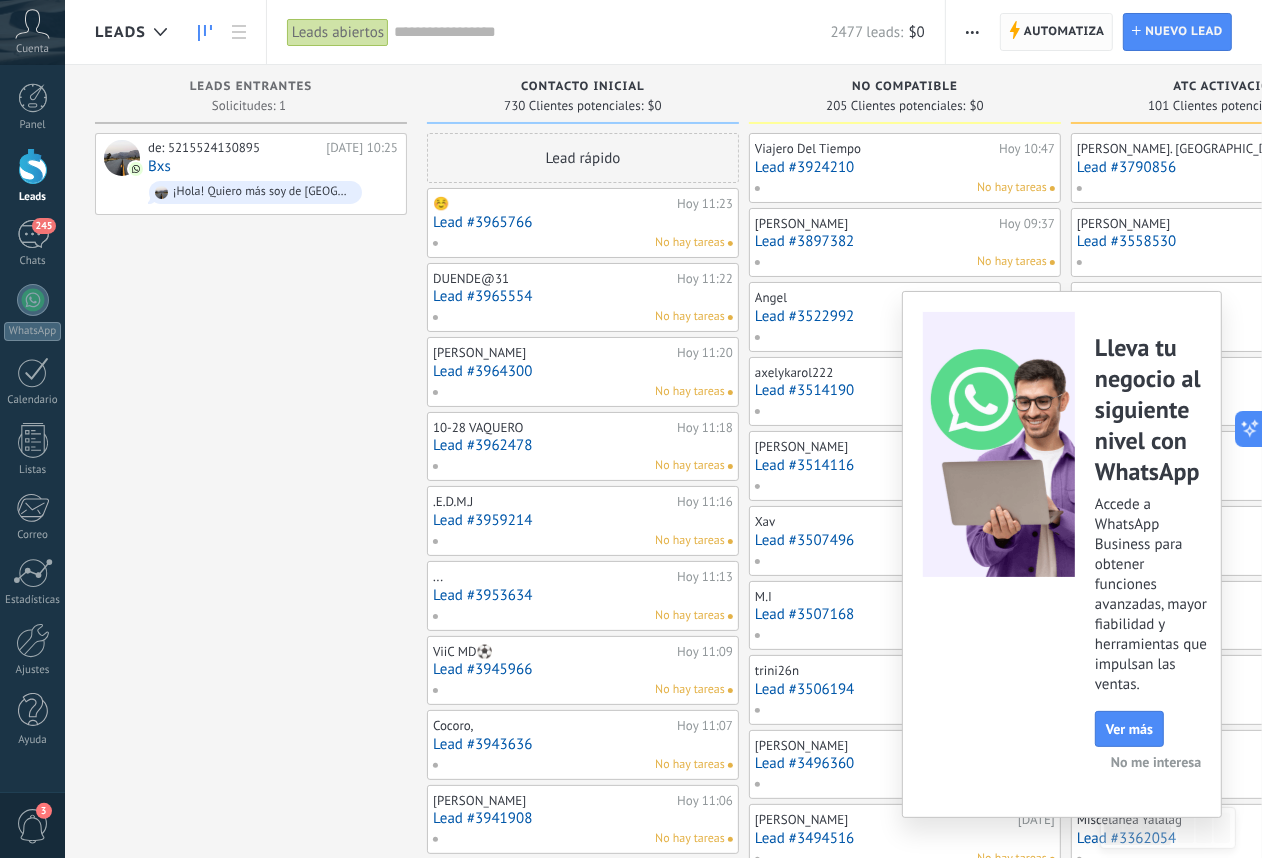 click on "Automatiza" at bounding box center [1064, 32] 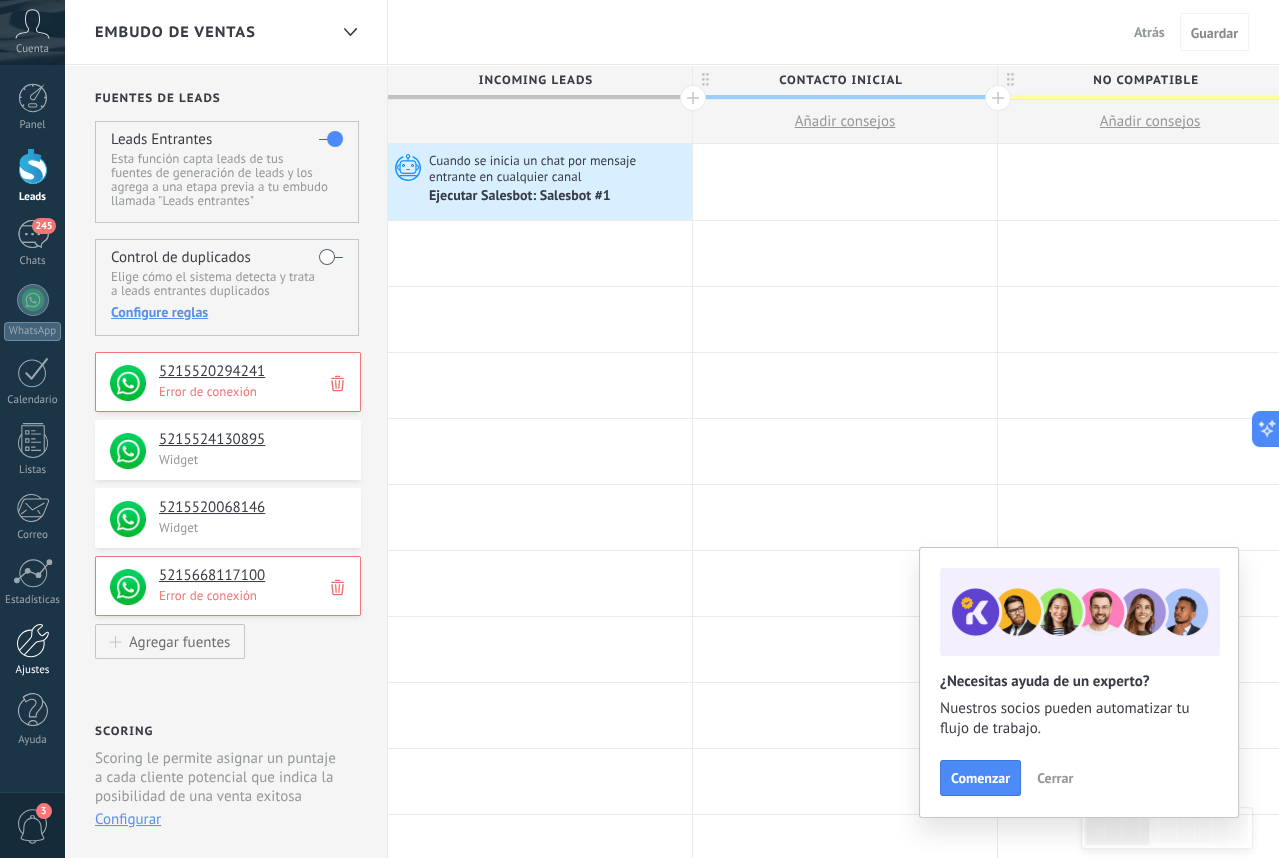 click at bounding box center (33, 640) 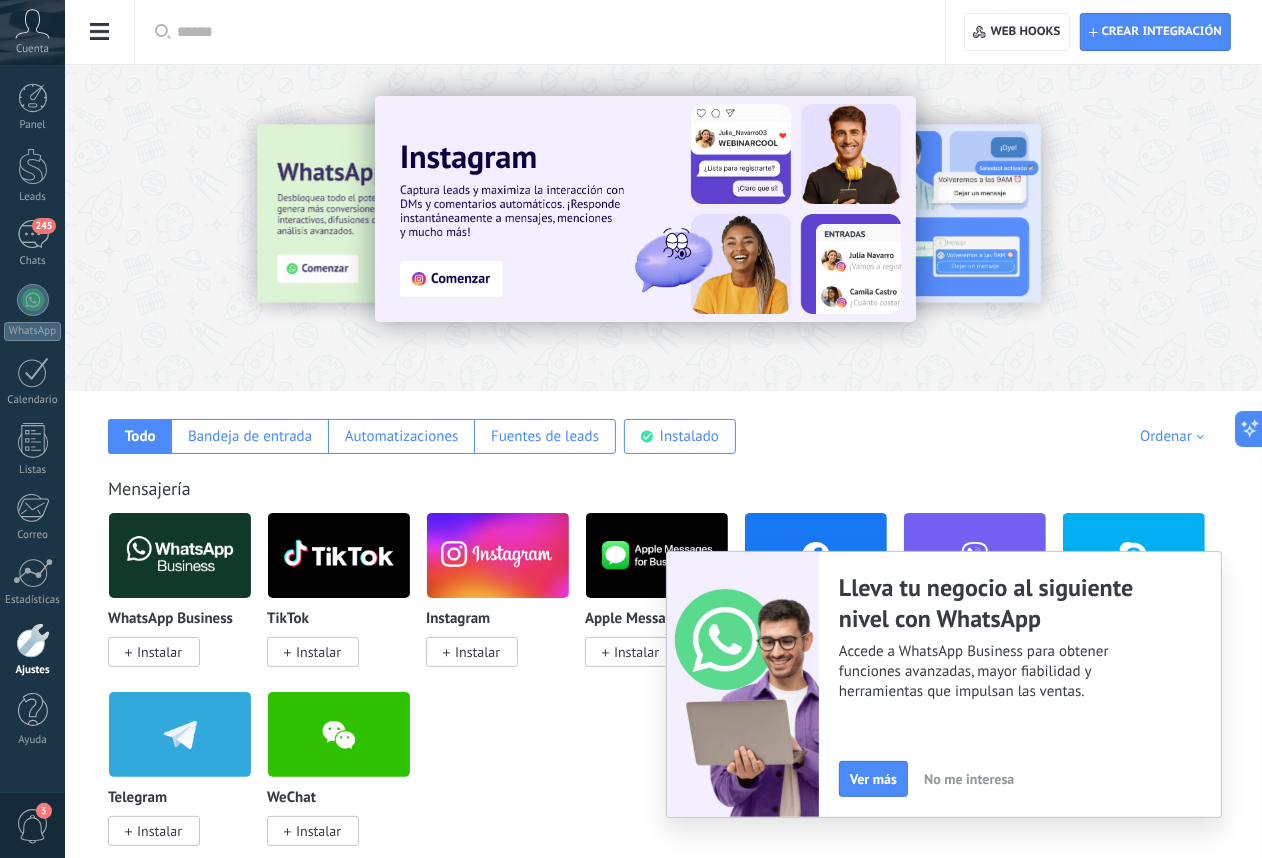 click at bounding box center (100, 32) 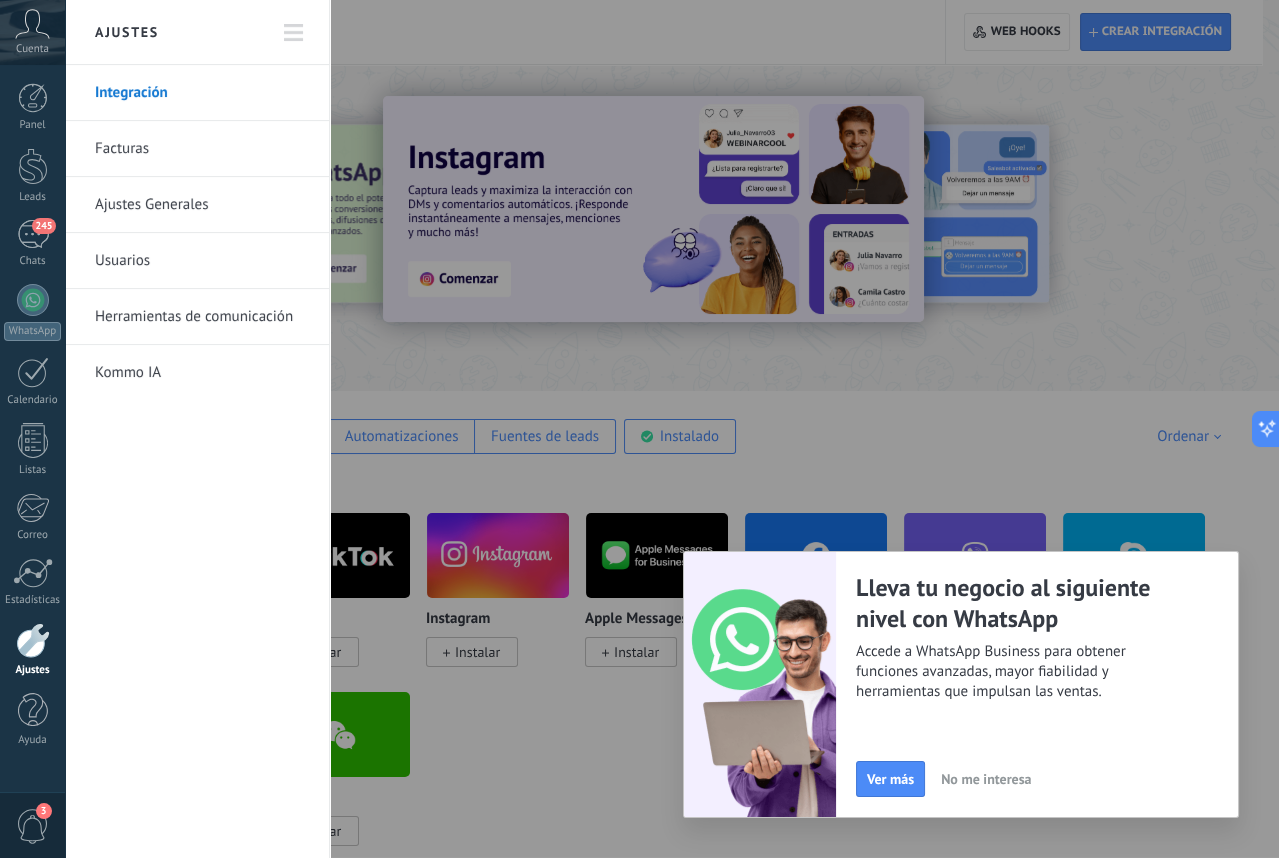 click on "Usuarios" at bounding box center [202, 261] 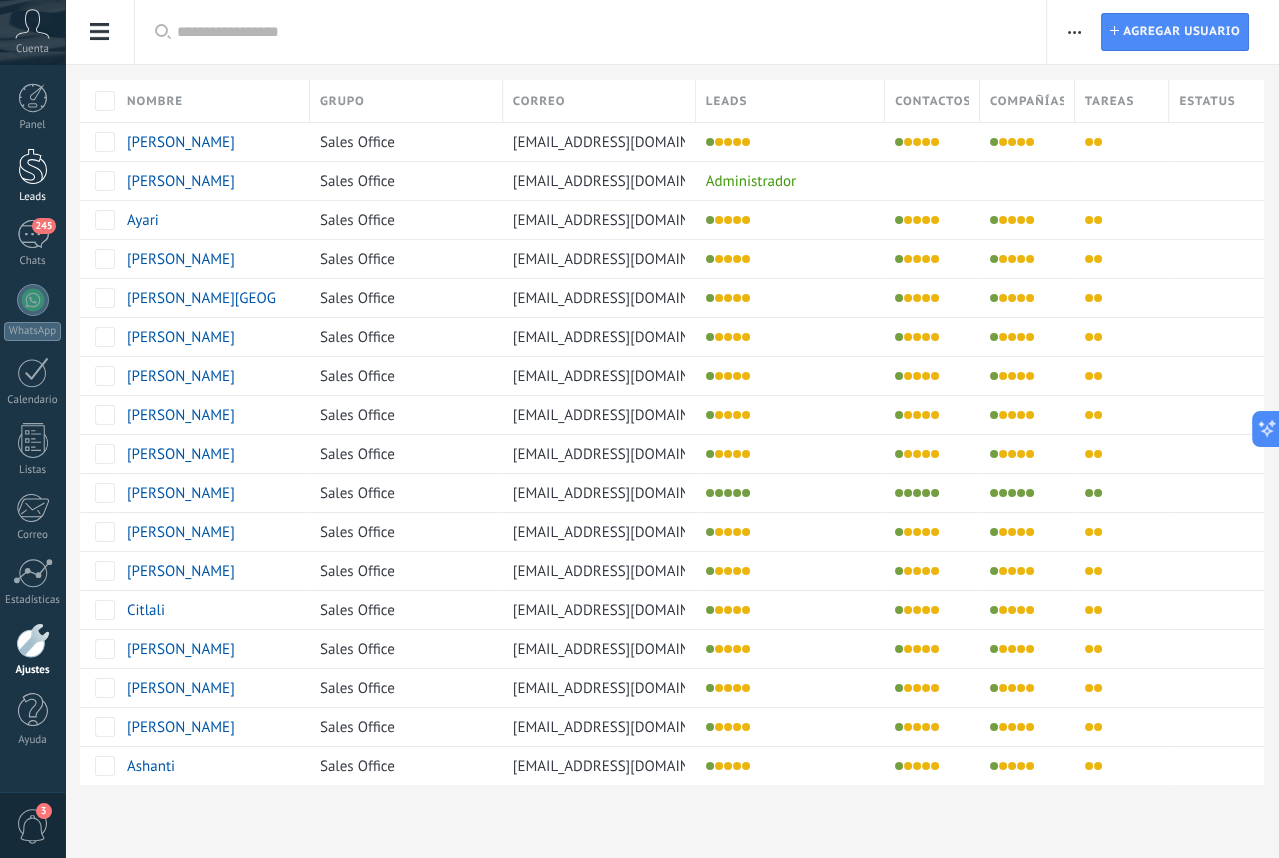 click at bounding box center [33, 166] 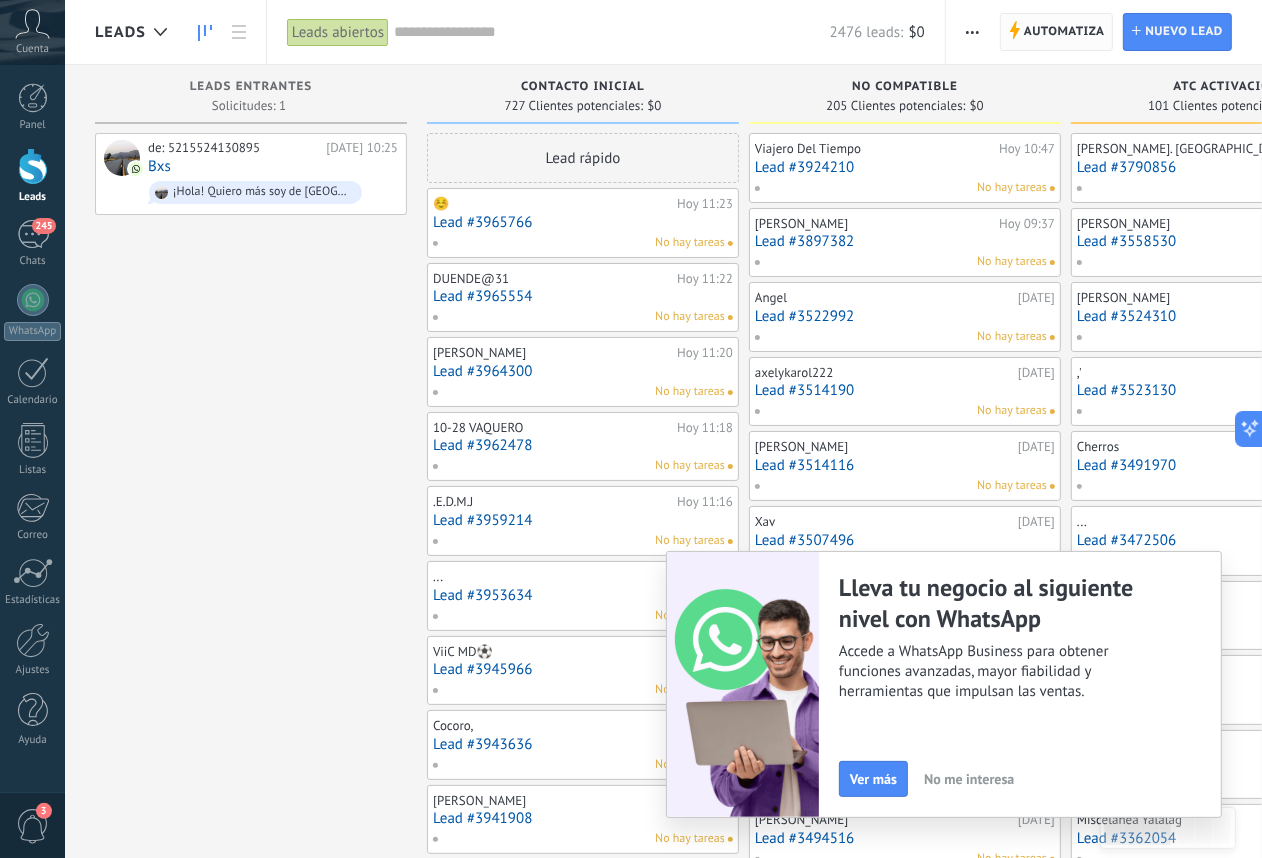 click on "Automatiza" at bounding box center (1064, 32) 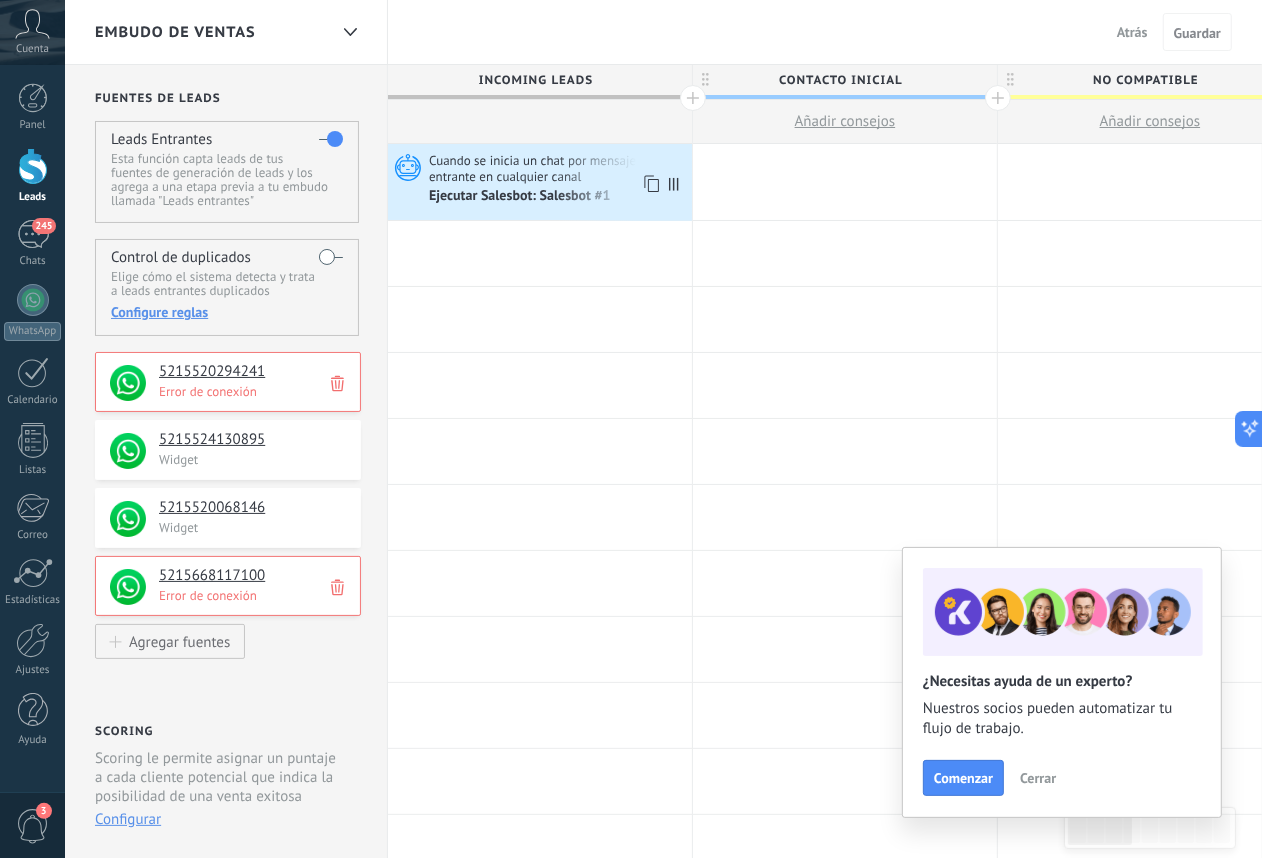 click on "Cuando se inicia un chat por mensaje entrante en cualquier canal" at bounding box center [558, 168] 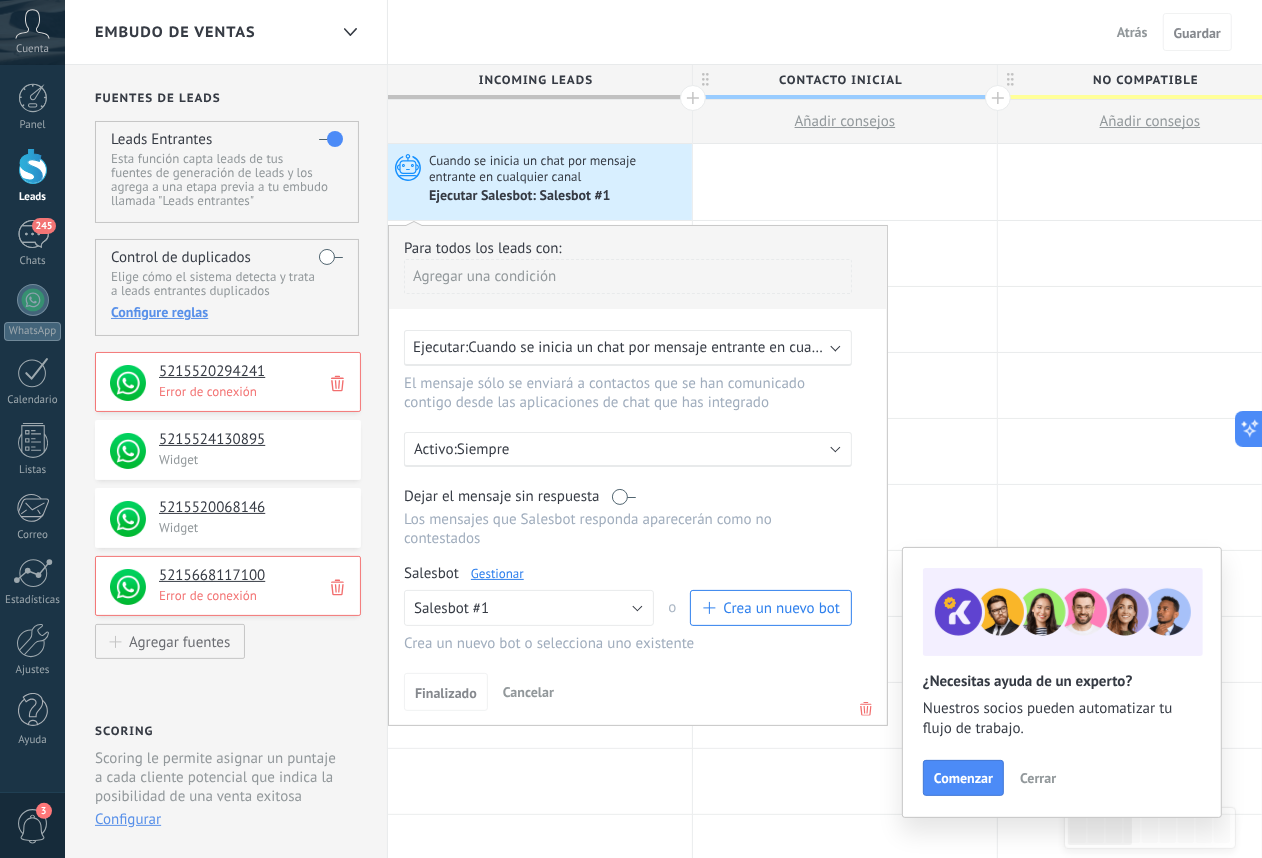 click on "Gestionar" at bounding box center (497, 573) 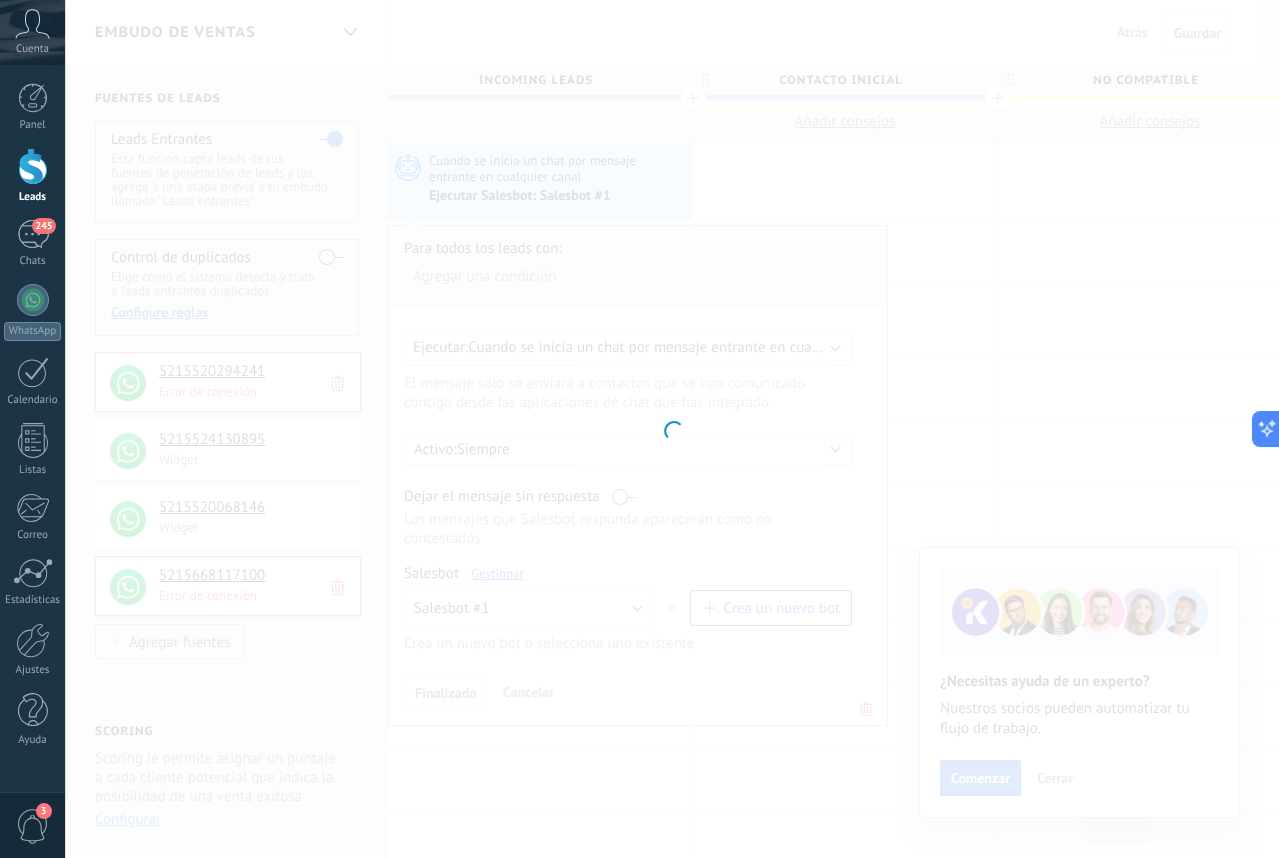 type on "**********" 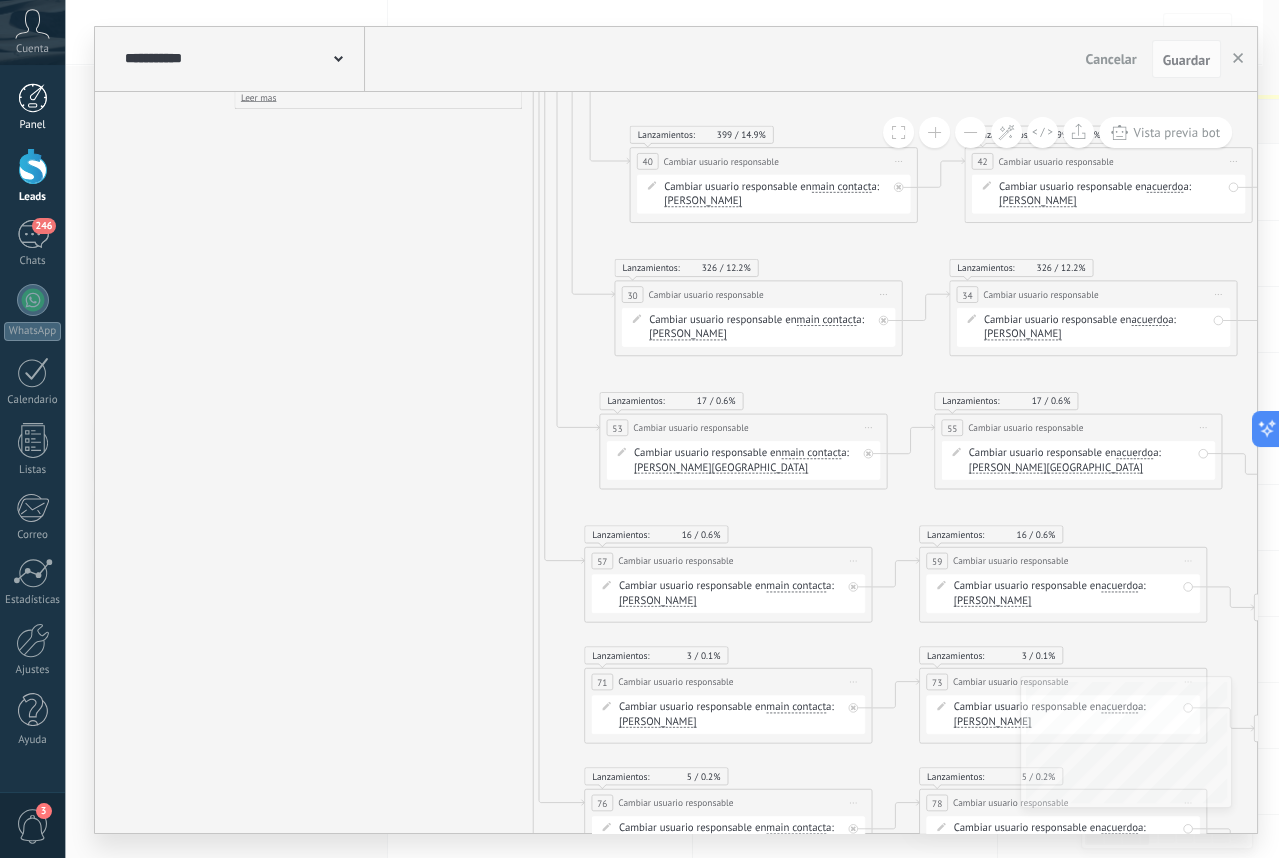 click at bounding box center (33, 98) 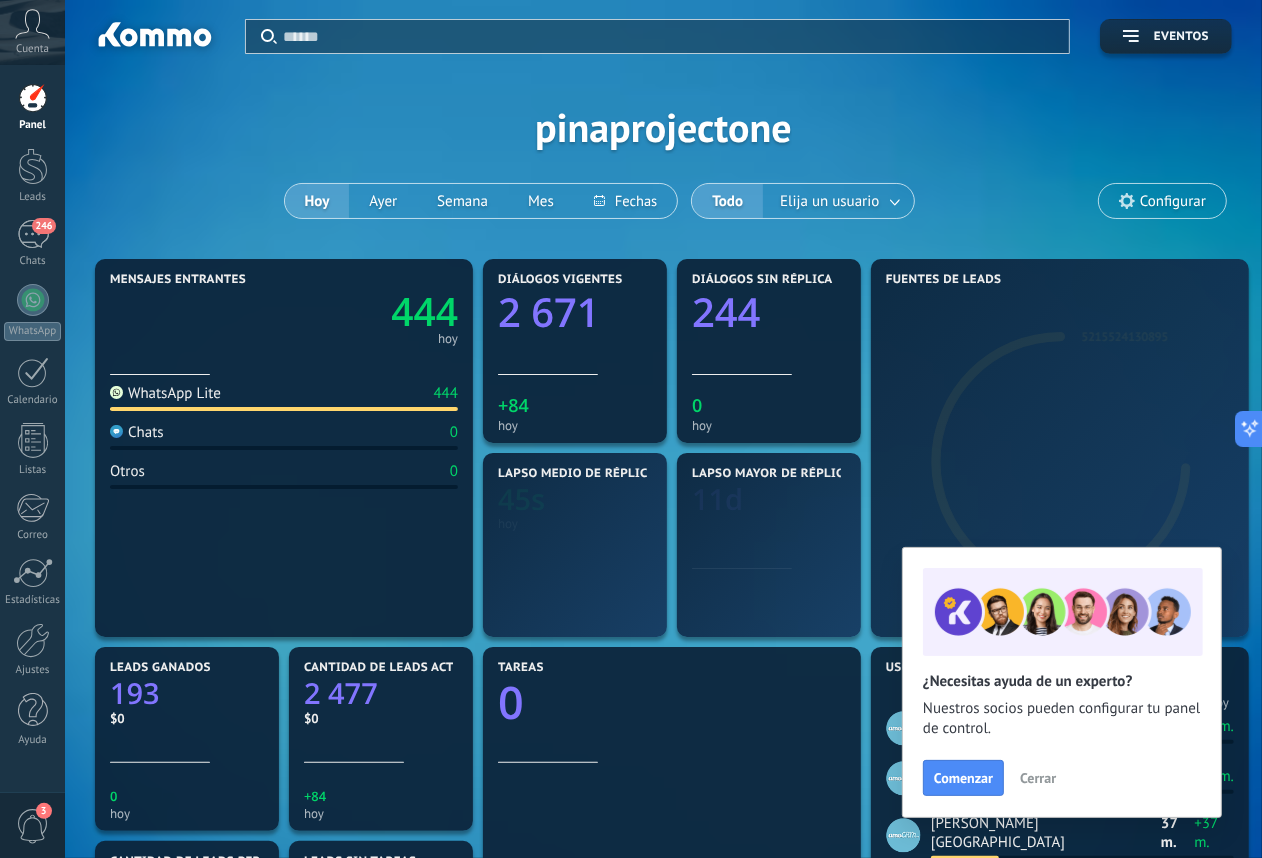 scroll, scrollTop: 999678, scrollLeft: 999238, axis: both 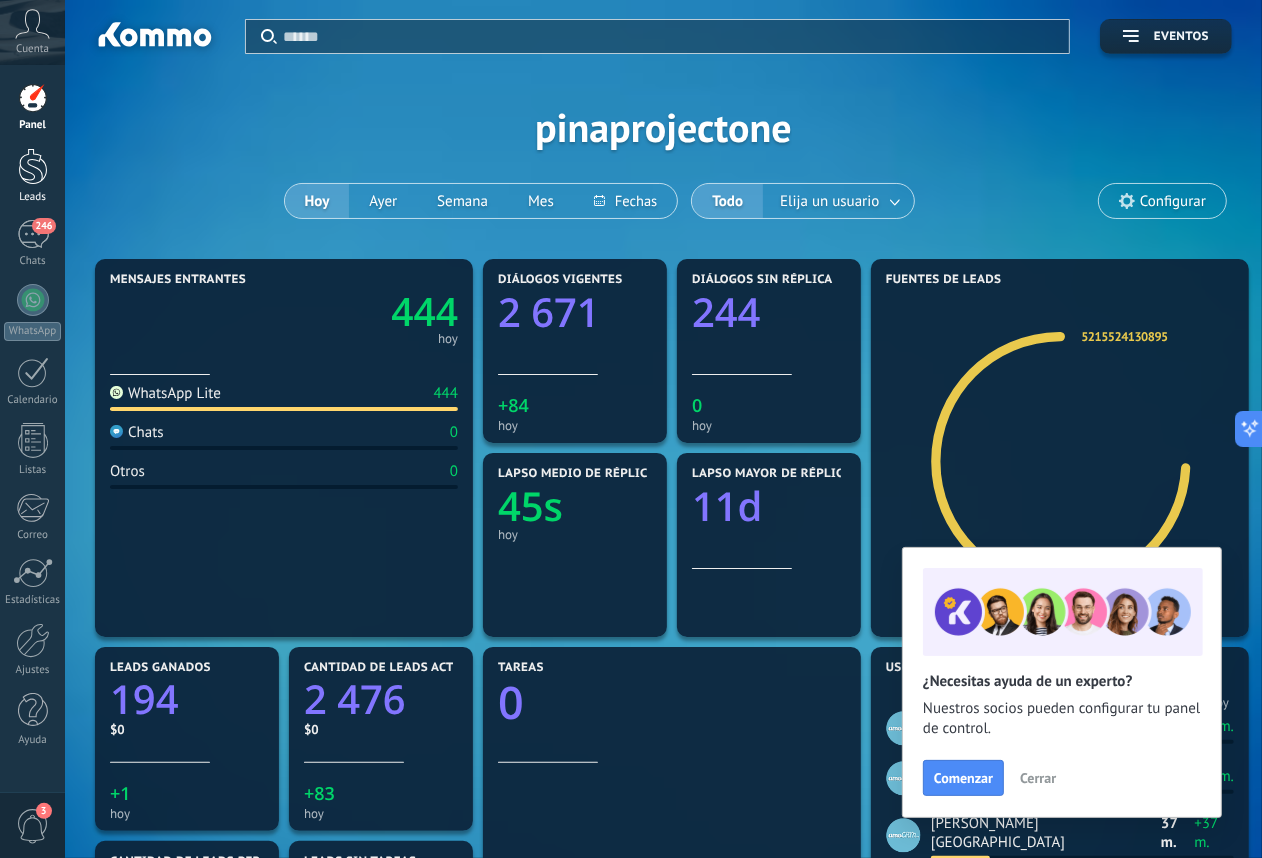 click at bounding box center (33, 166) 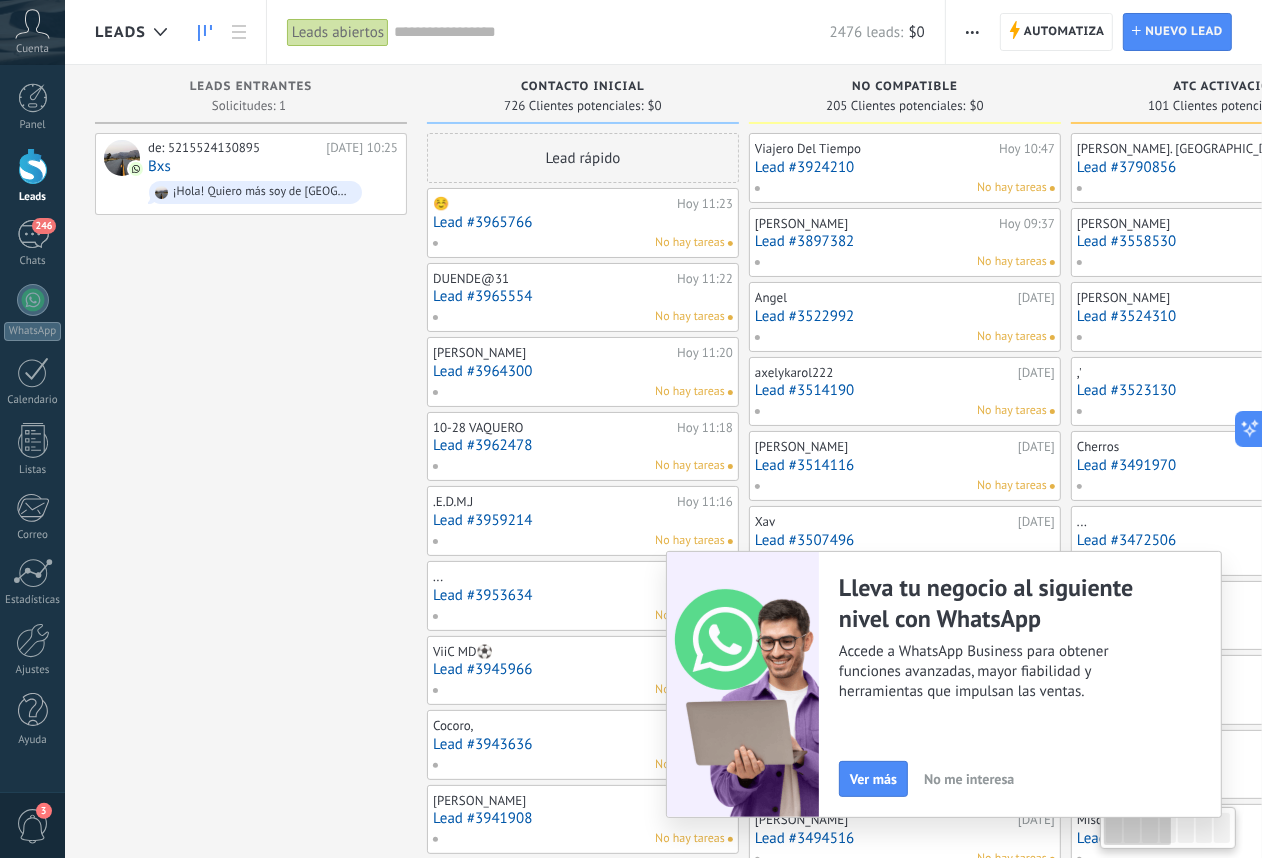 click on "Leads abiertos" at bounding box center (340, 32) 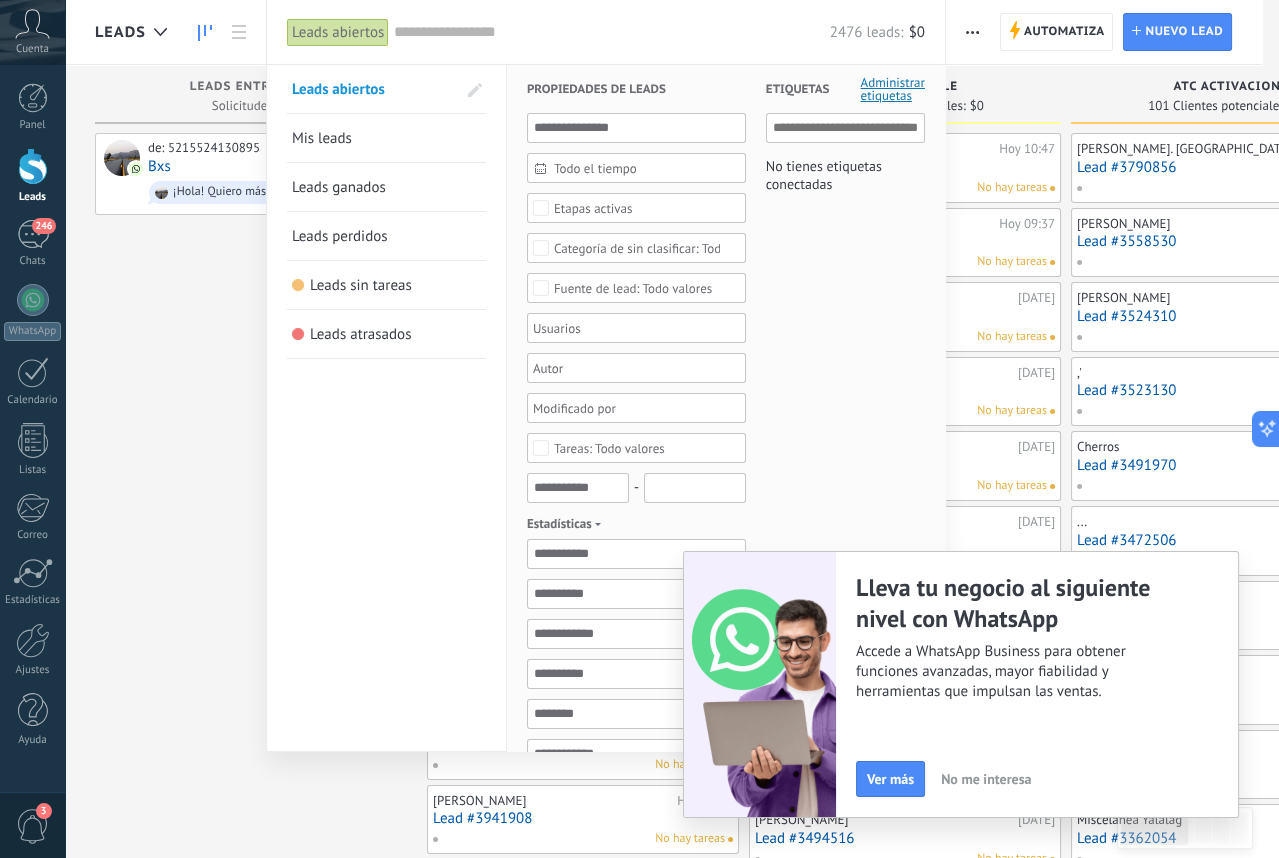 click on "Todo el tiempo" at bounding box center [644, 168] 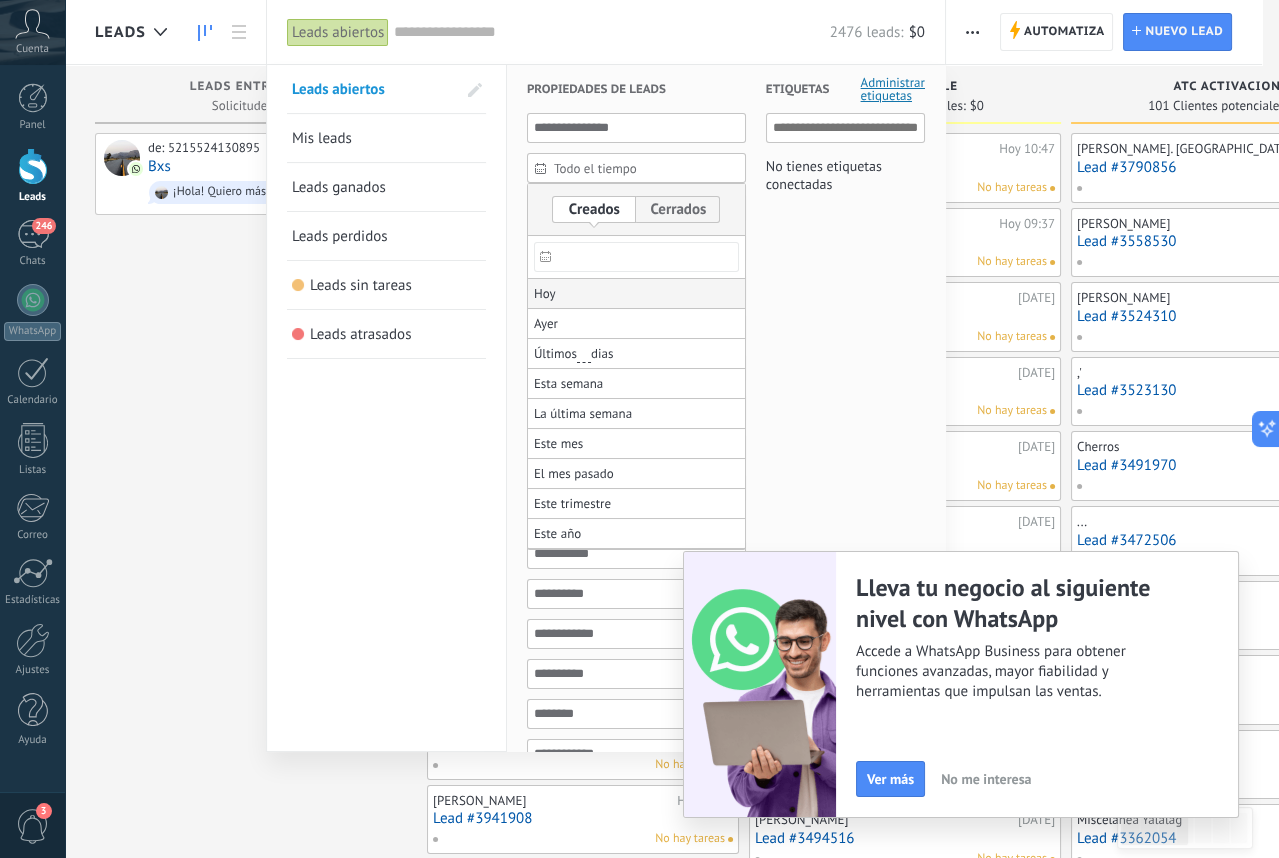 click on "Hoy" at bounding box center [636, 294] 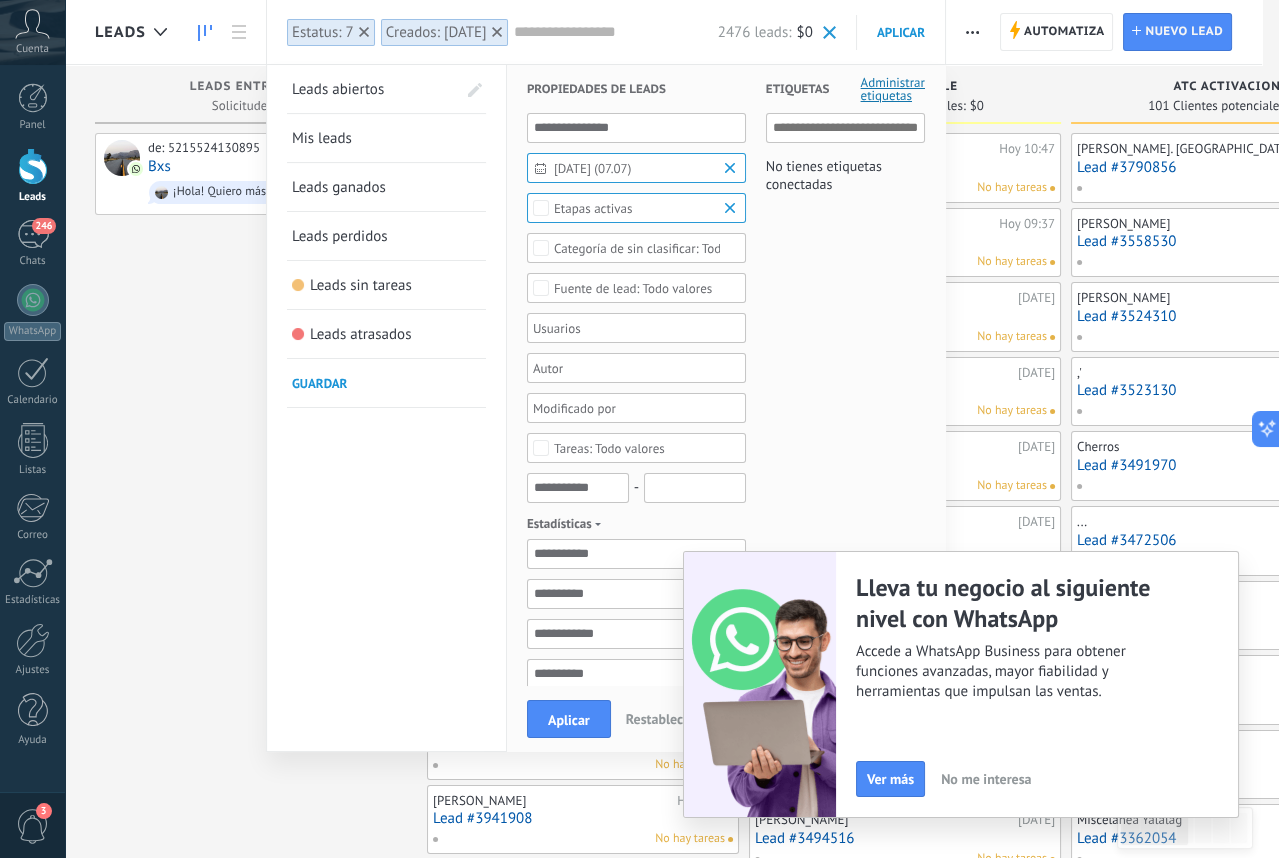 click at bounding box center [629, 328] 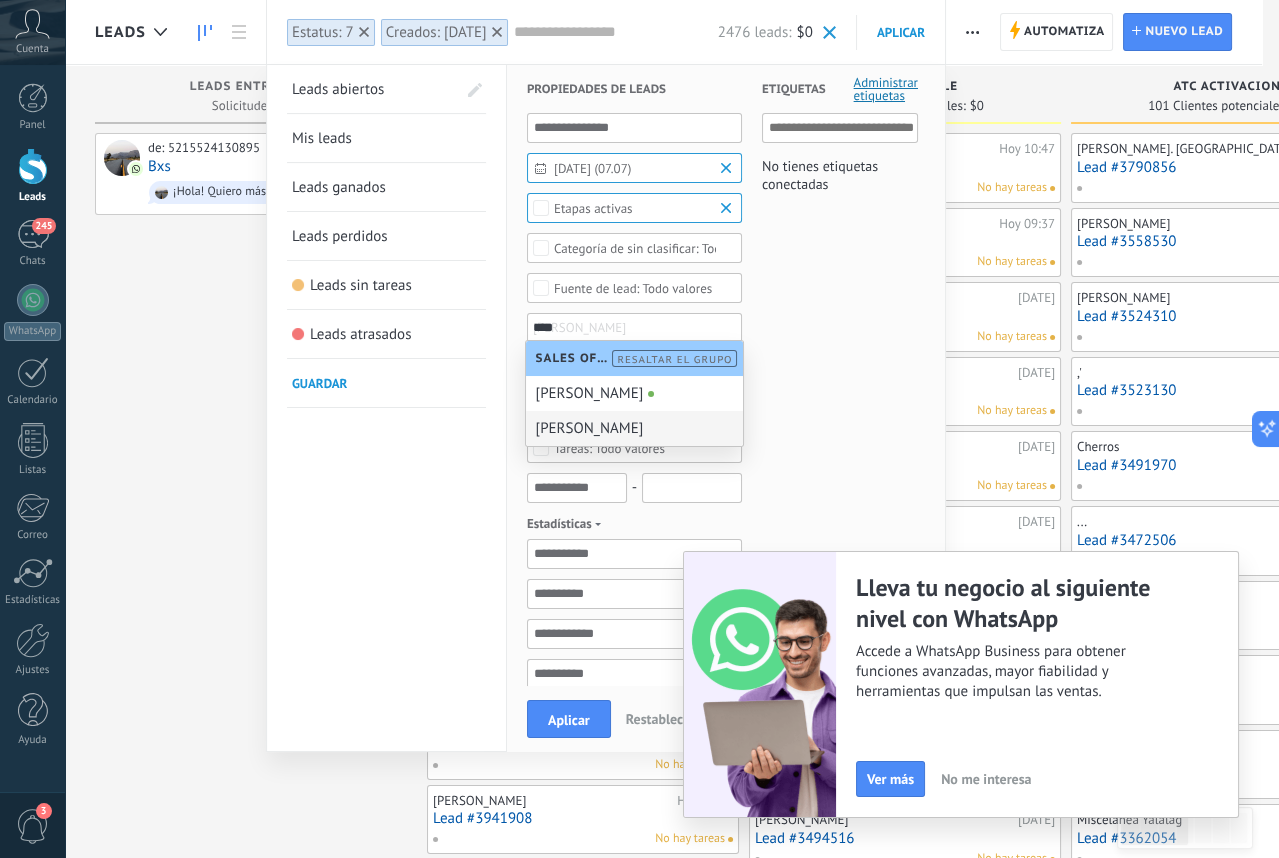 type on "****" 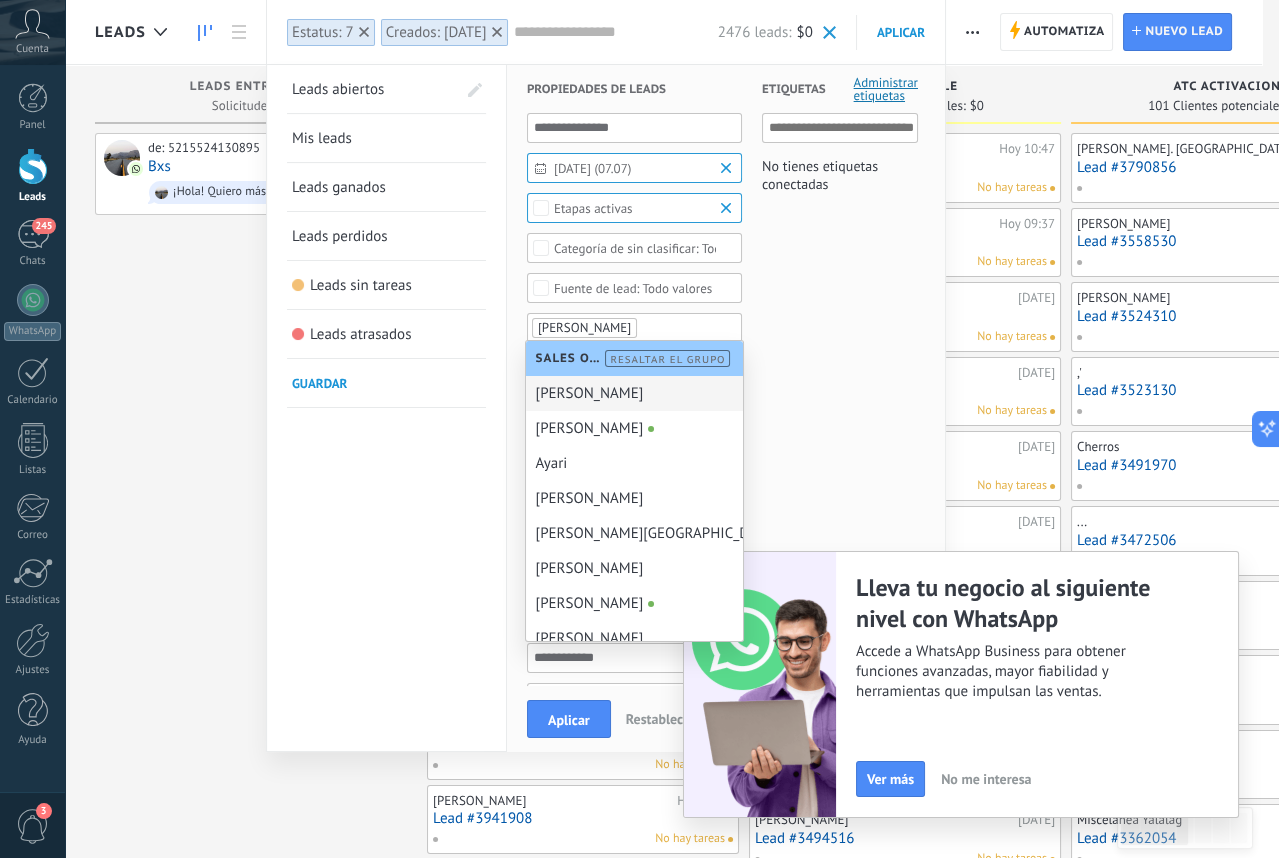 scroll, scrollTop: 0, scrollLeft: 0, axis: both 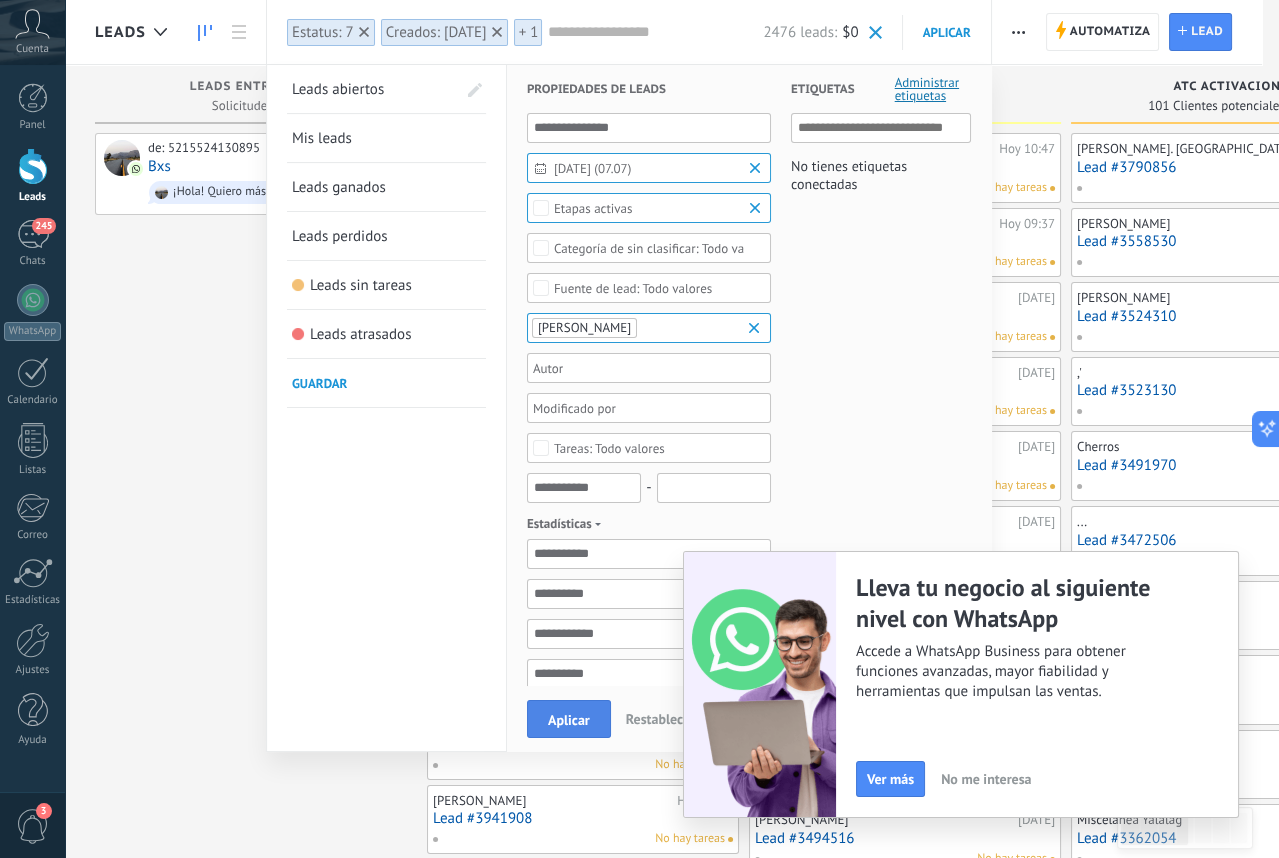 click on "Aplicar" at bounding box center (569, 720) 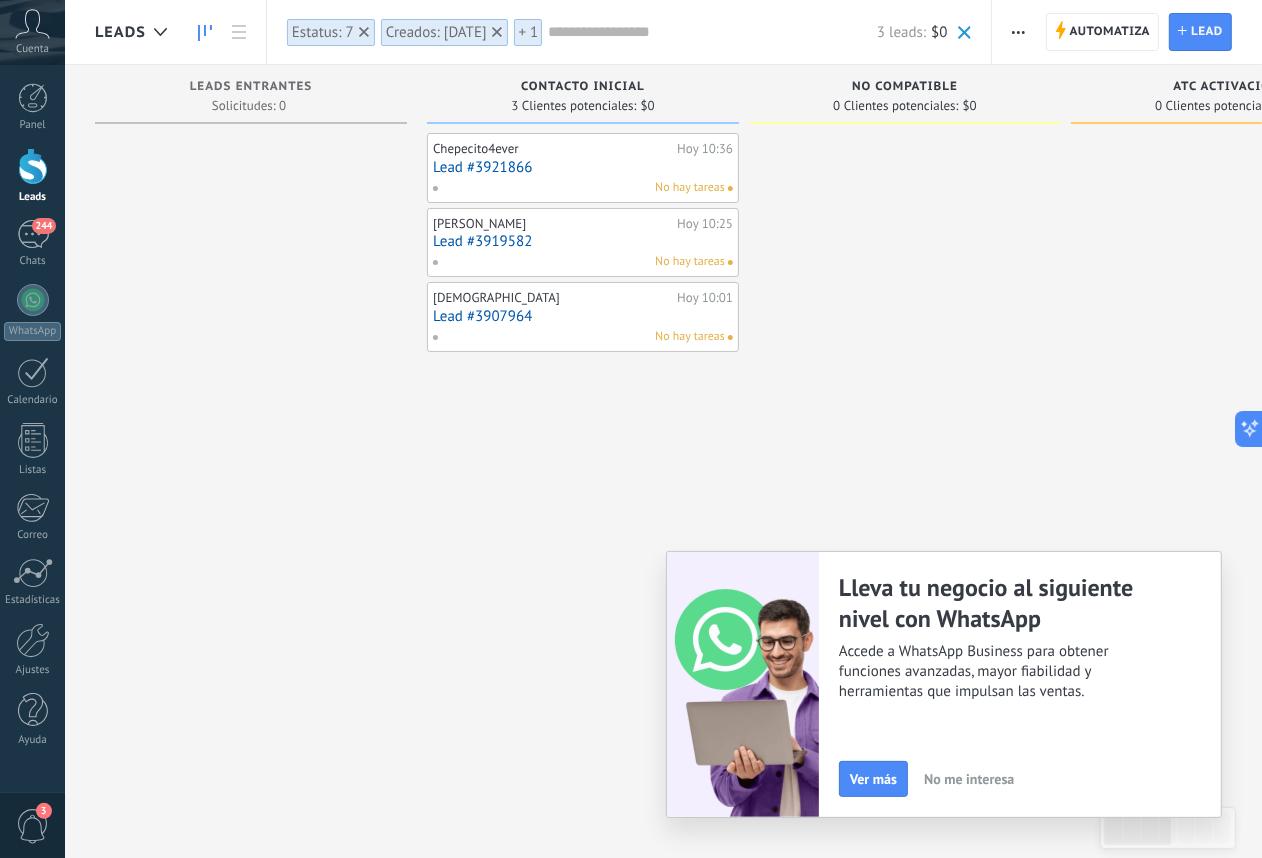click on "Lead #3907964" at bounding box center (583, 316) 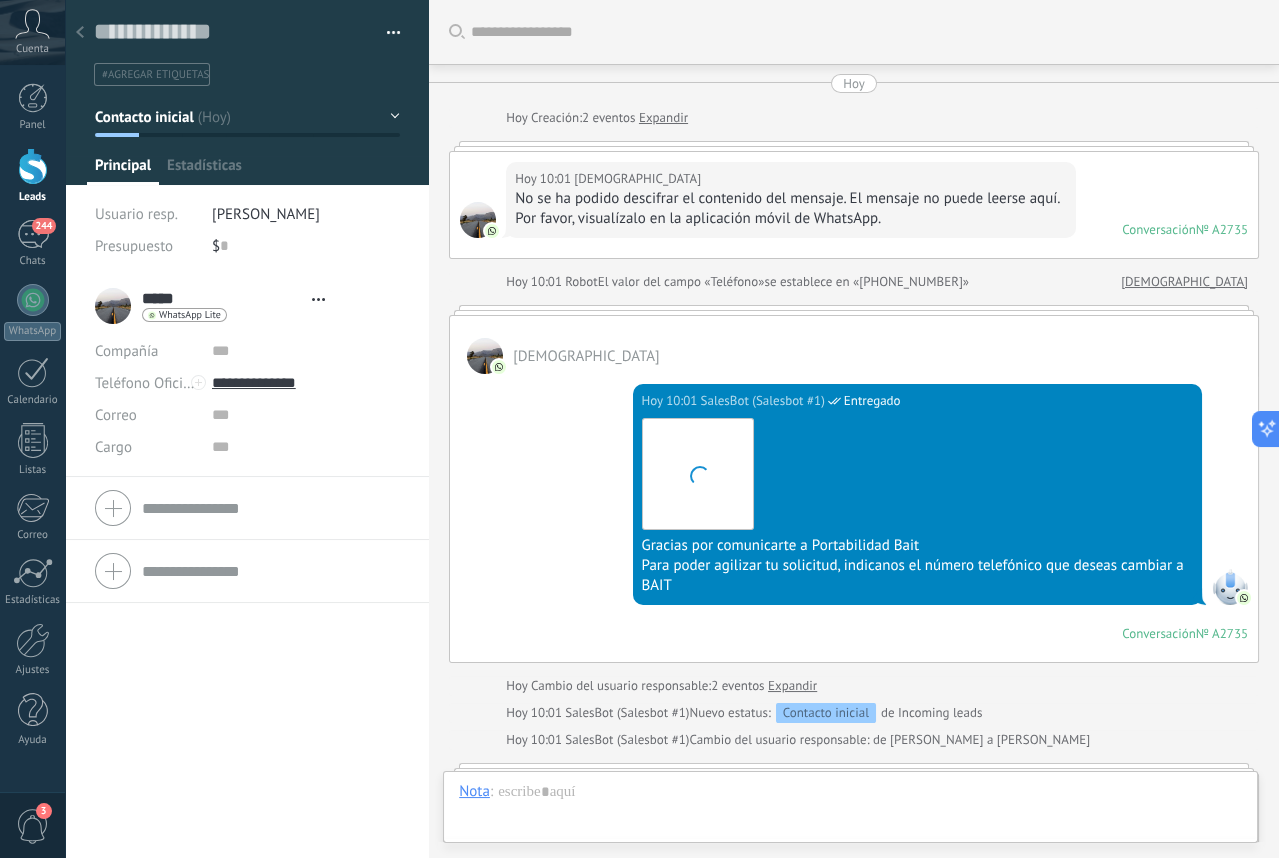 scroll, scrollTop: 30, scrollLeft: 0, axis: vertical 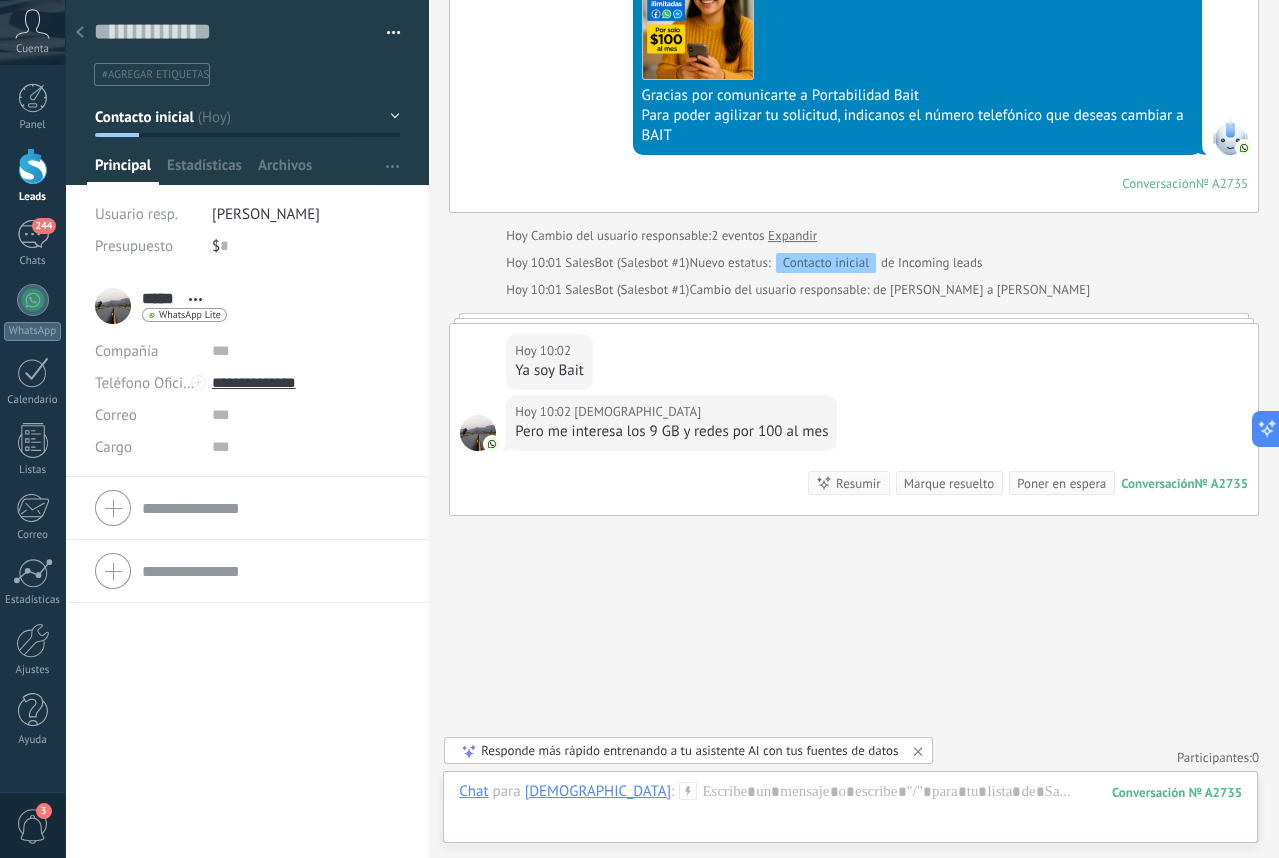 click at bounding box center (80, 33) 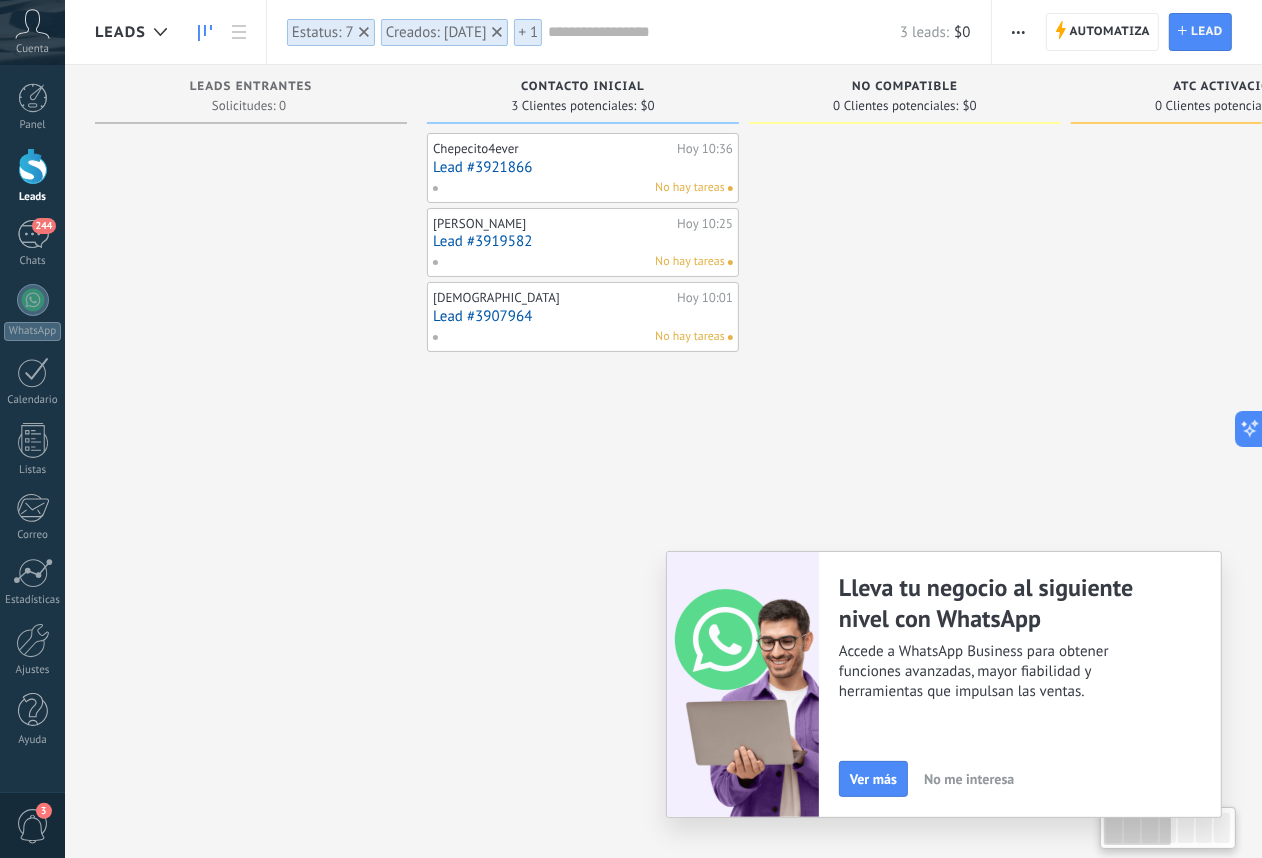 click on "Lead #3919582" at bounding box center [583, 241] 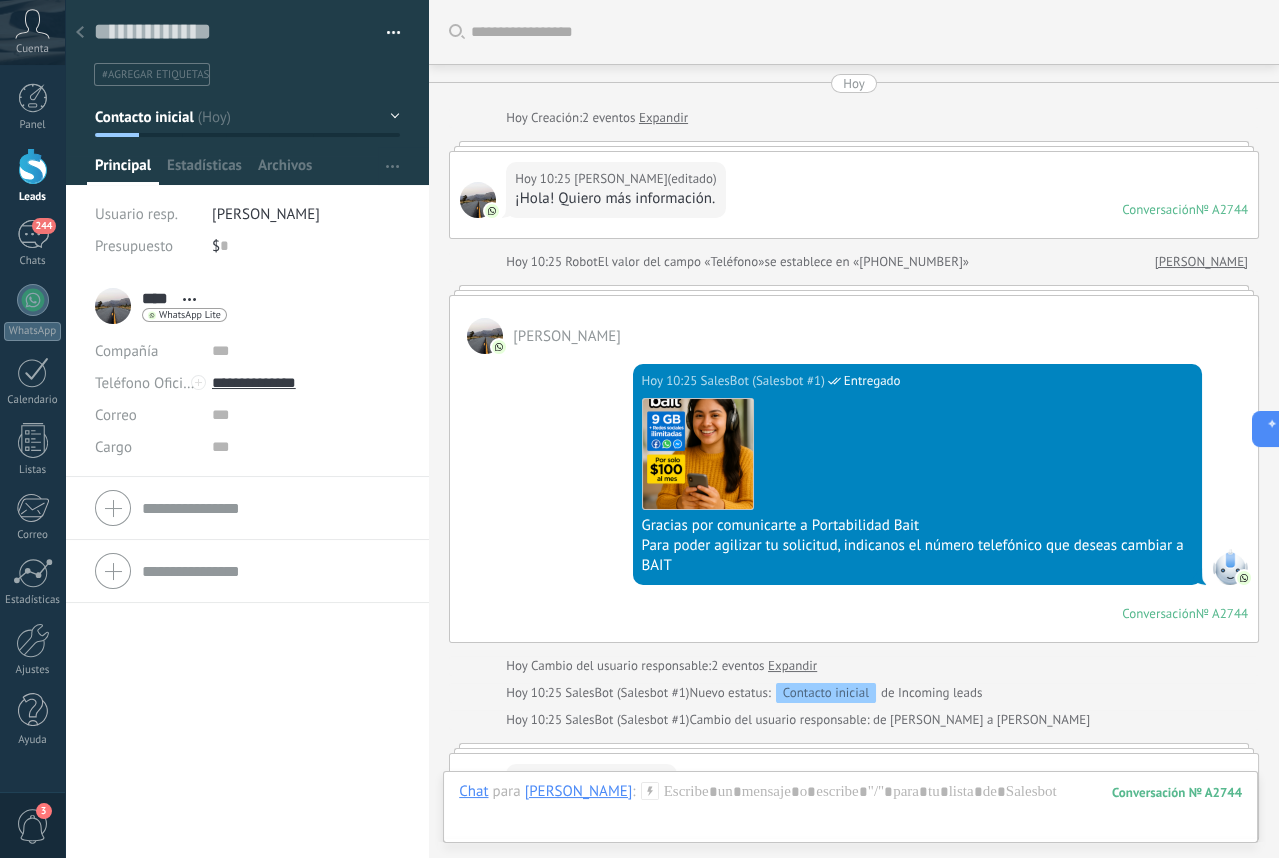 scroll, scrollTop: 325, scrollLeft: 0, axis: vertical 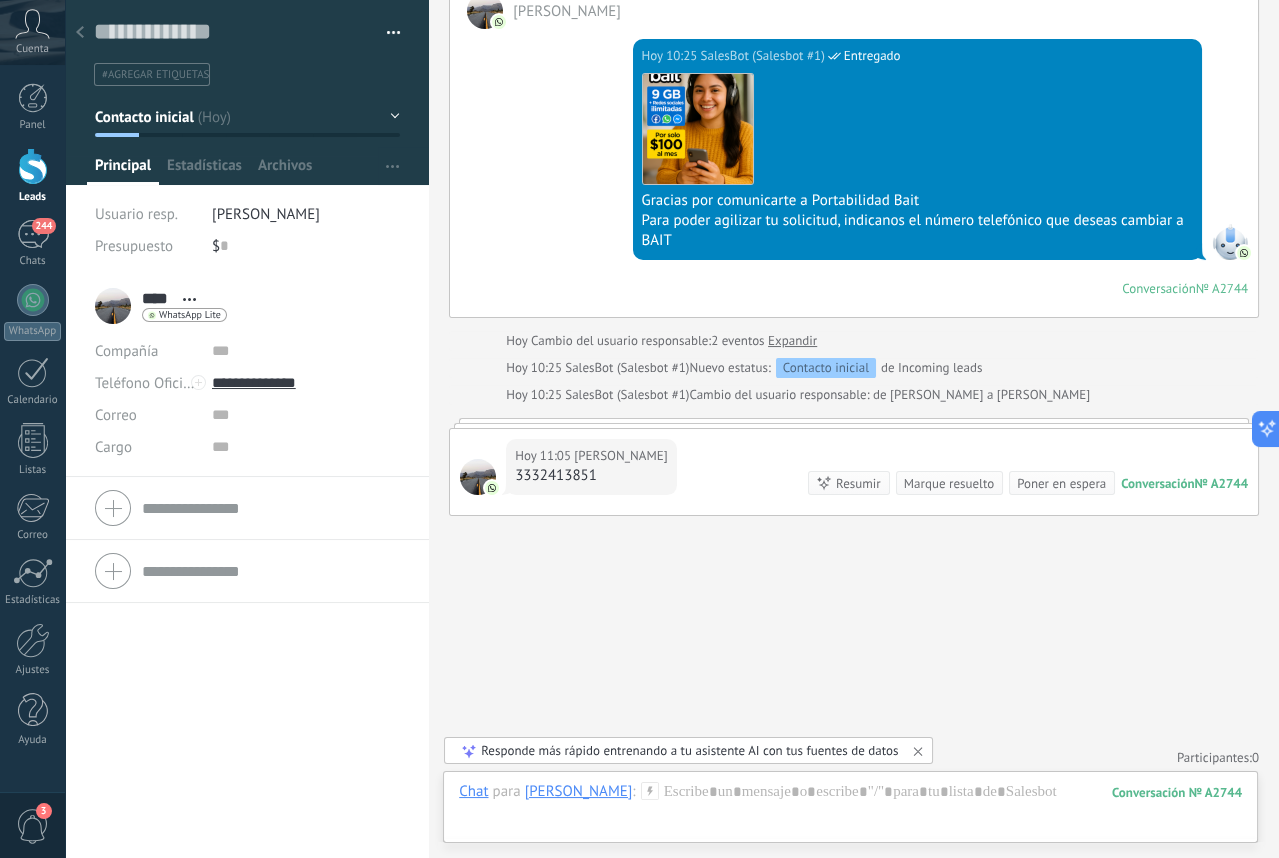 click on "[PERSON_NAME]" at bounding box center [266, 214] 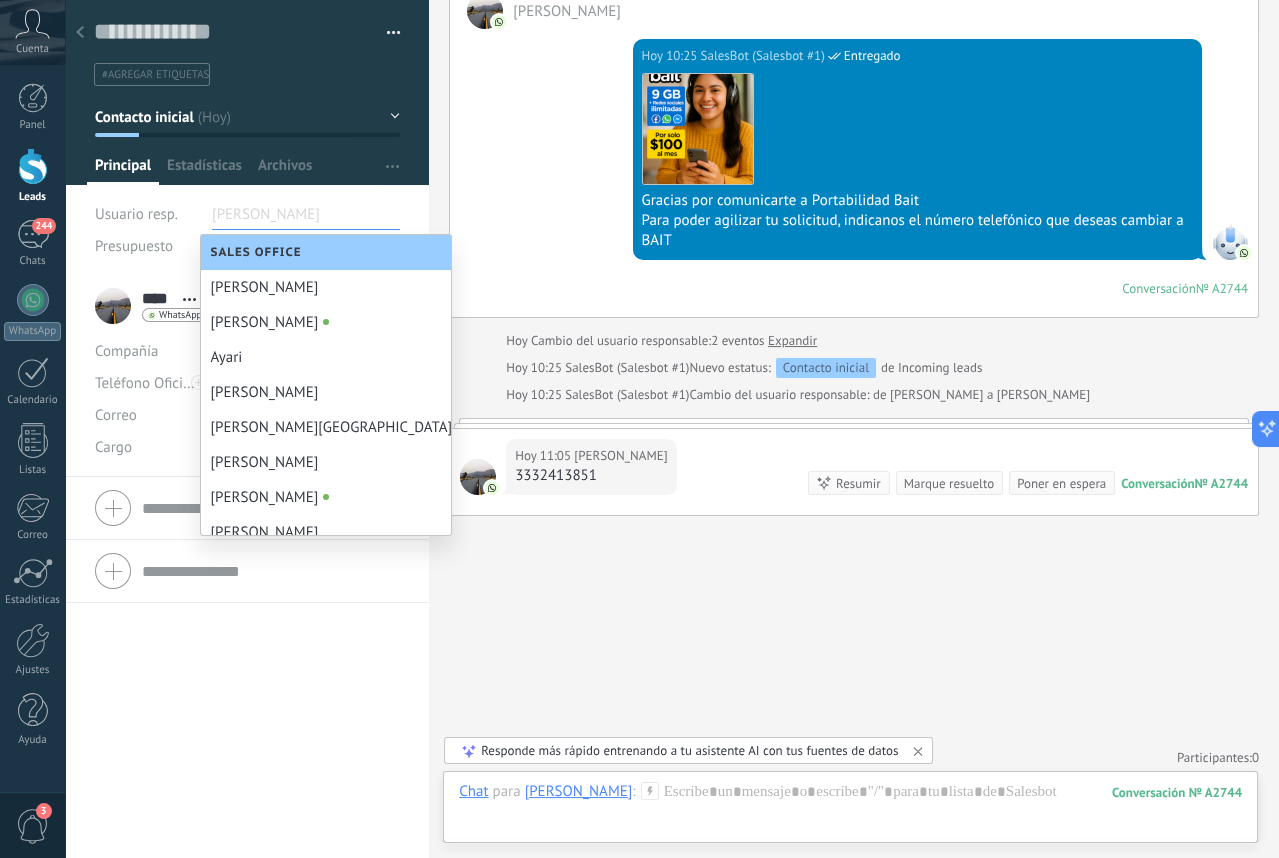scroll, scrollTop: 327, scrollLeft: 0, axis: vertical 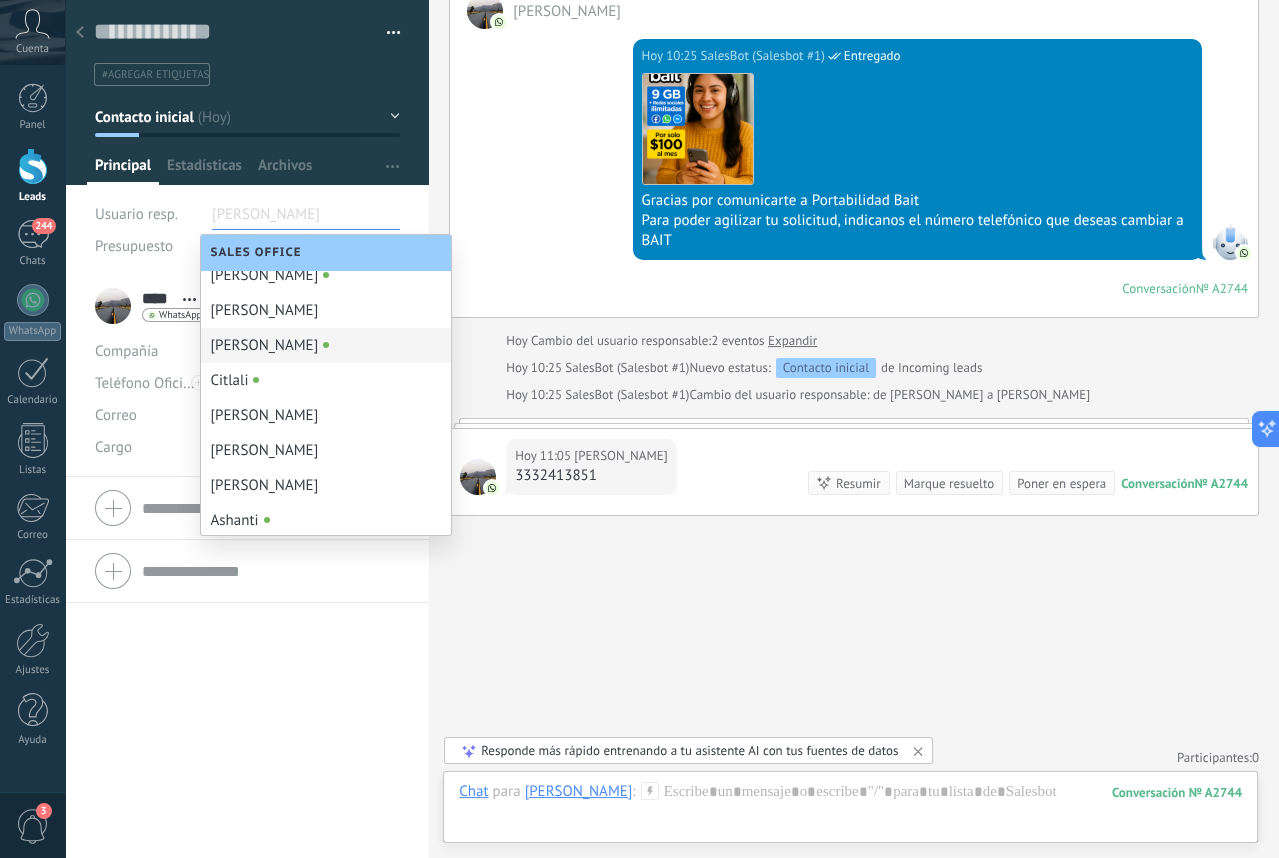click on "[PERSON_NAME]" at bounding box center [326, 345] 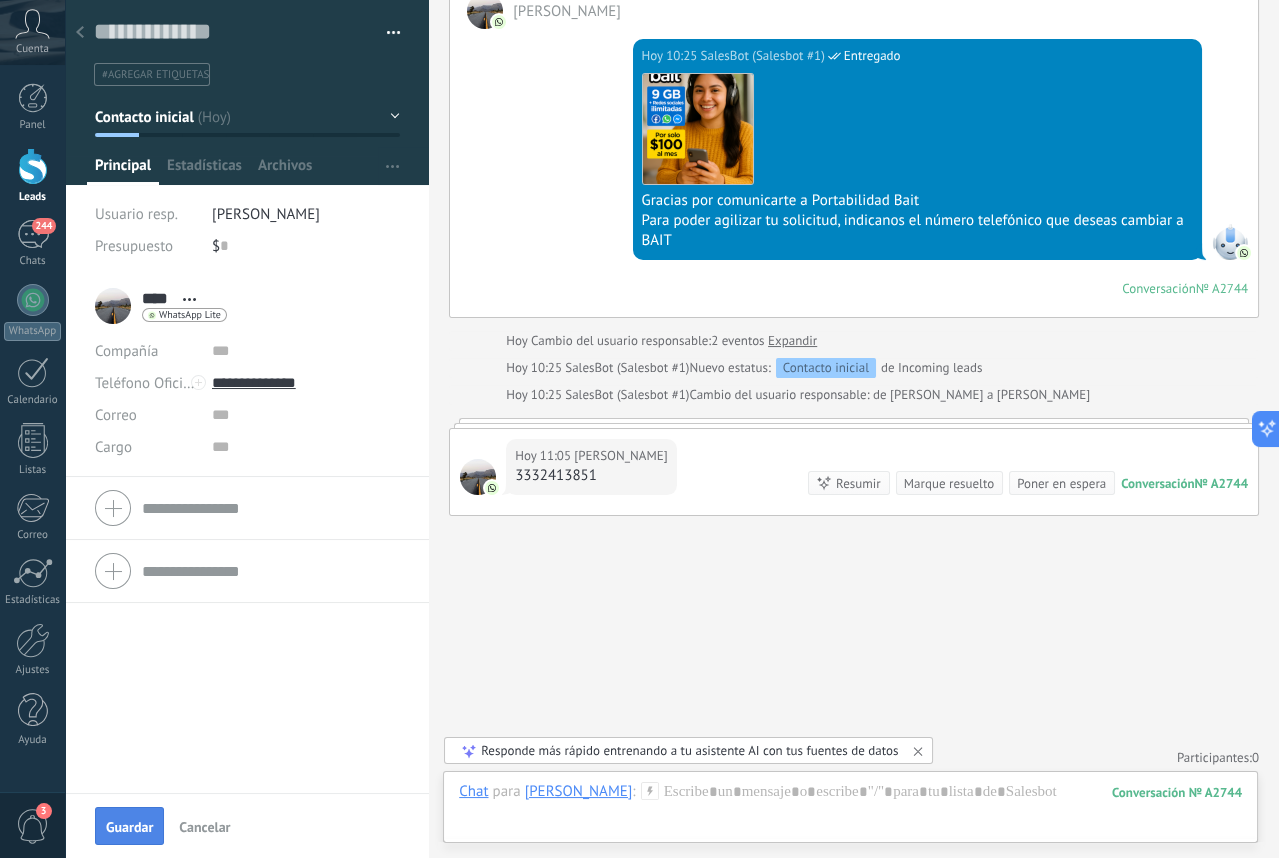 click on "Guardar" at bounding box center [129, 827] 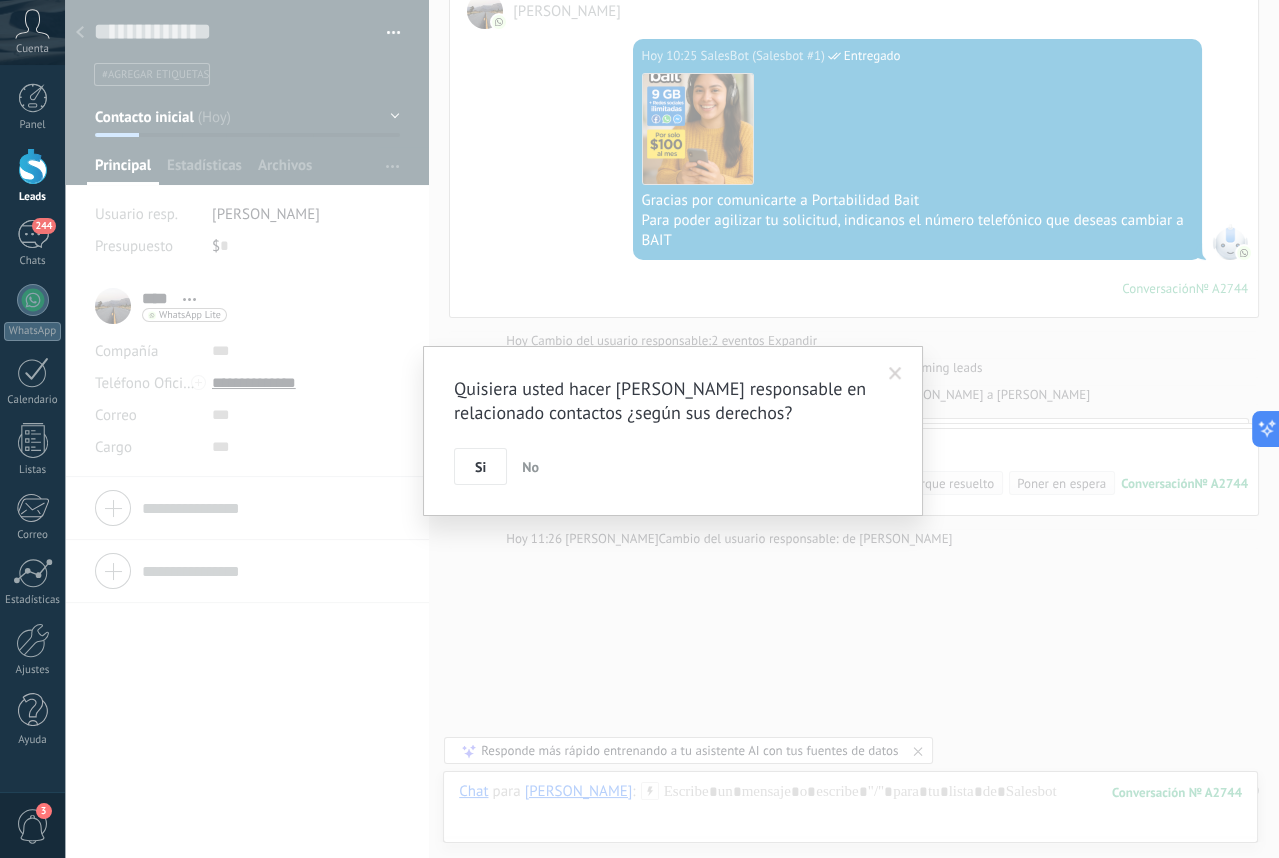scroll, scrollTop: 357, scrollLeft: 0, axis: vertical 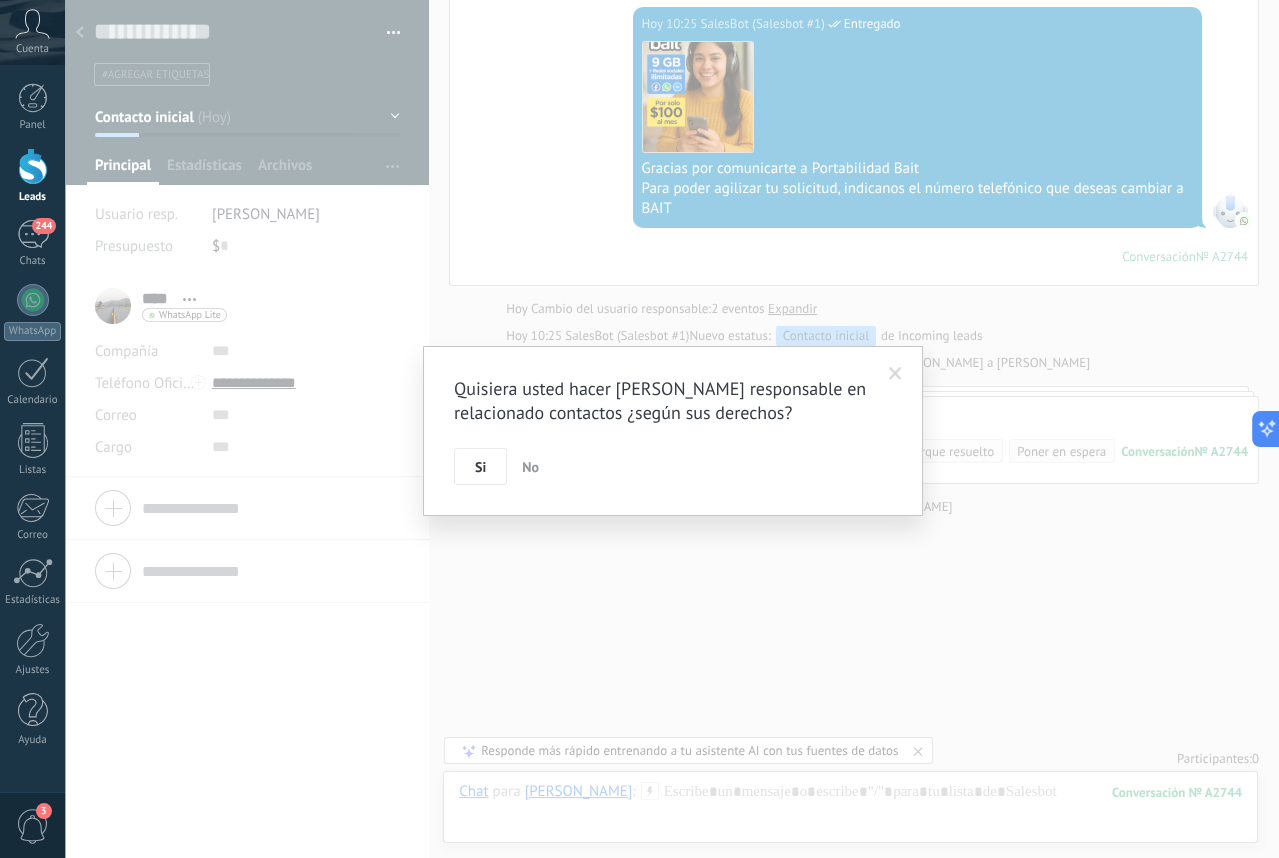 click on "Quisiera usted hacer Dorin Estefania responsable en relacionado contactos  ¿según sus derechos? Si No" at bounding box center (673, 431) 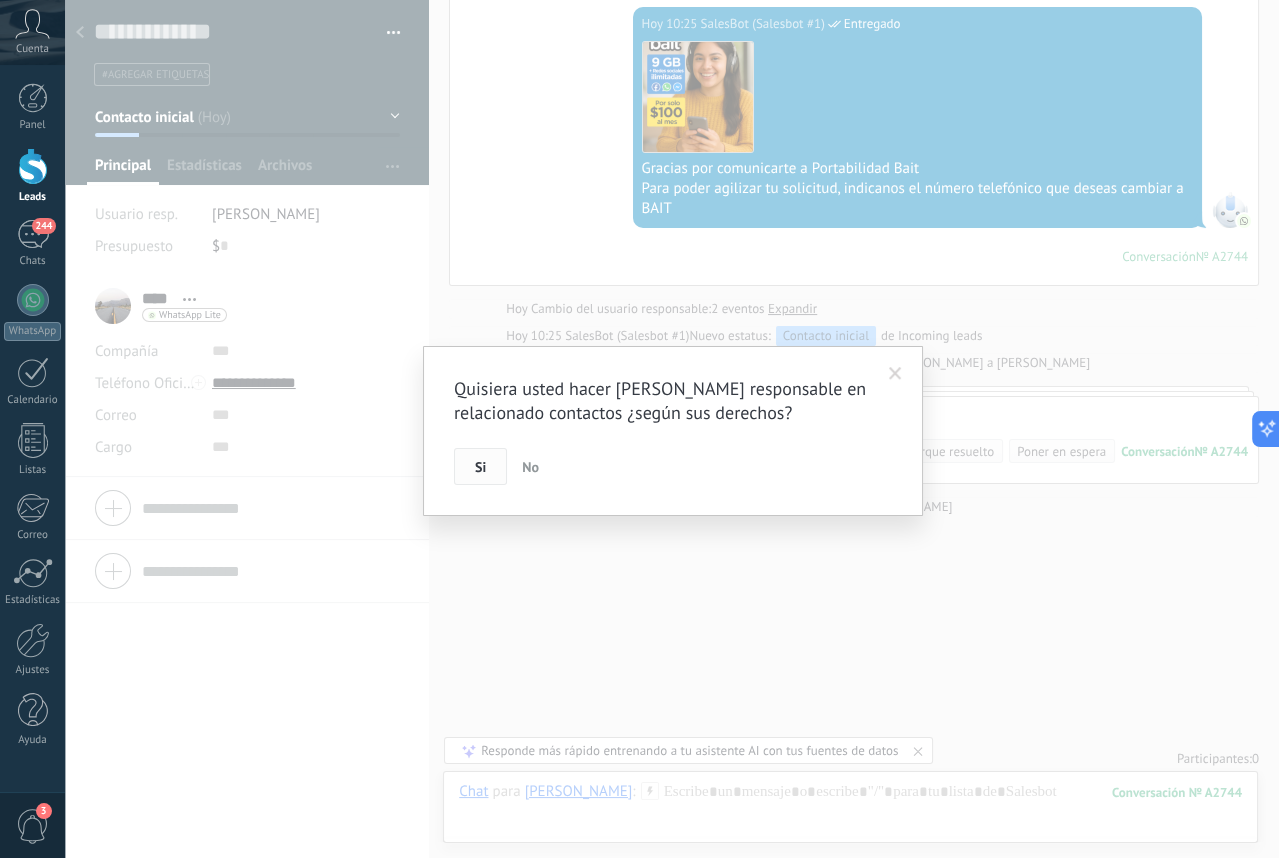 click on "Si" at bounding box center (480, 467) 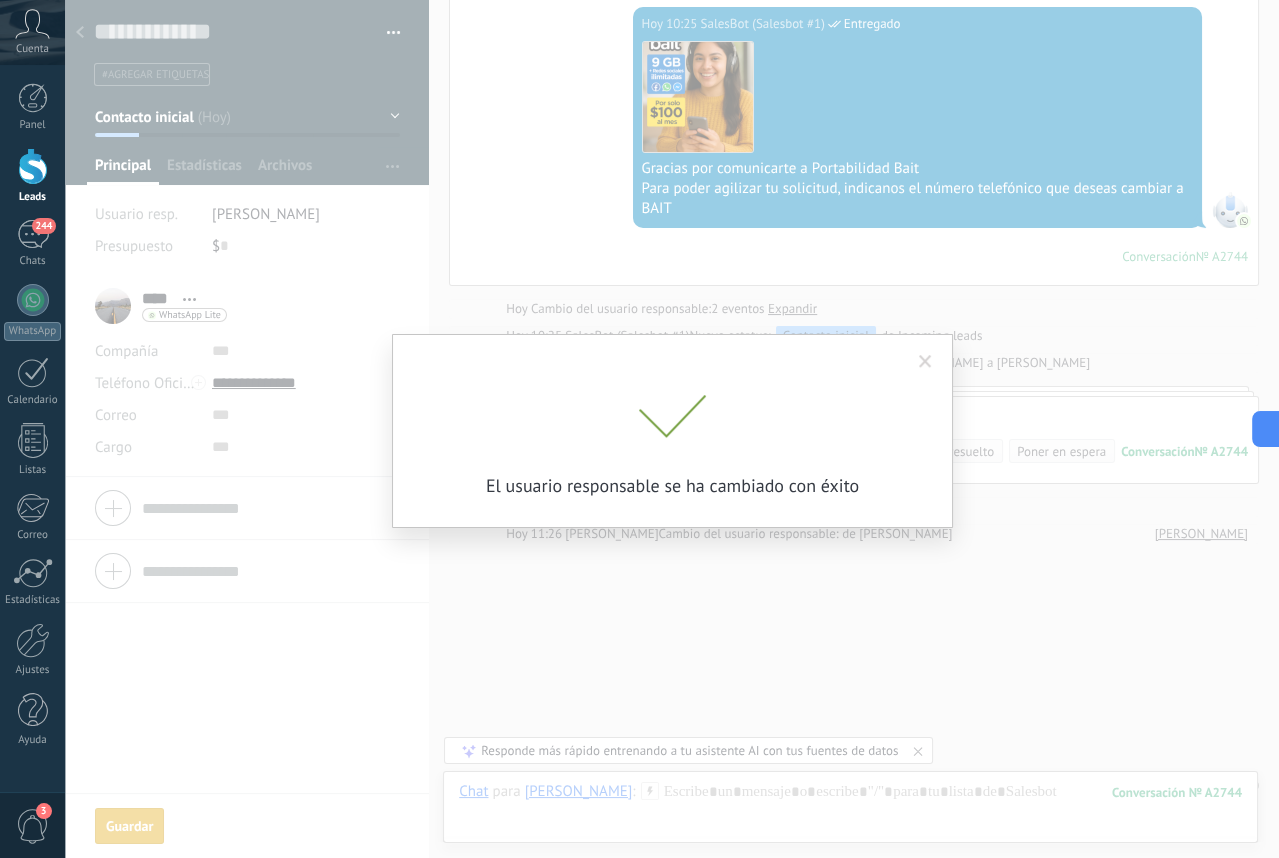scroll, scrollTop: 385, scrollLeft: 0, axis: vertical 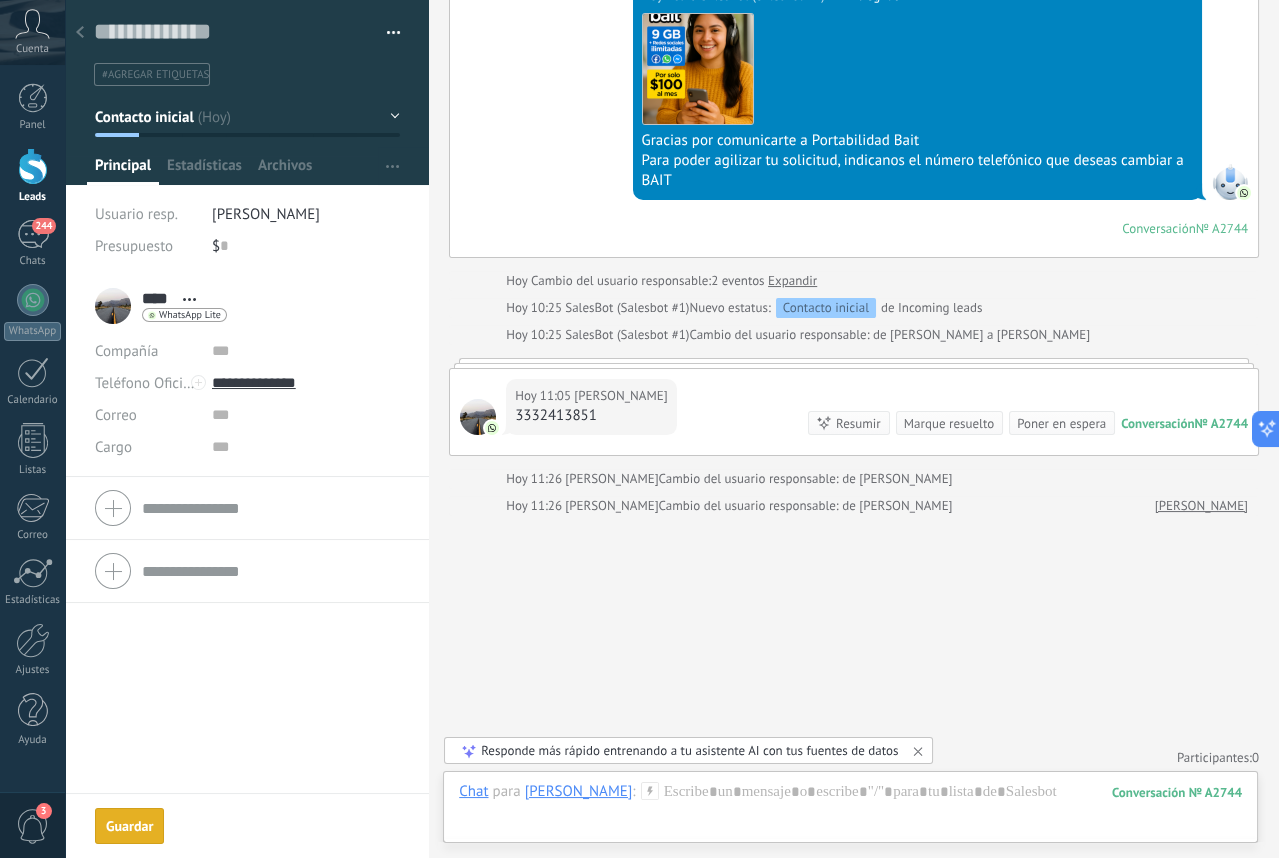 click 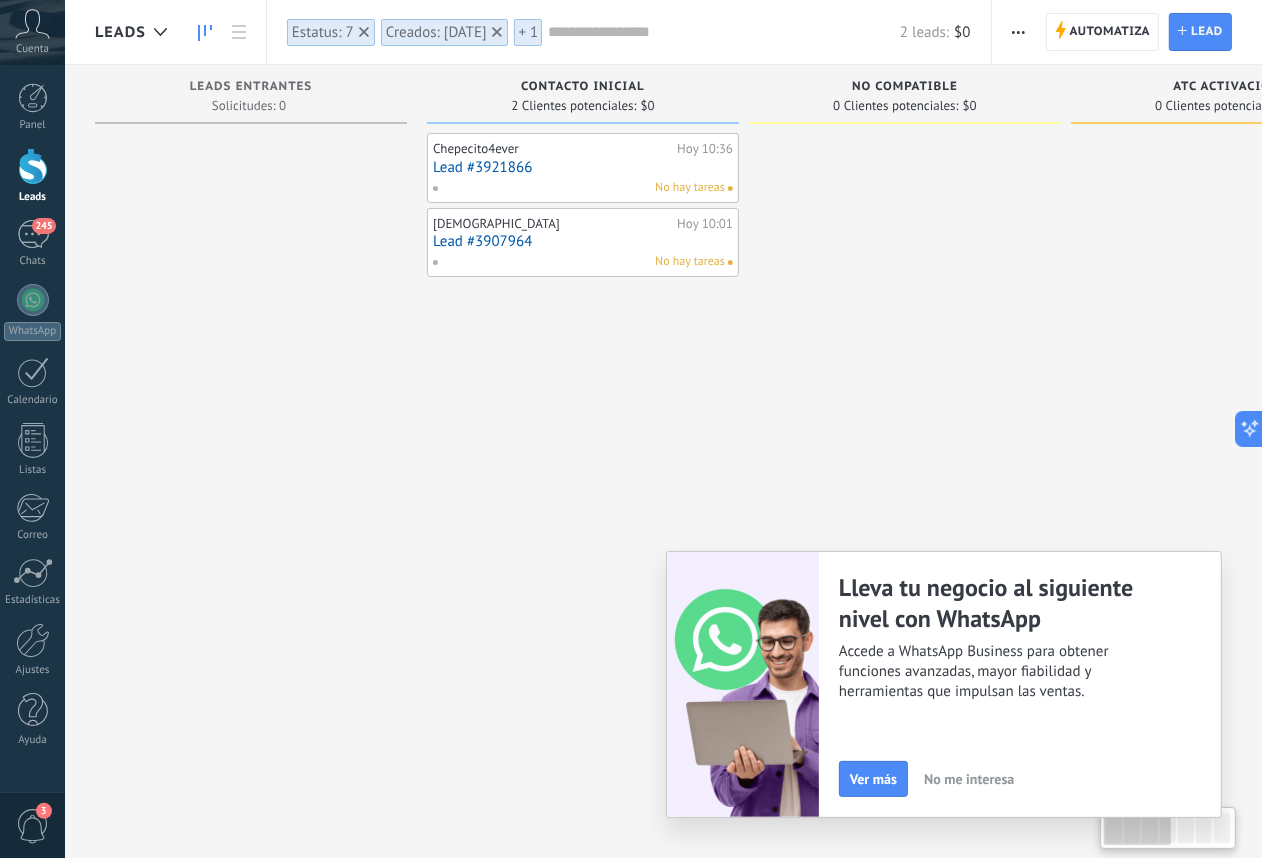 click on "Lead #3921866" at bounding box center (583, 167) 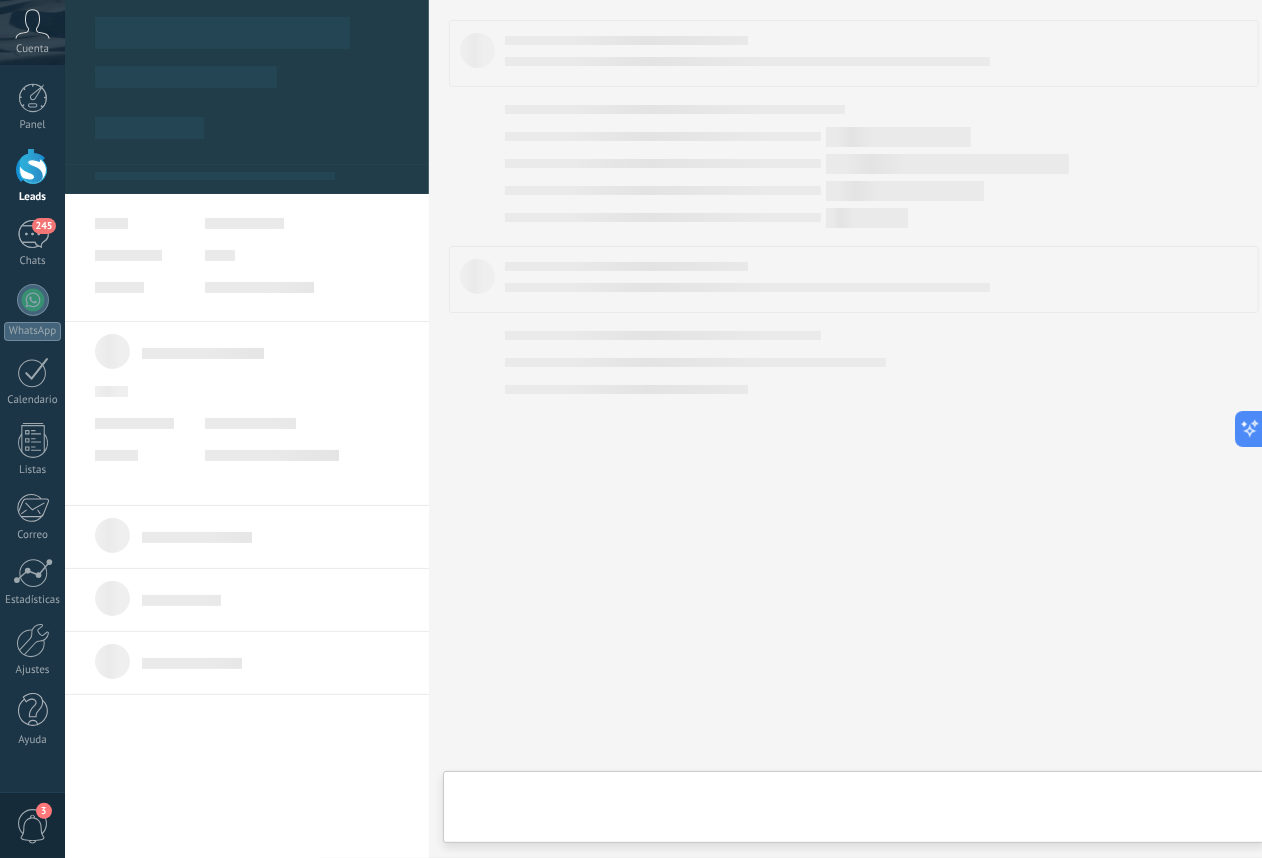 type on "**********" 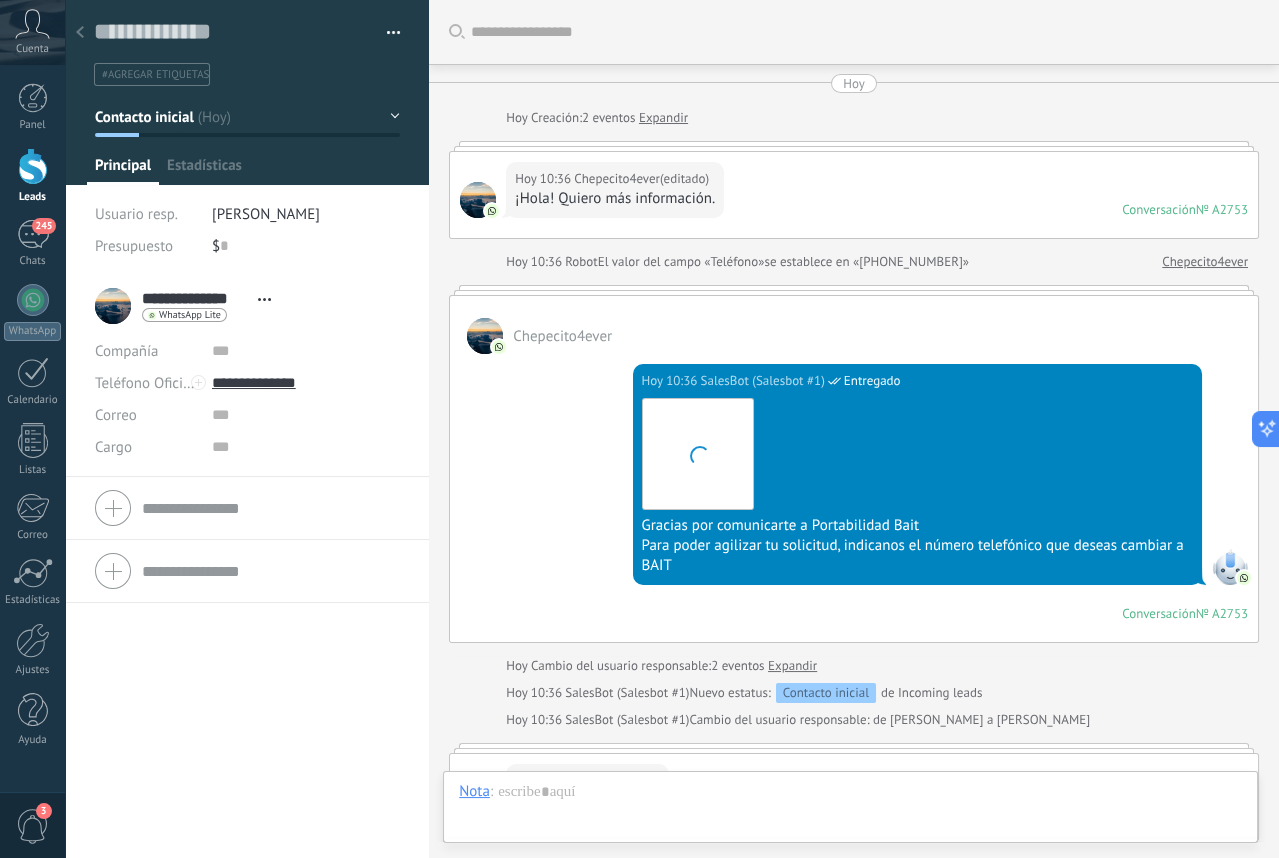 scroll, scrollTop: 30, scrollLeft: 0, axis: vertical 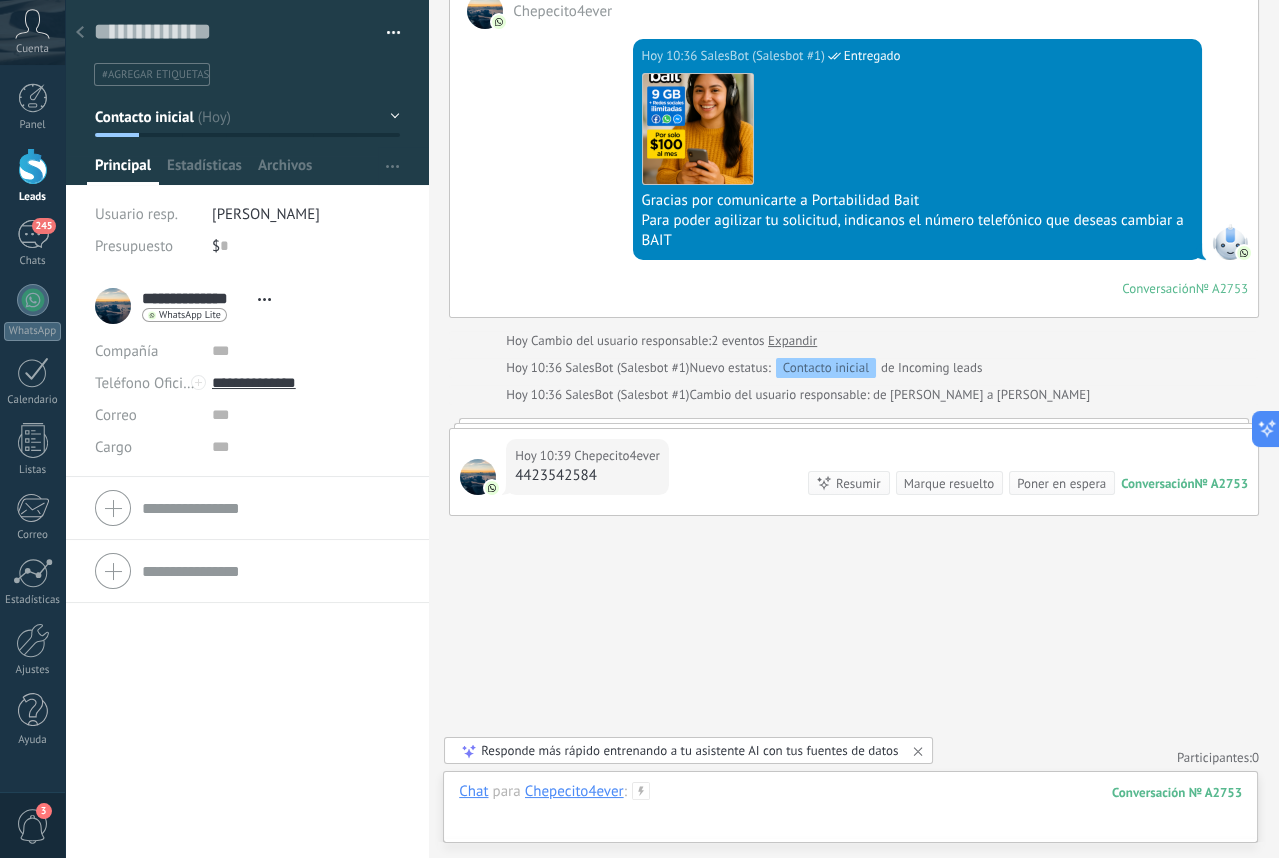 click at bounding box center [850, 812] 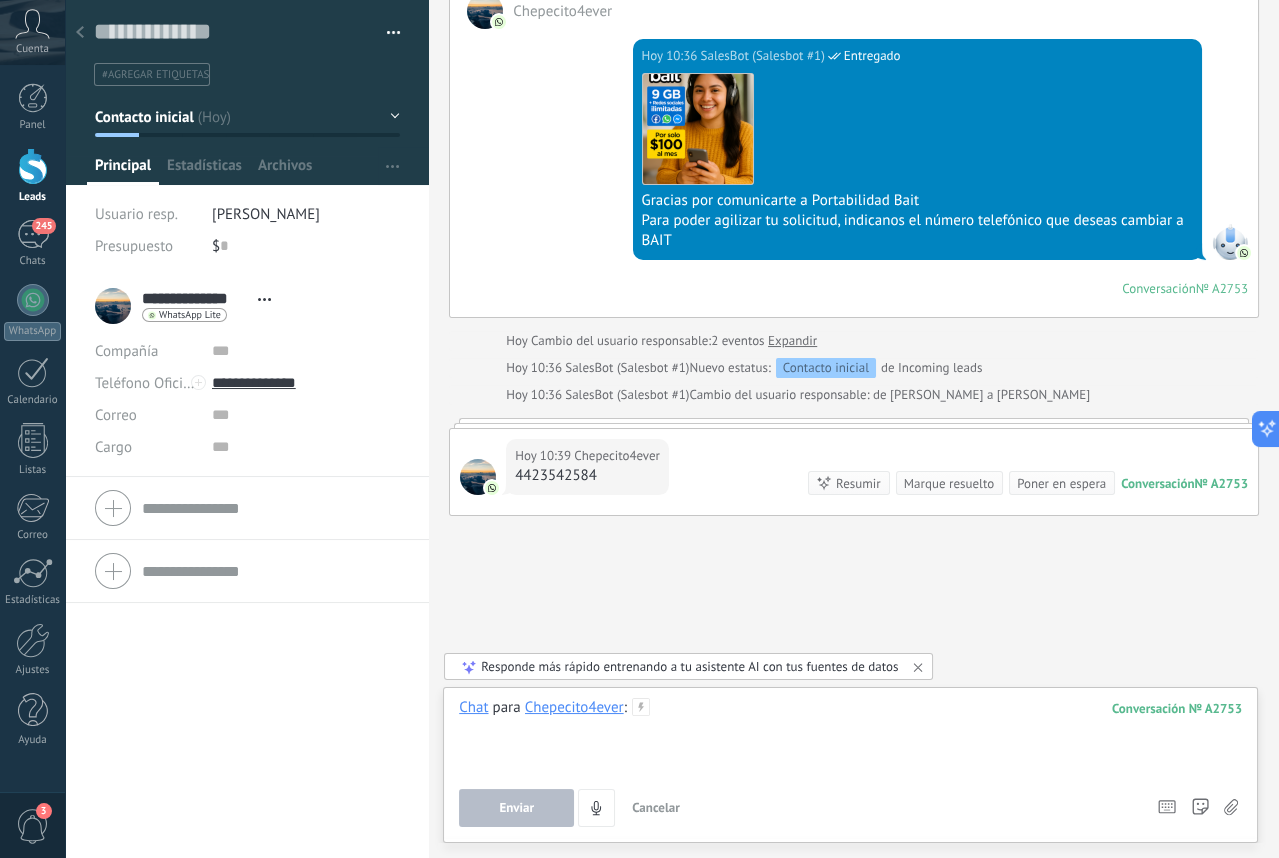 type 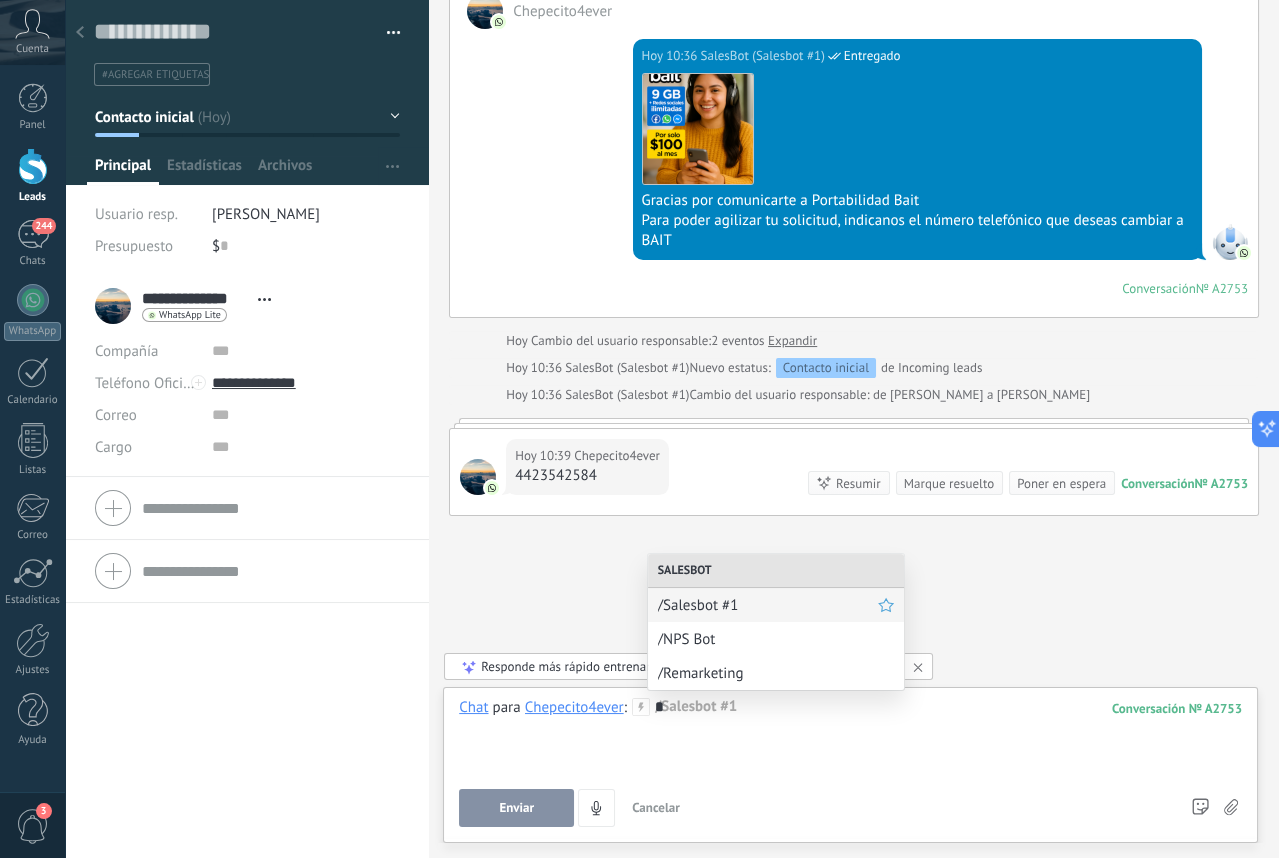 click on "/Salesbot #1" at bounding box center (768, 605) 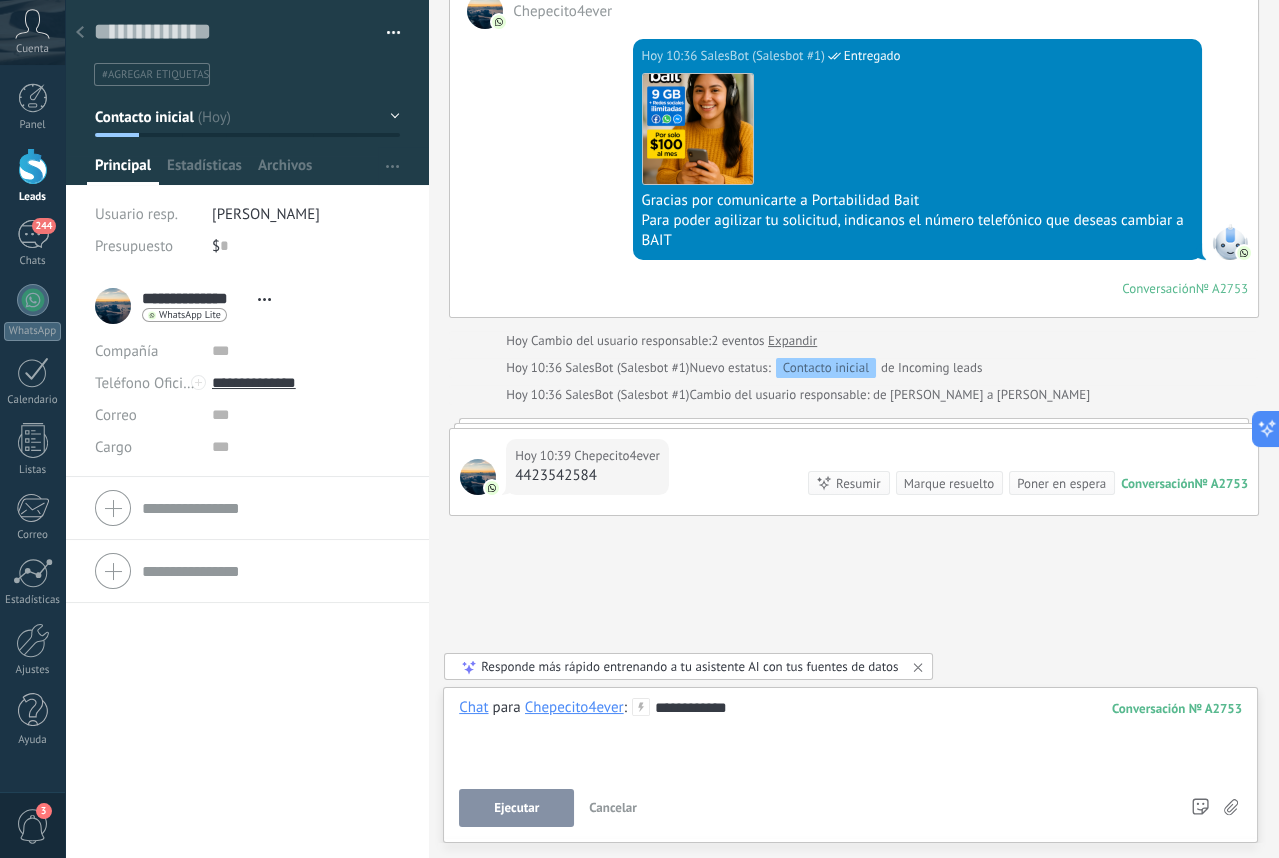 click on "Ejecutar" at bounding box center [516, 808] 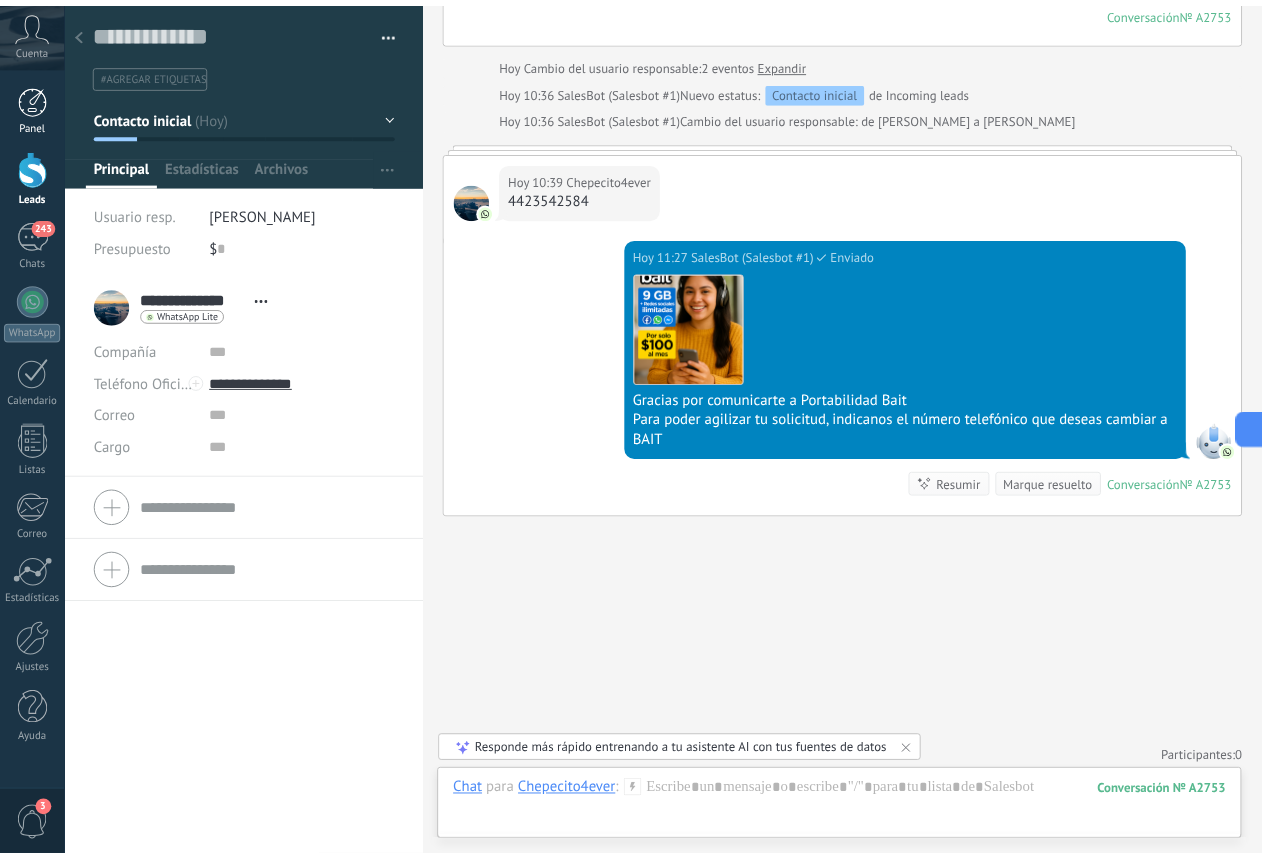 scroll, scrollTop: 649, scrollLeft: 0, axis: vertical 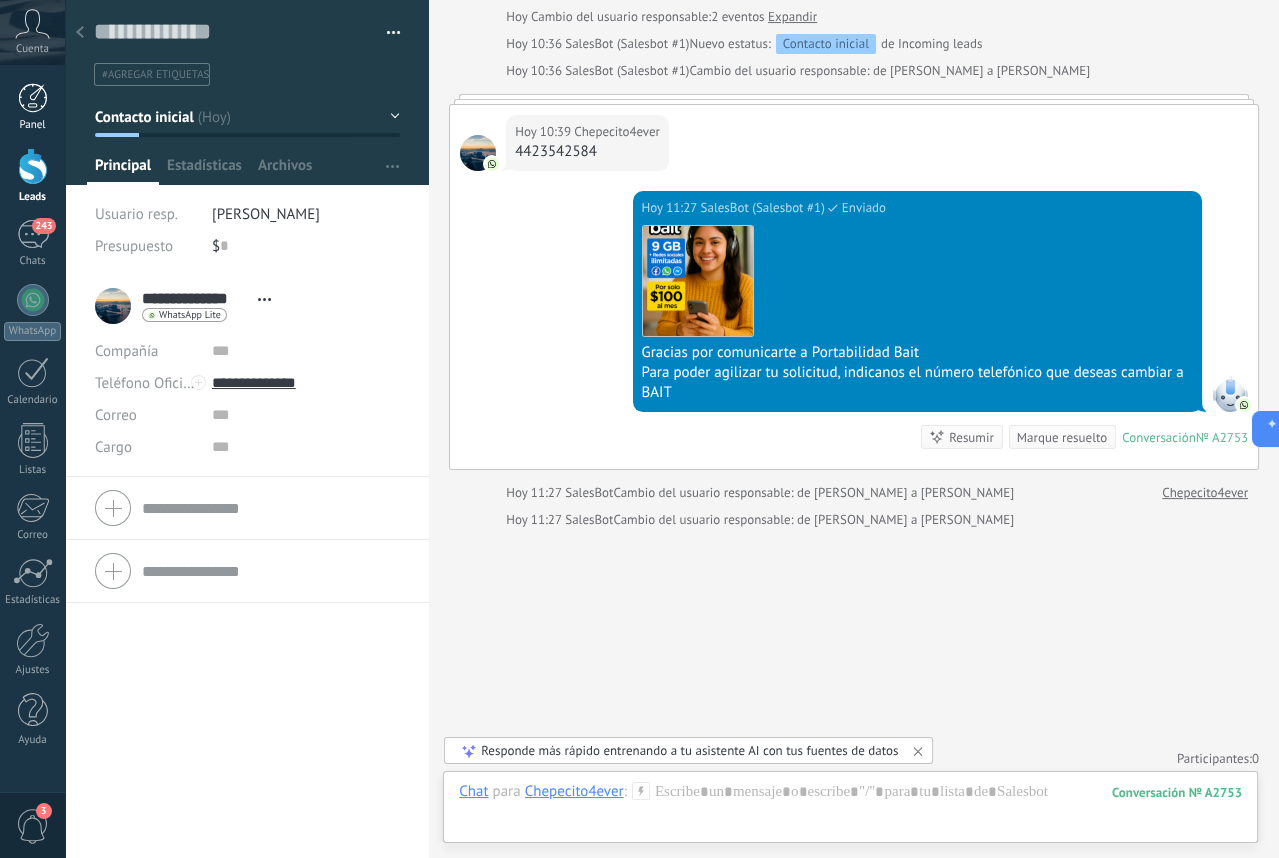 click at bounding box center [33, 98] 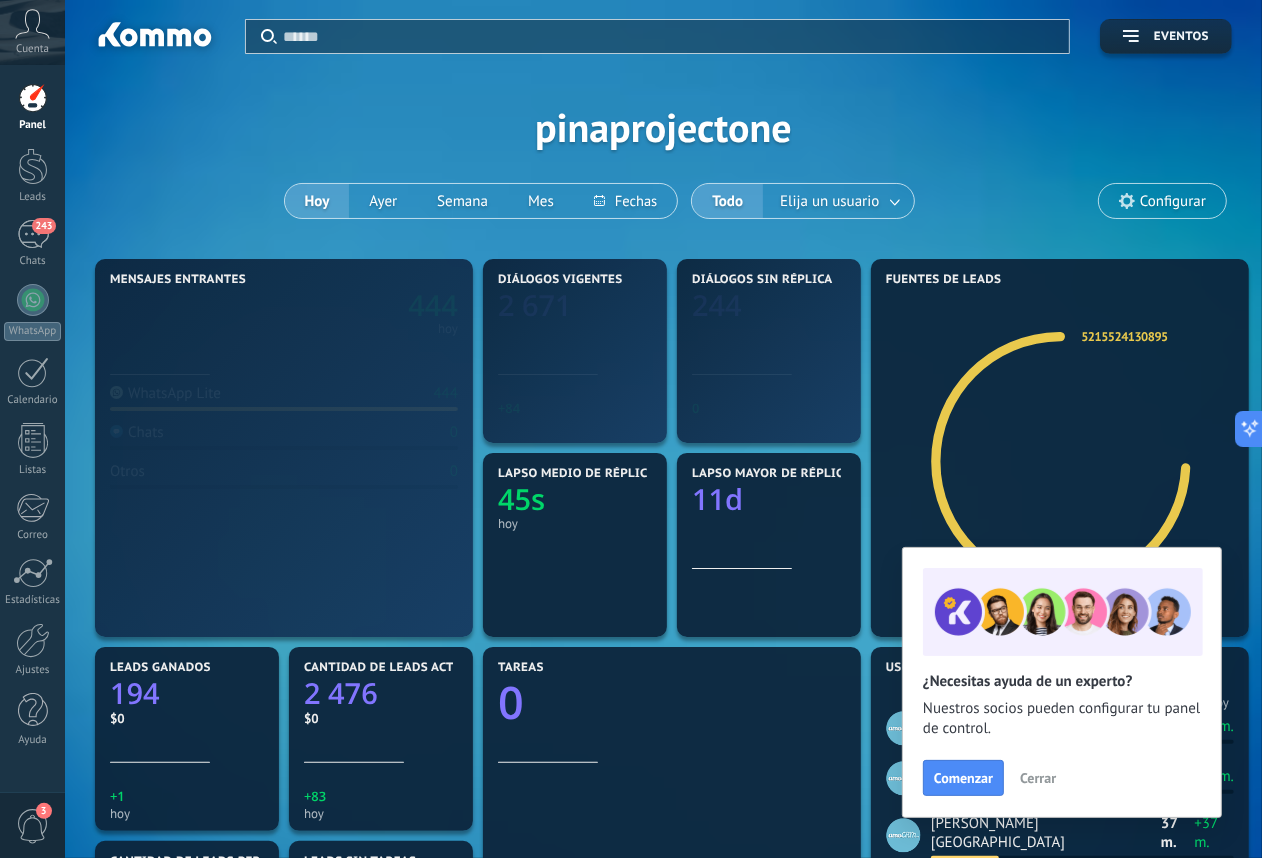 scroll, scrollTop: 999678, scrollLeft: 999238, axis: both 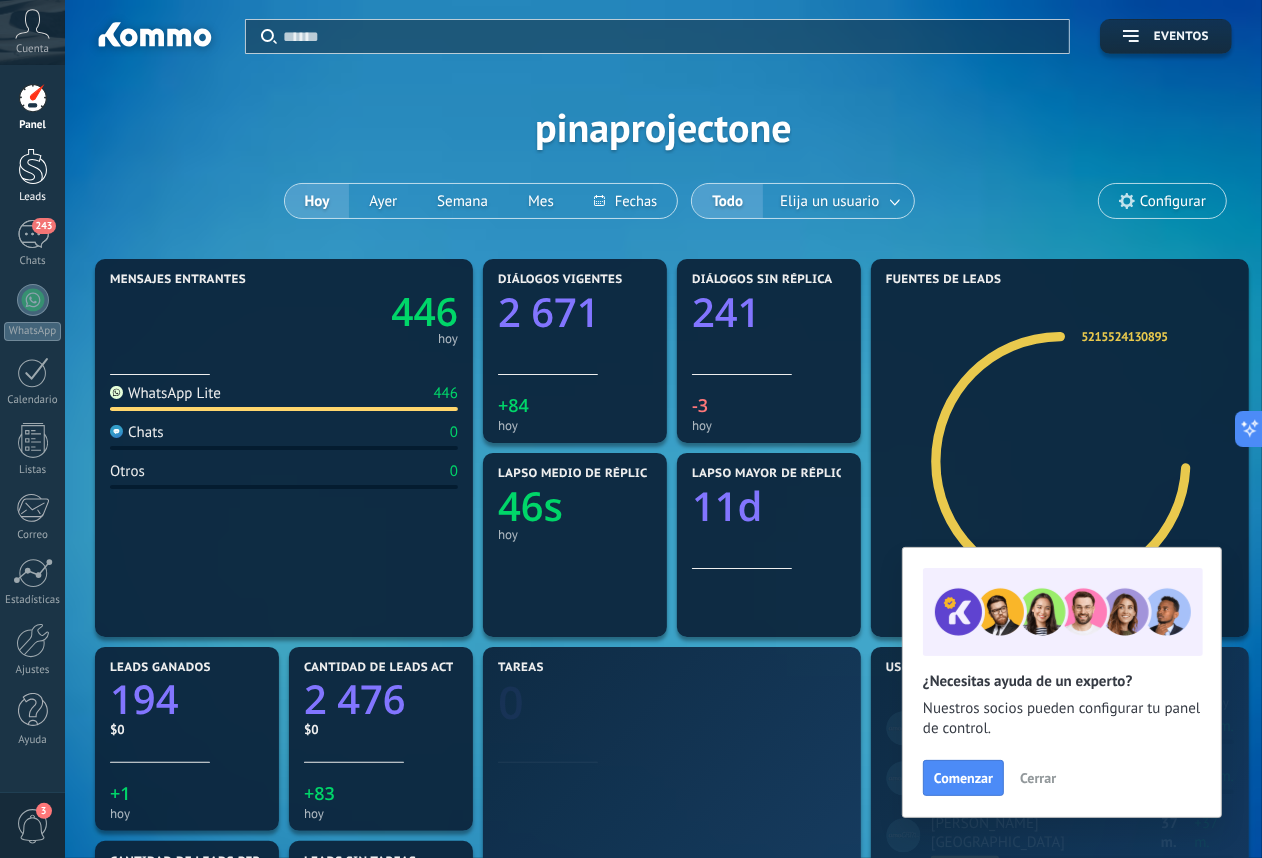 click on "Leads" at bounding box center [32, 176] 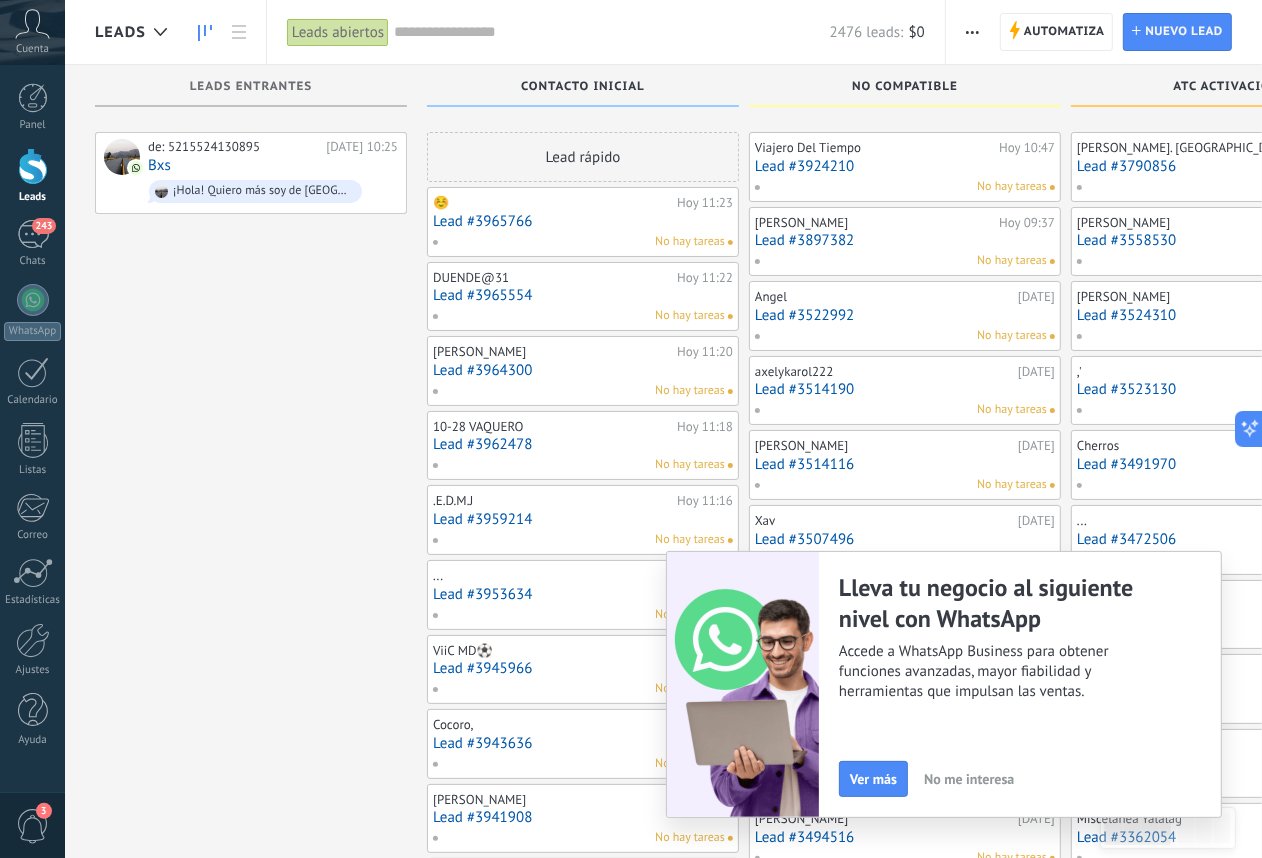 scroll, scrollTop: 378, scrollLeft: 0, axis: vertical 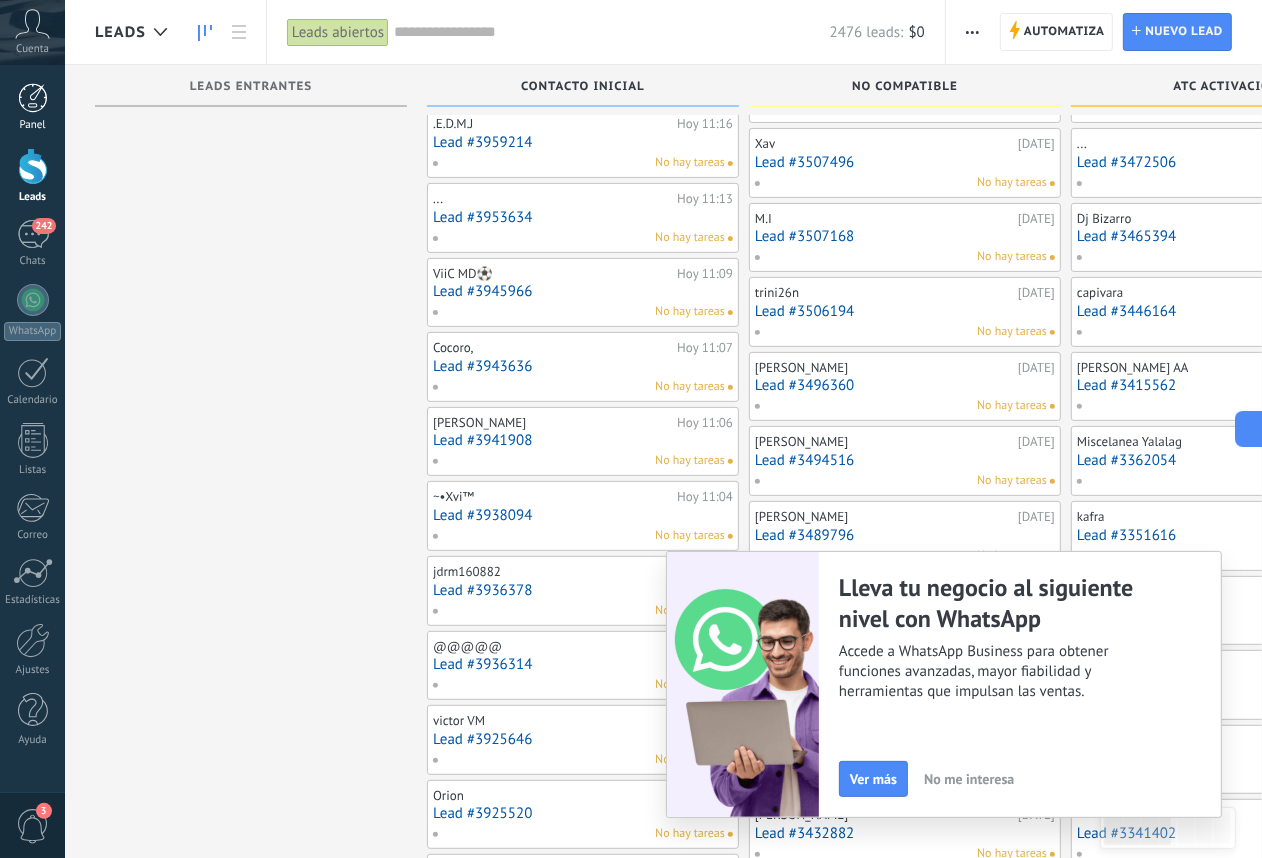 click at bounding box center [33, 98] 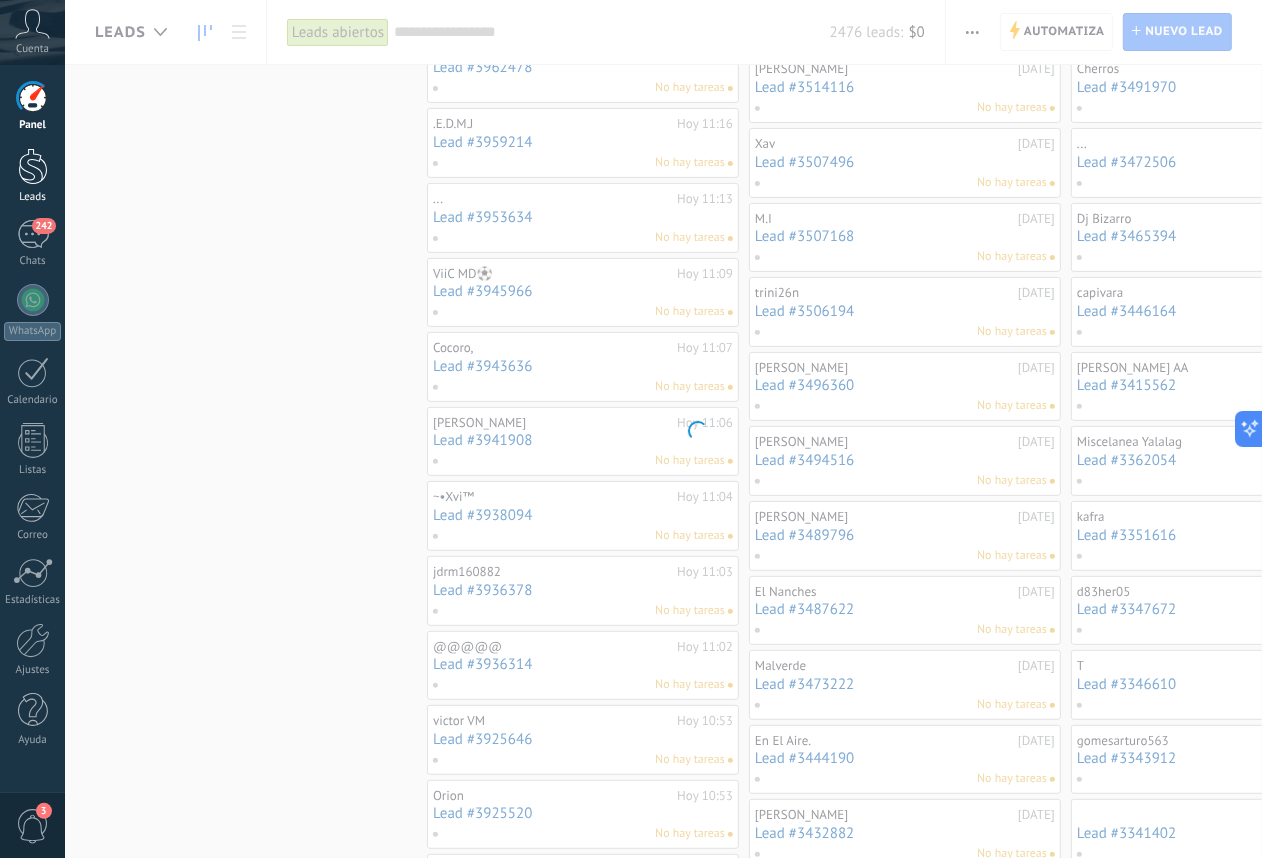 click at bounding box center [33, 166] 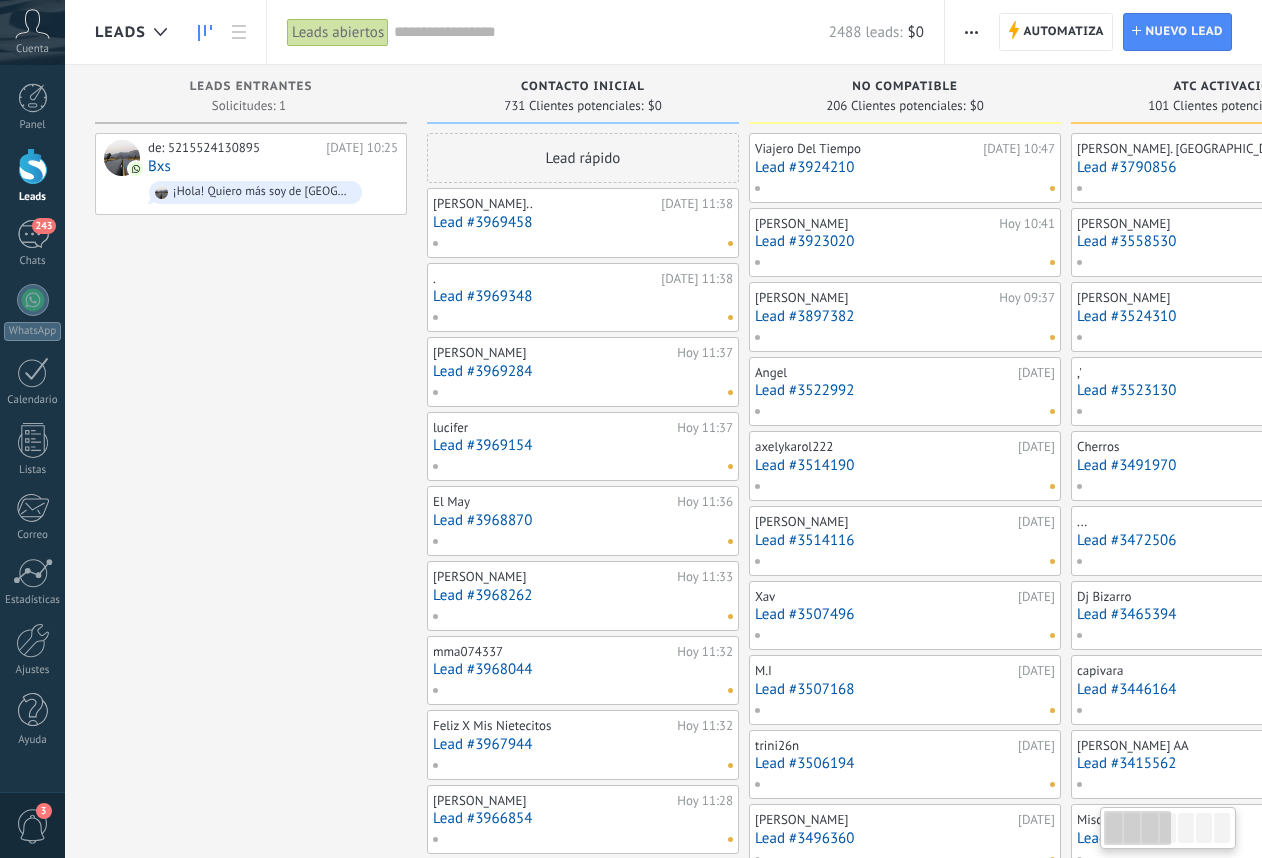 scroll, scrollTop: 0, scrollLeft: 0, axis: both 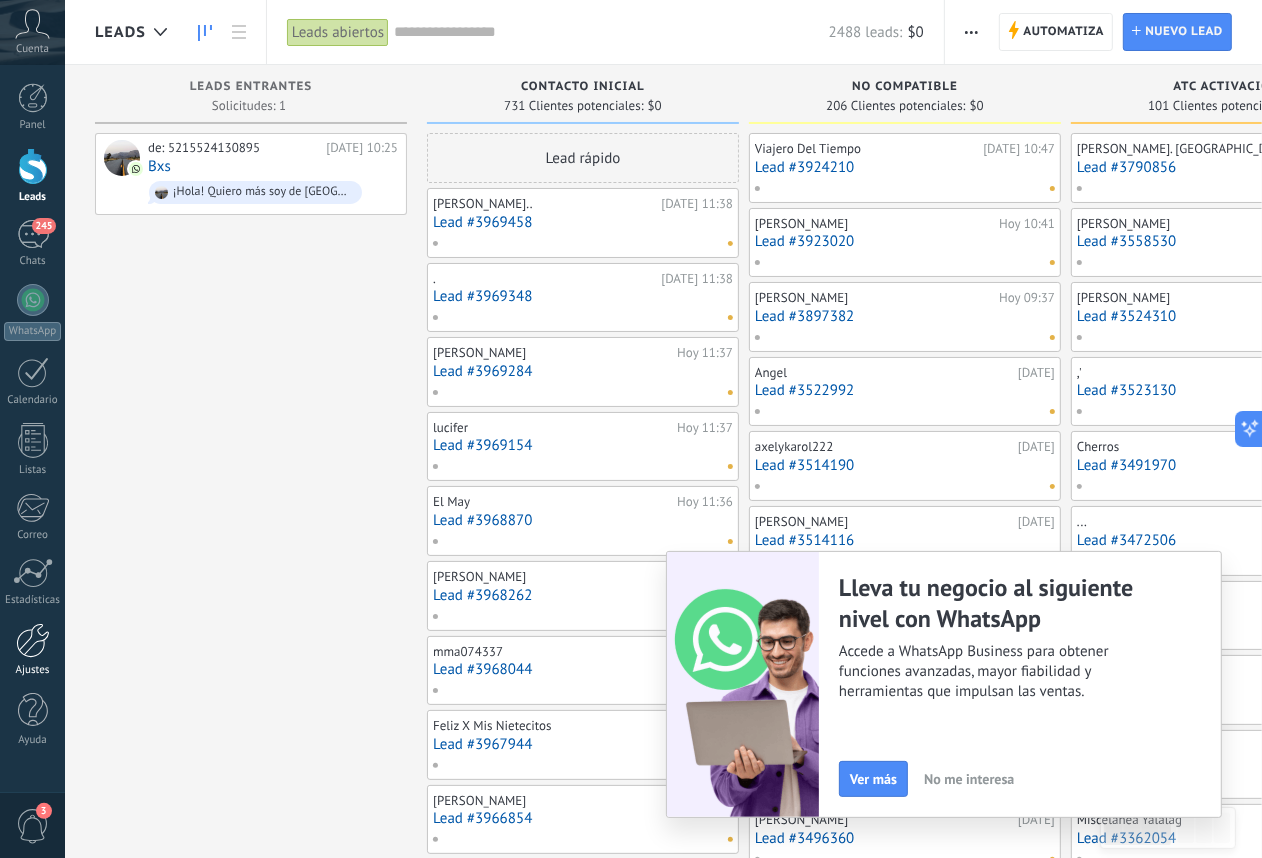 click at bounding box center (33, 640) 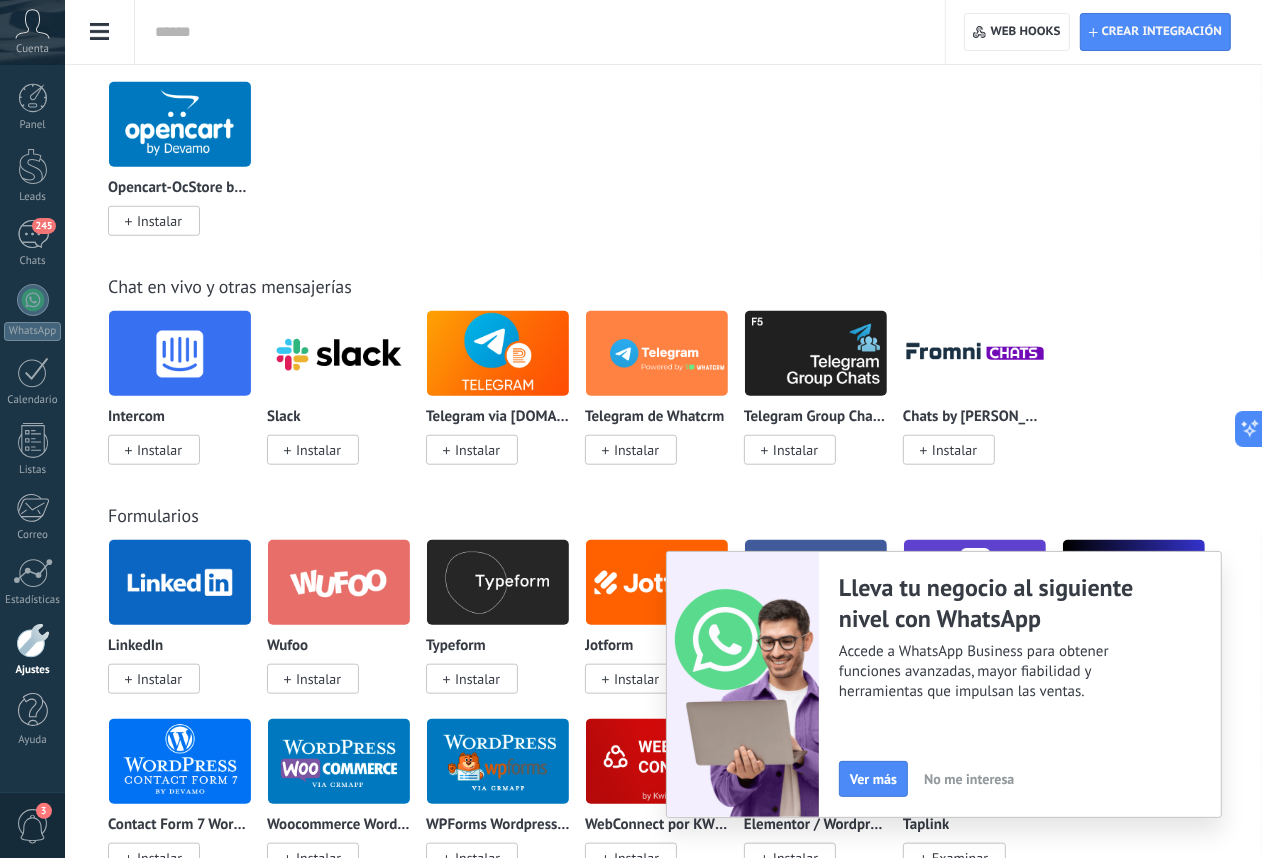 scroll, scrollTop: 1313, scrollLeft: 0, axis: vertical 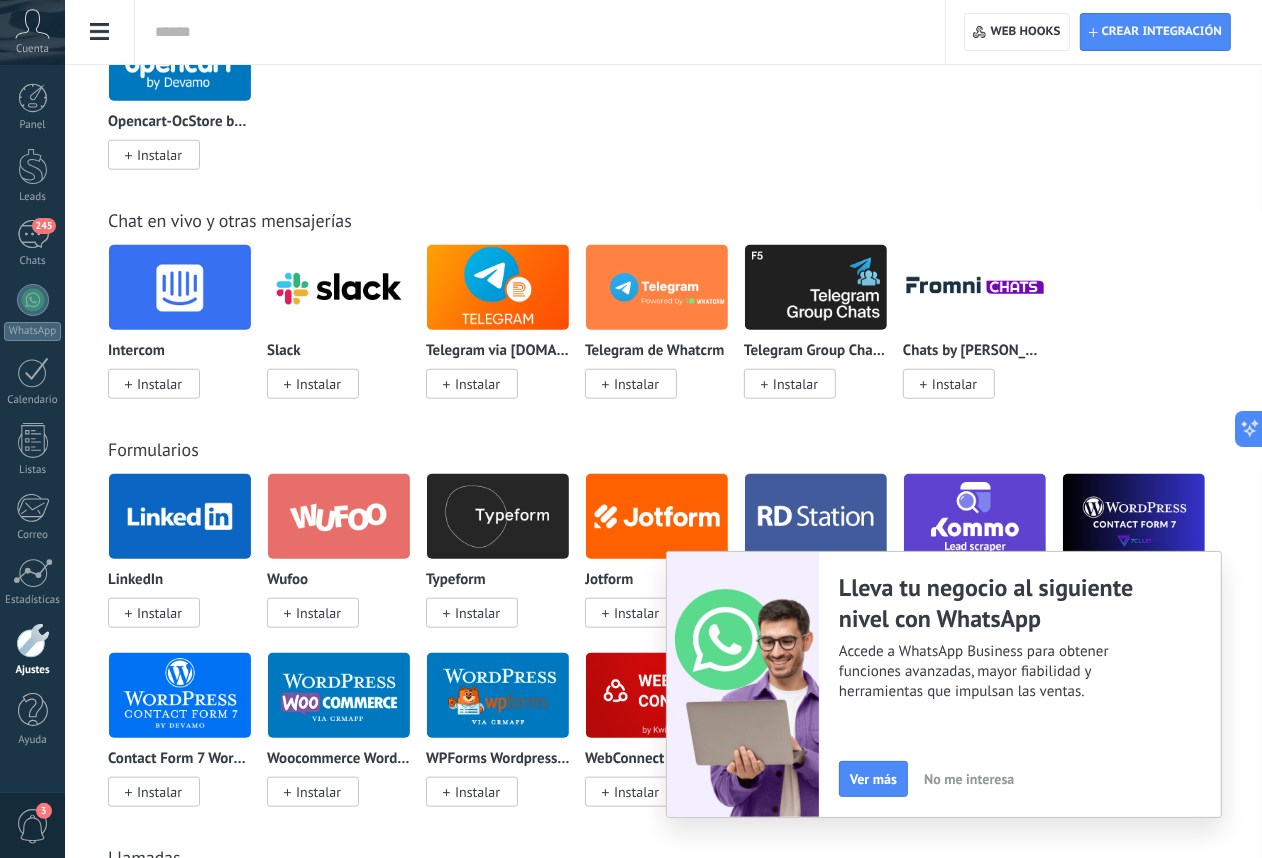 click on "Lleva tu negocio al siguiente nivel con WhatsApp Accede a WhatsApp Business para obtener funciones avanzadas, mayor fiabilidad y herramientas que impulsan las ventas. Ver más No me interesa" at bounding box center [1020, 684] 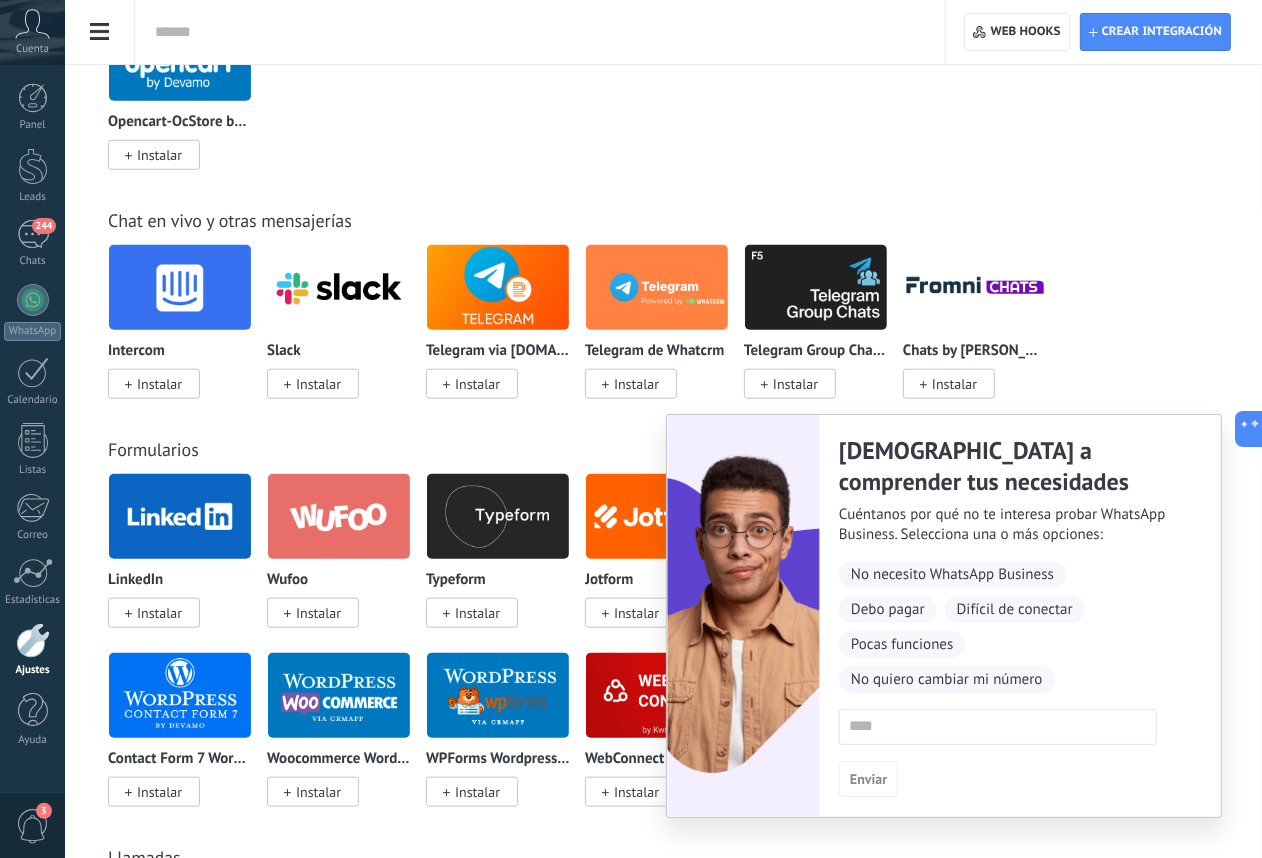 click on "Intercom Instalar Slack Instalar Telegram via Radist.Online Instalar Telegram de Whatcrm Instalar Telegram Group Chats via Komanda F5 Instalar Chats by Fromni Instalar" at bounding box center [674, 333] 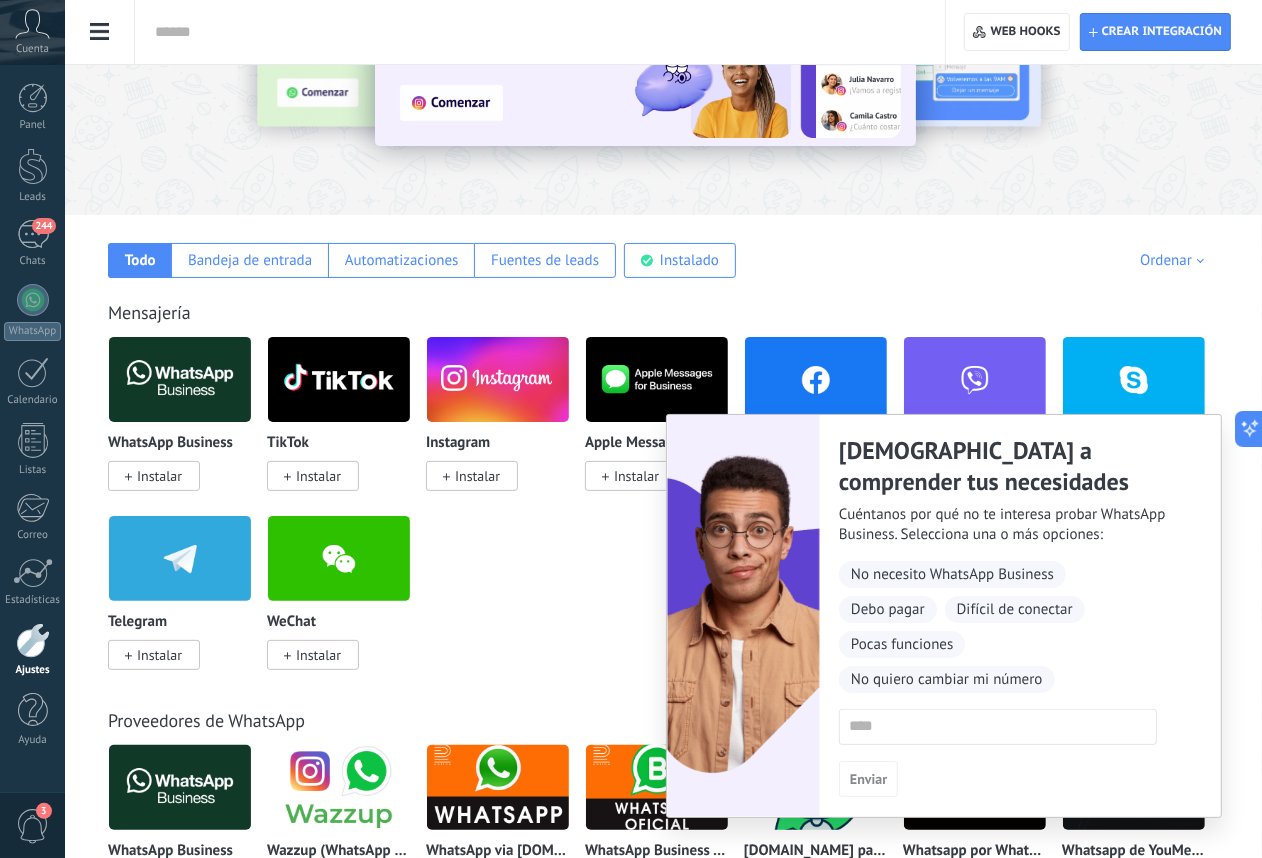 scroll, scrollTop: 175, scrollLeft: 0, axis: vertical 